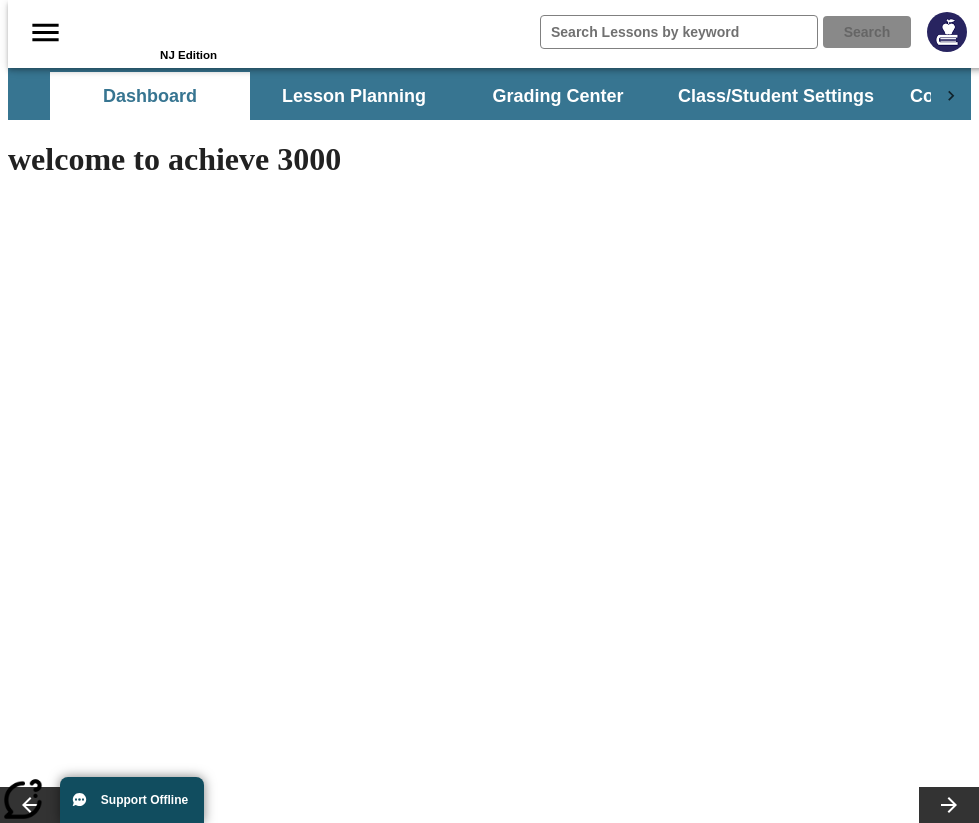 scroll, scrollTop: 0, scrollLeft: 0, axis: both 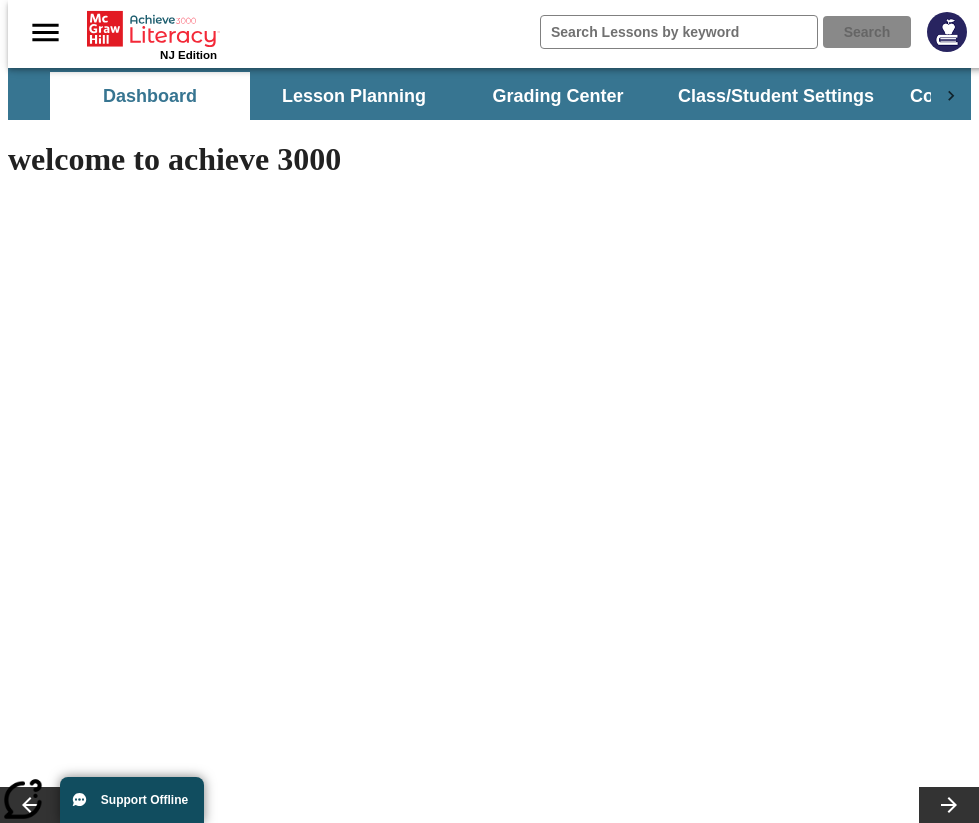 click on "Diving Dogs Make a Splash" at bounding box center [256, 1378] 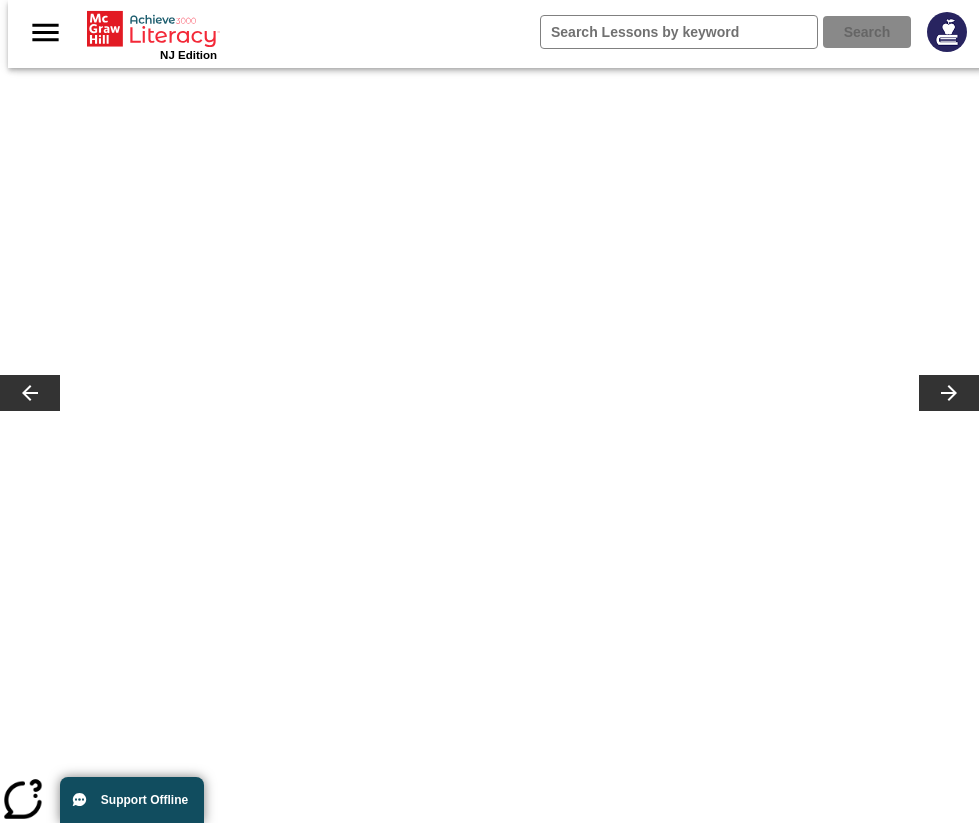 scroll, scrollTop: 276, scrollLeft: 0, axis: vertical 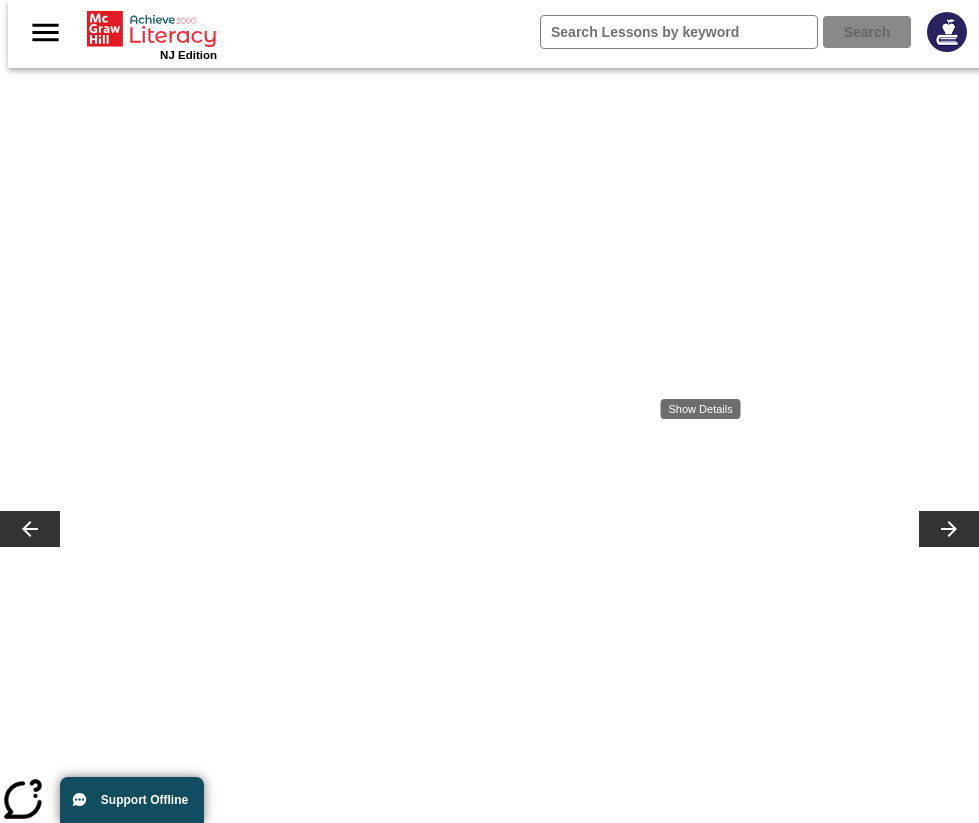 click 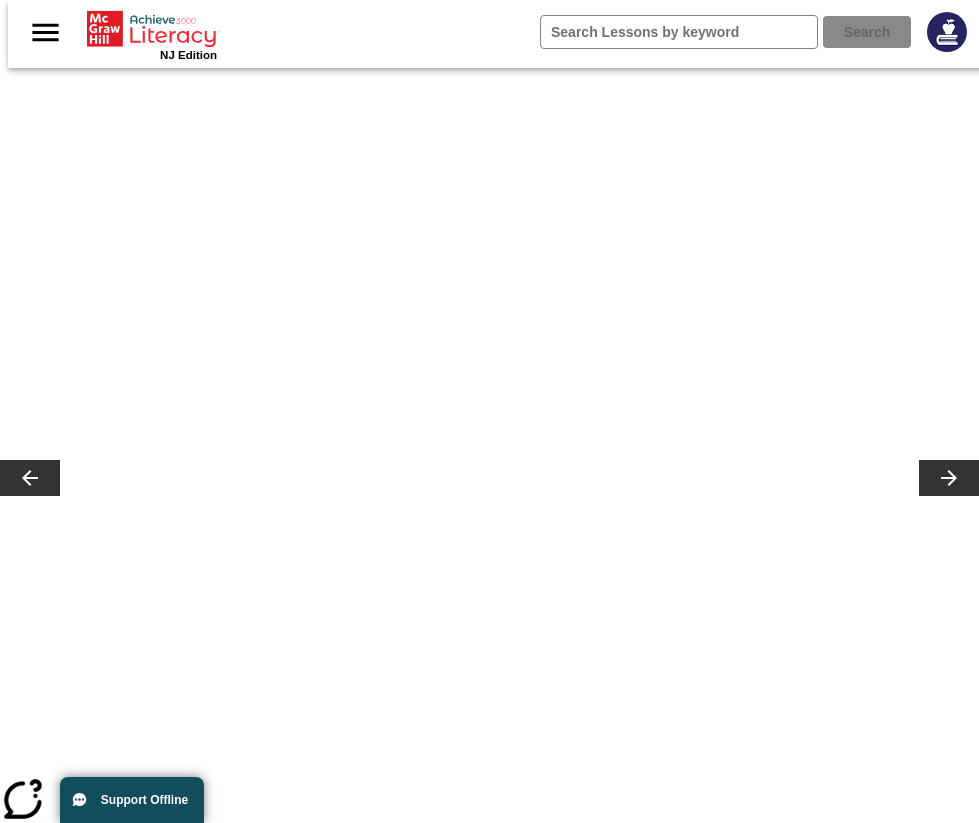 scroll, scrollTop: 333, scrollLeft: 0, axis: vertical 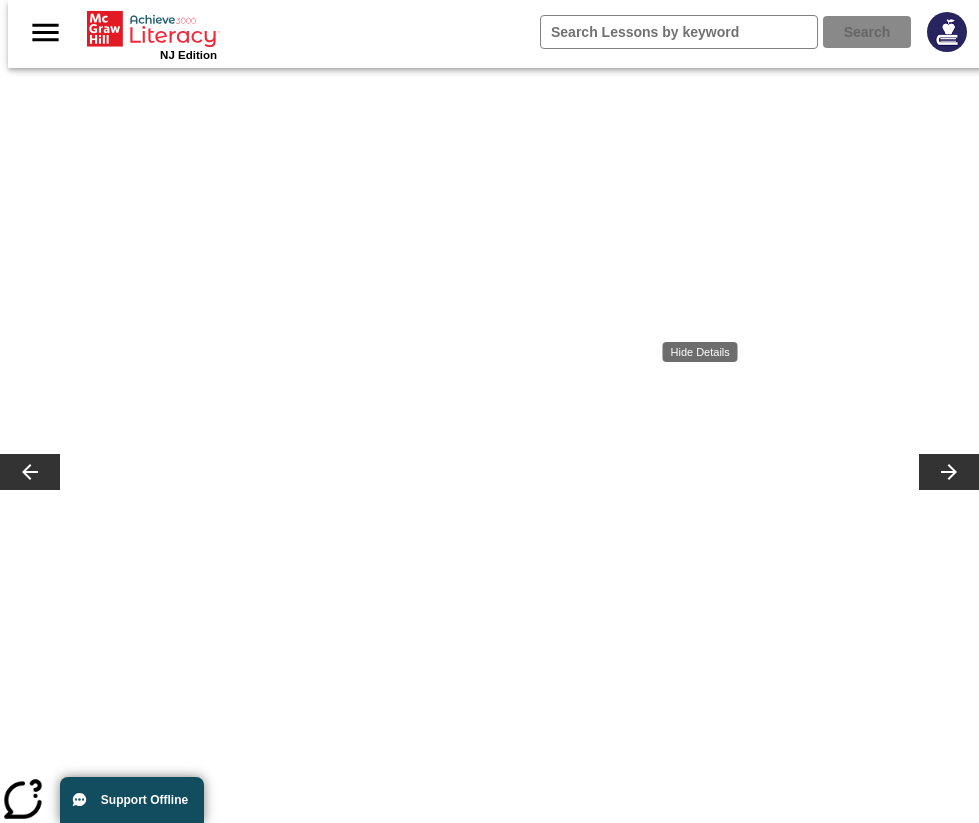 click 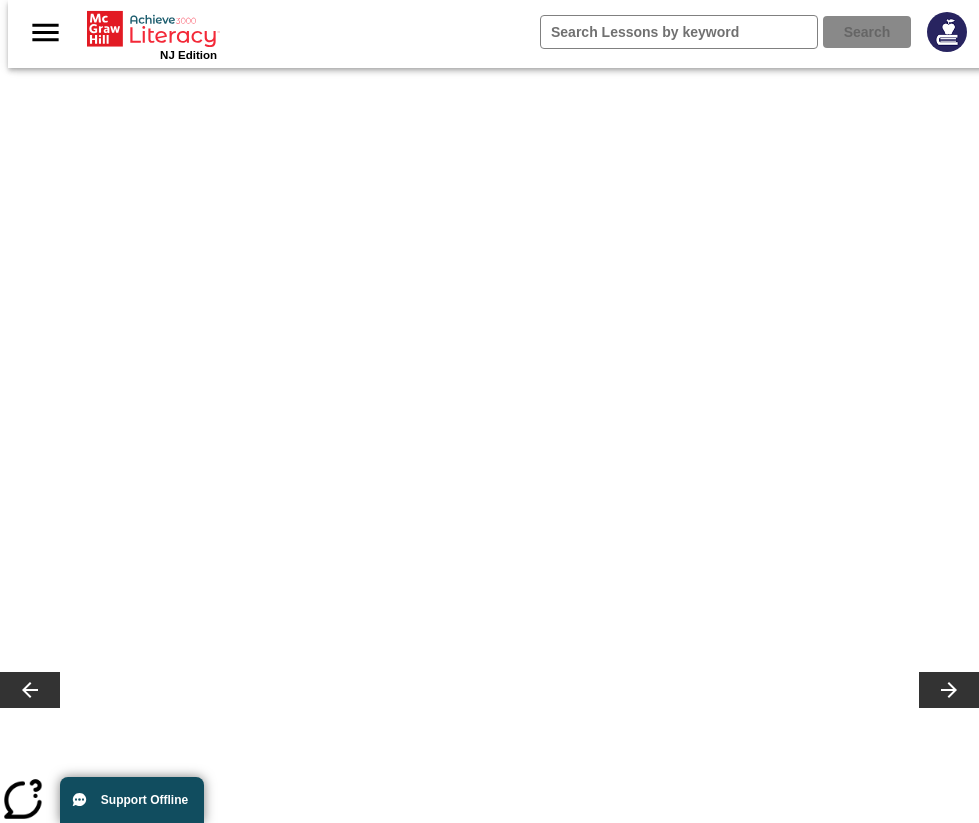 scroll, scrollTop: 0, scrollLeft: 0, axis: both 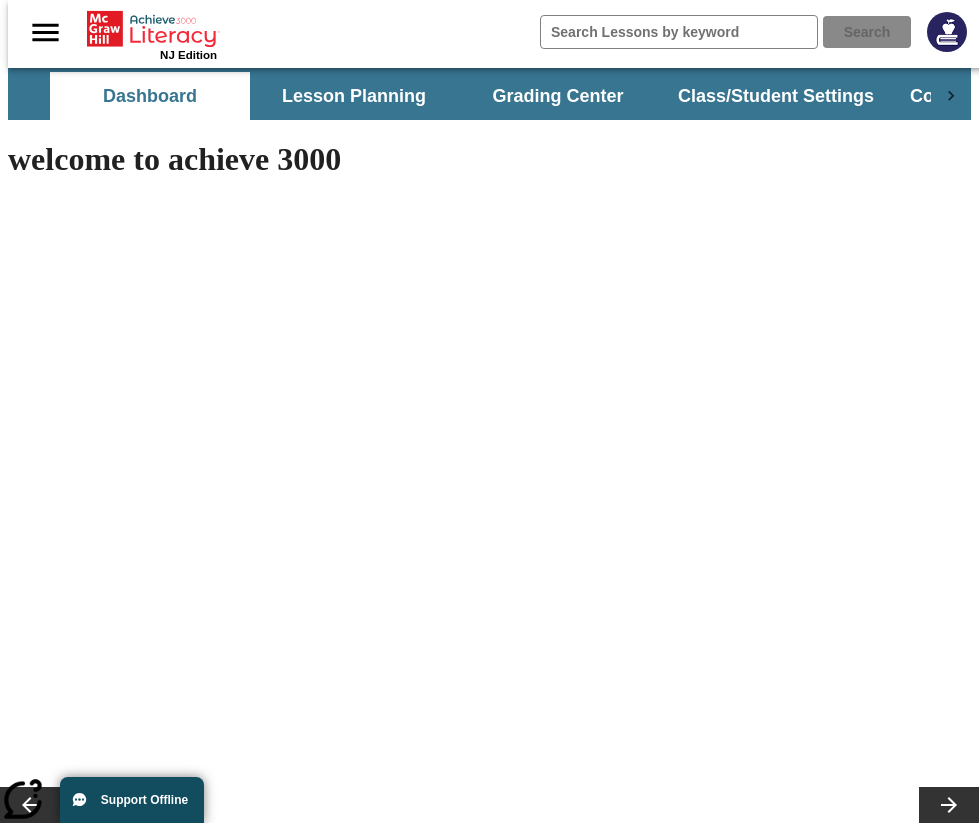 click on "View Lesson" at bounding box center [-653, 722] 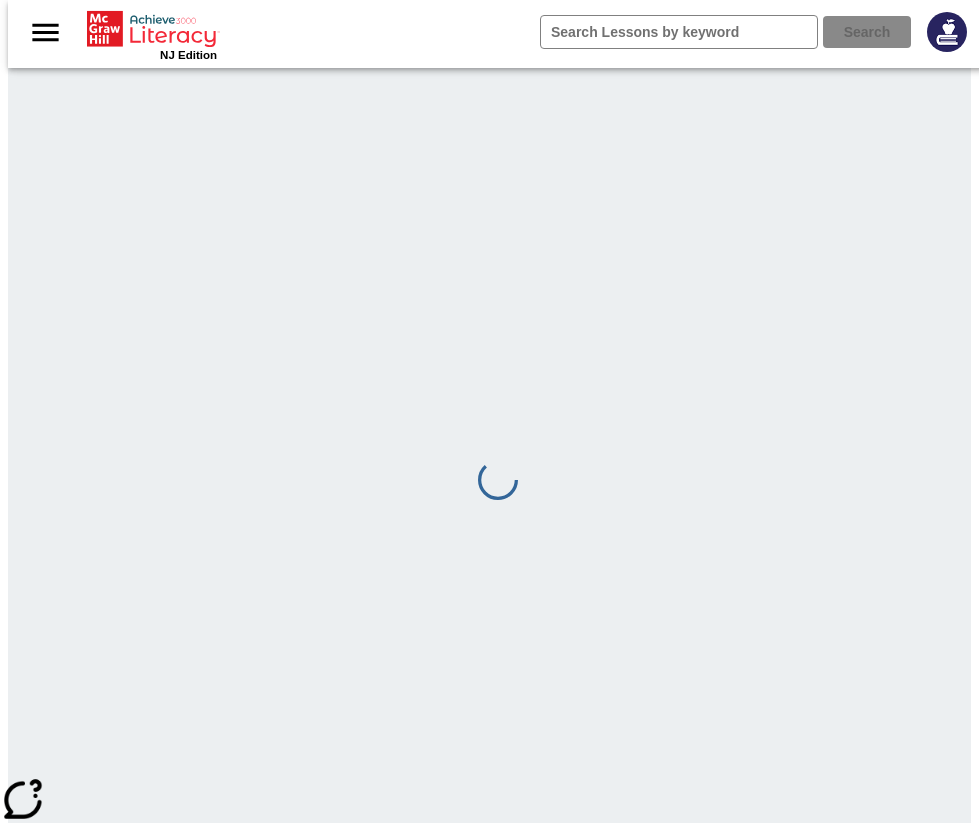 scroll, scrollTop: 0, scrollLeft: 0, axis: both 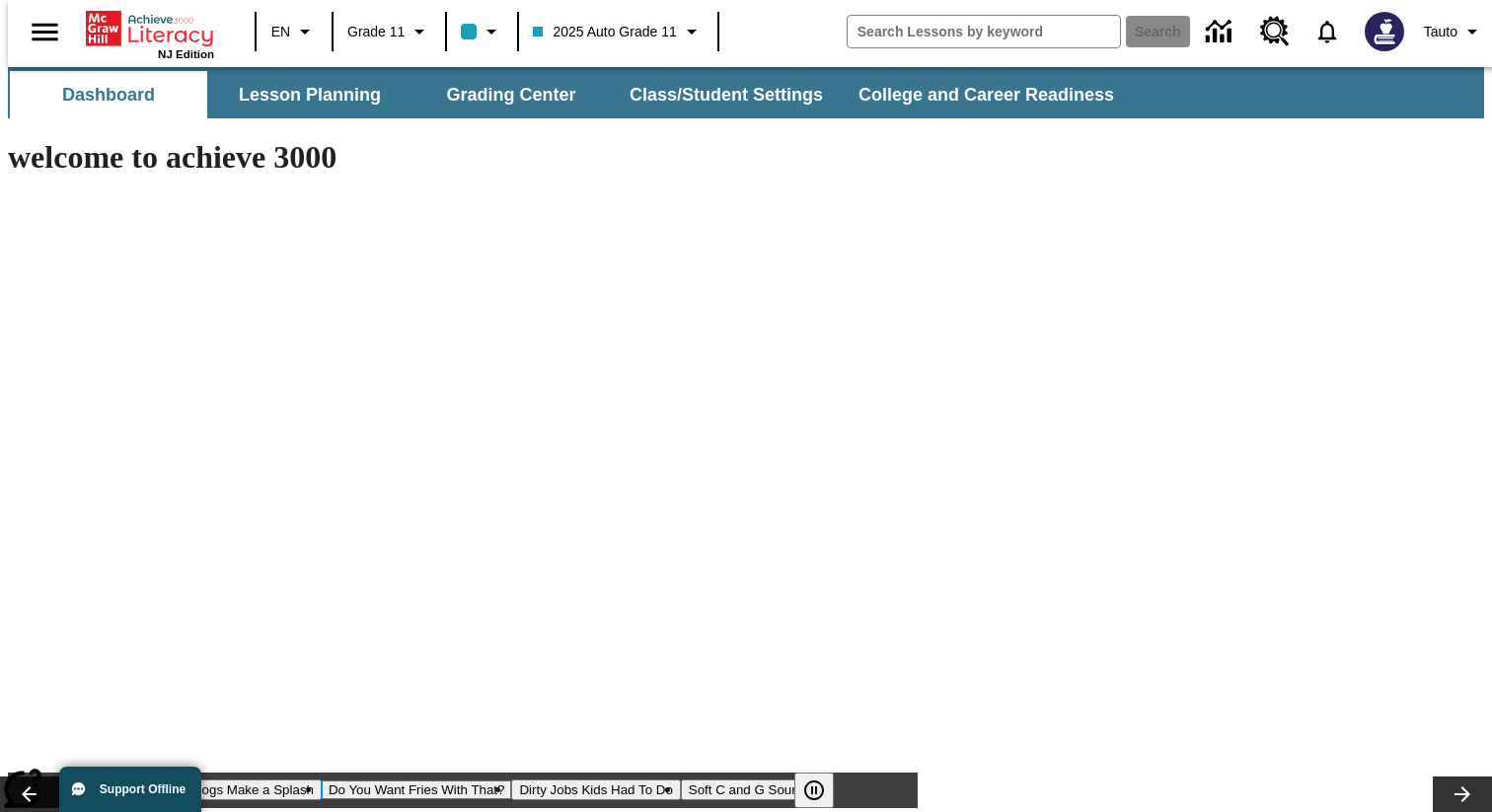 click on "Do You Want Fries With That?" at bounding box center [416, 789] 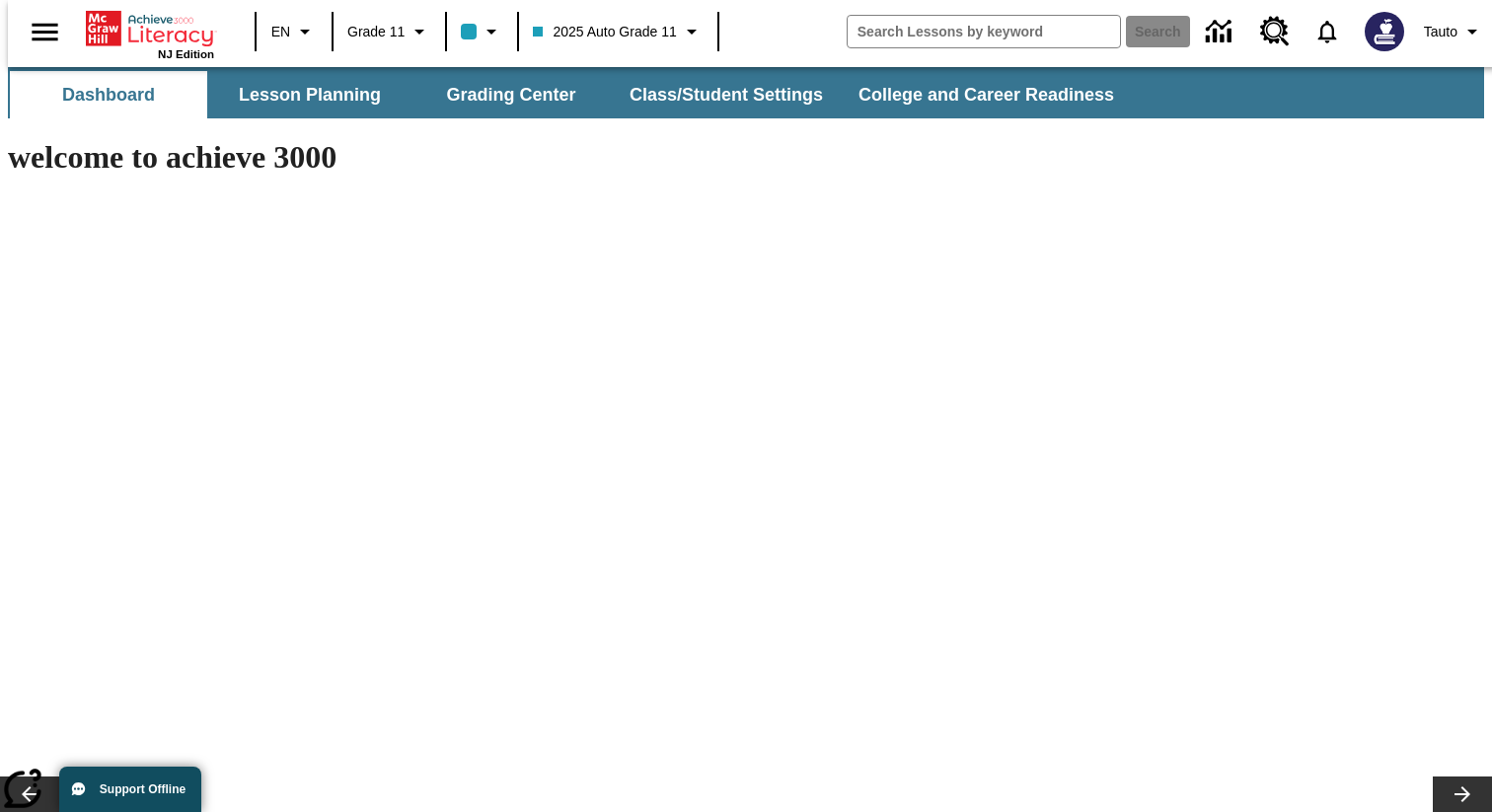 click on "Diving Dogs Make a Splash" at bounding box center [232, 1365] 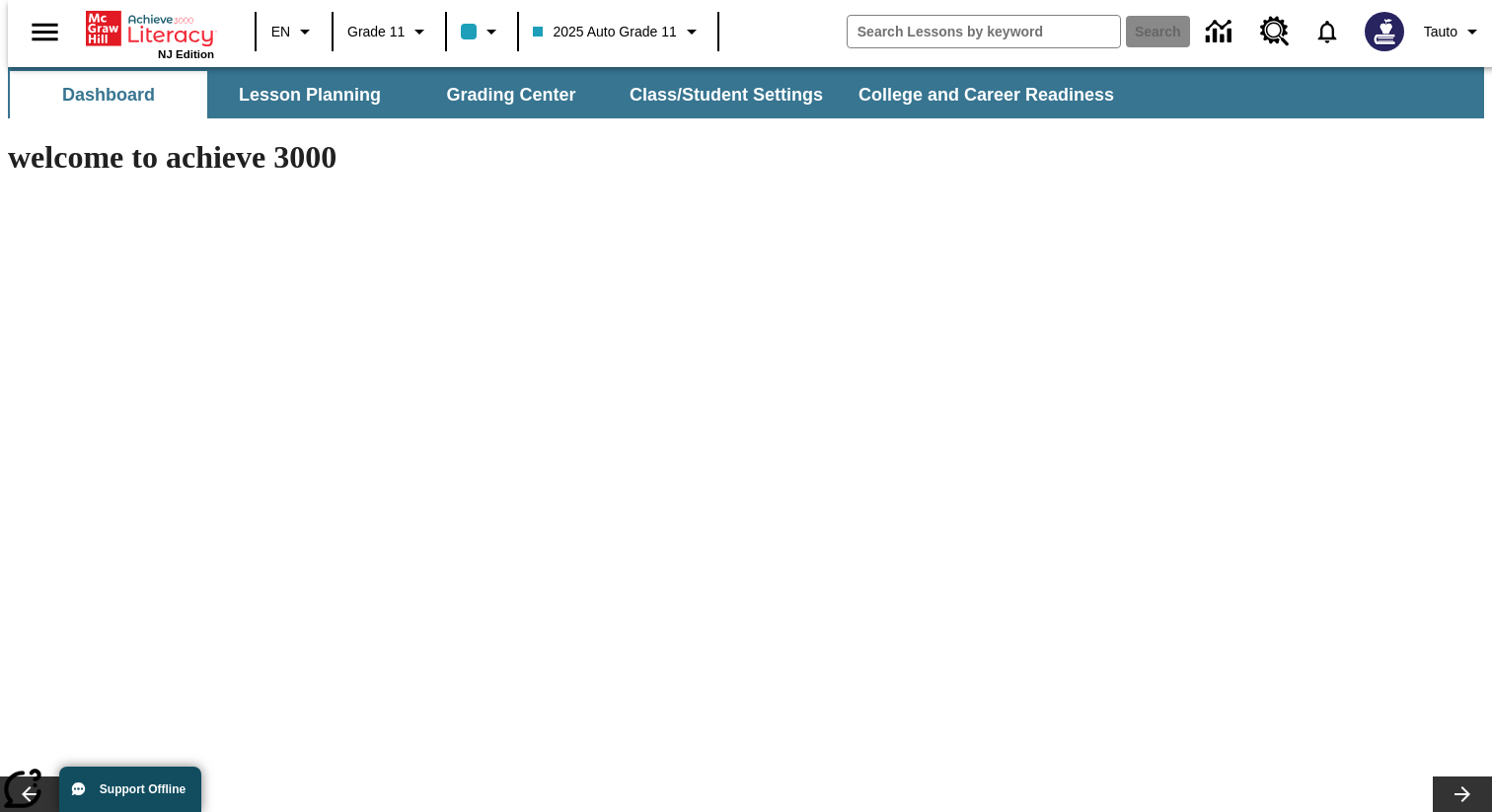 click on "Jul 18 - Jul 18" at bounding box center (-381, 223) 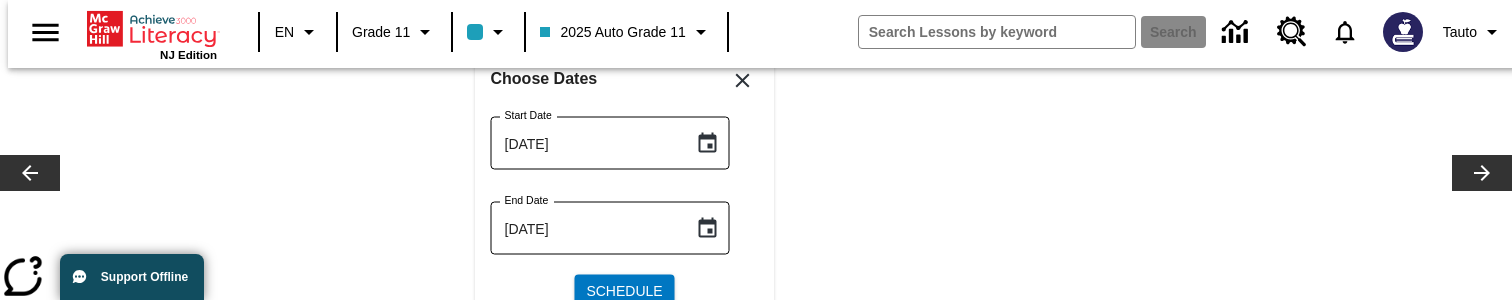 scroll, scrollTop: 117, scrollLeft: 0, axis: vertical 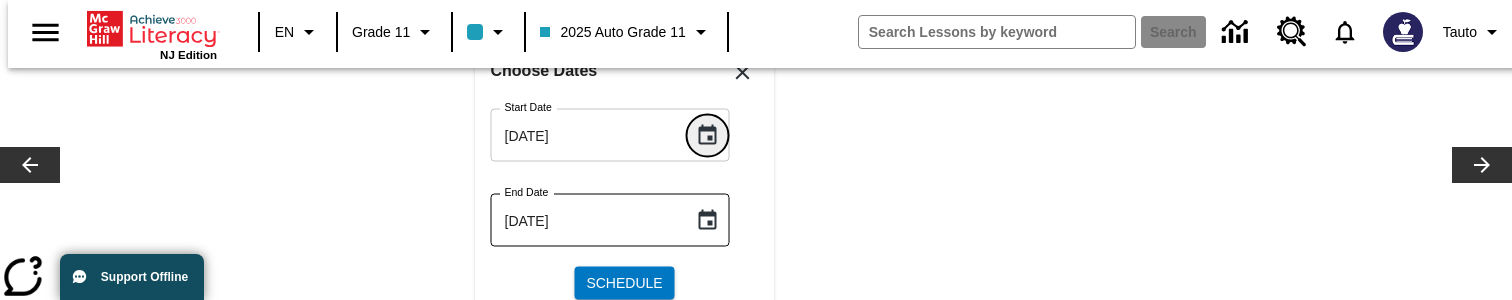 click at bounding box center (708, 135) 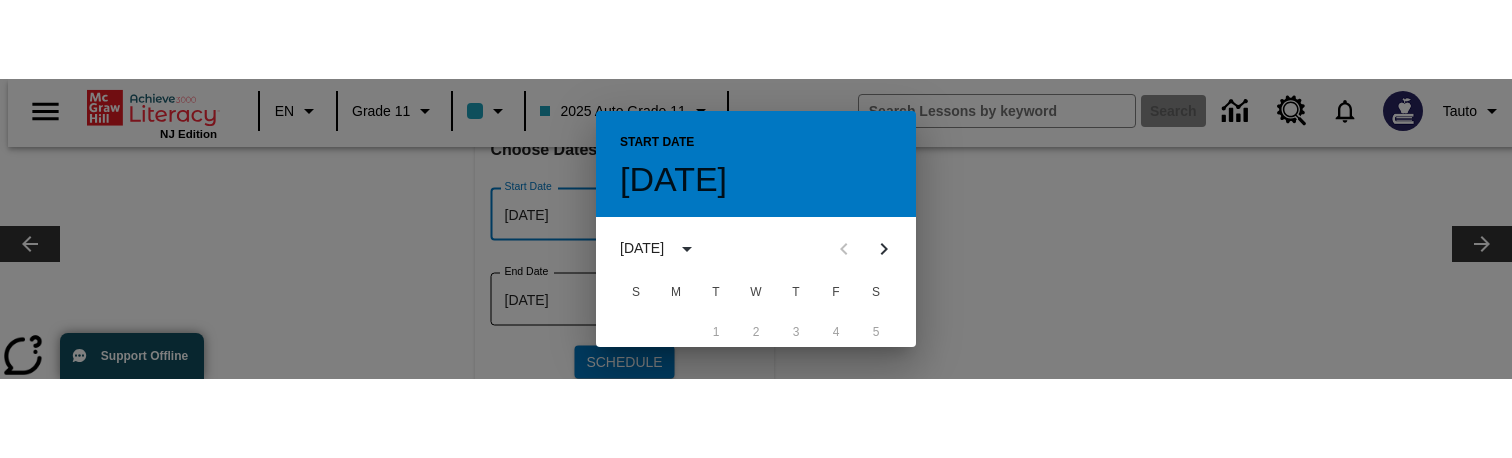 scroll, scrollTop: 180, scrollLeft: 0, axis: vertical 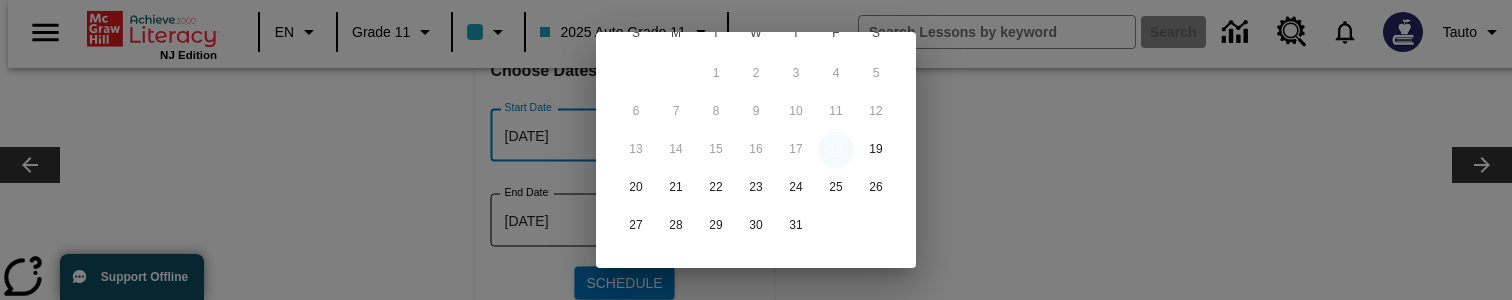 click on "18" at bounding box center [836, 150] 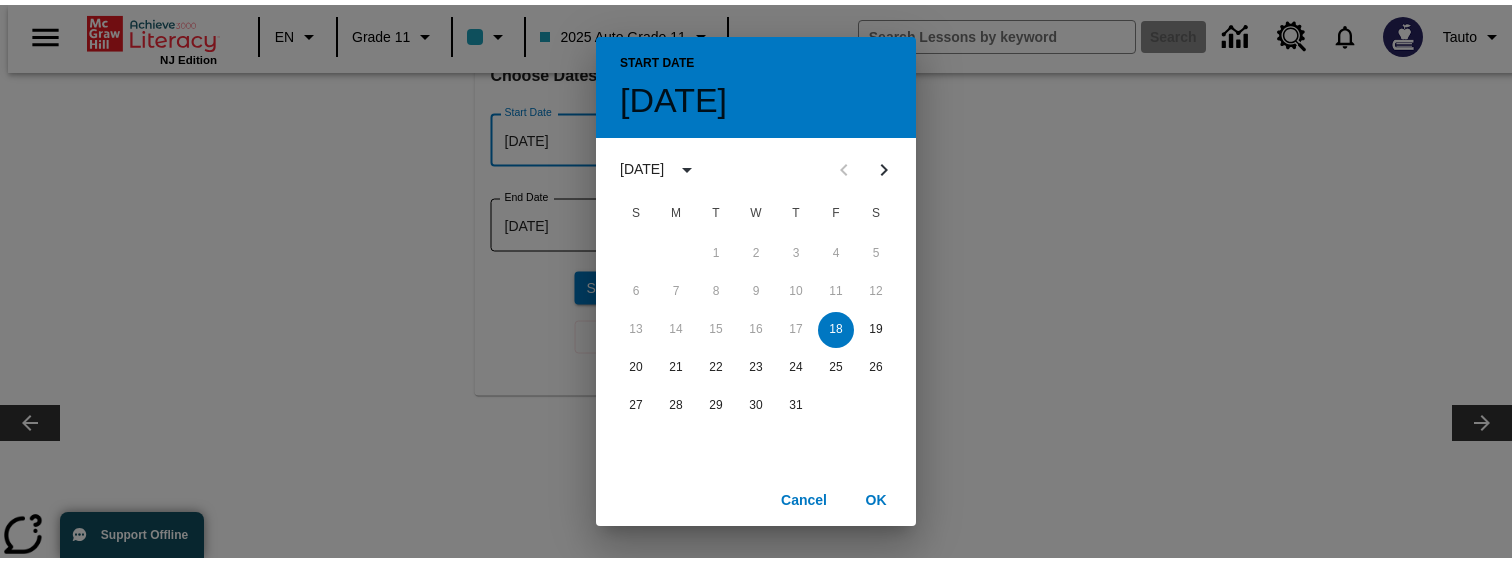 scroll, scrollTop: 0, scrollLeft: 0, axis: both 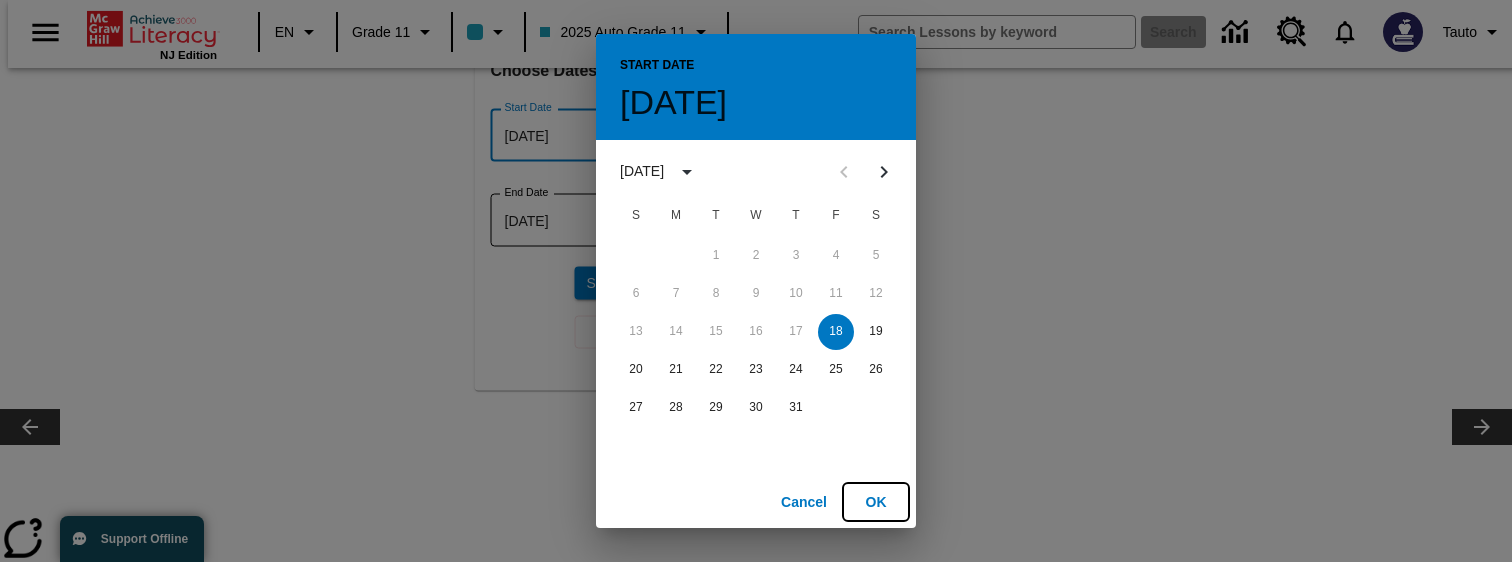 click on "OK" at bounding box center (876, 502) 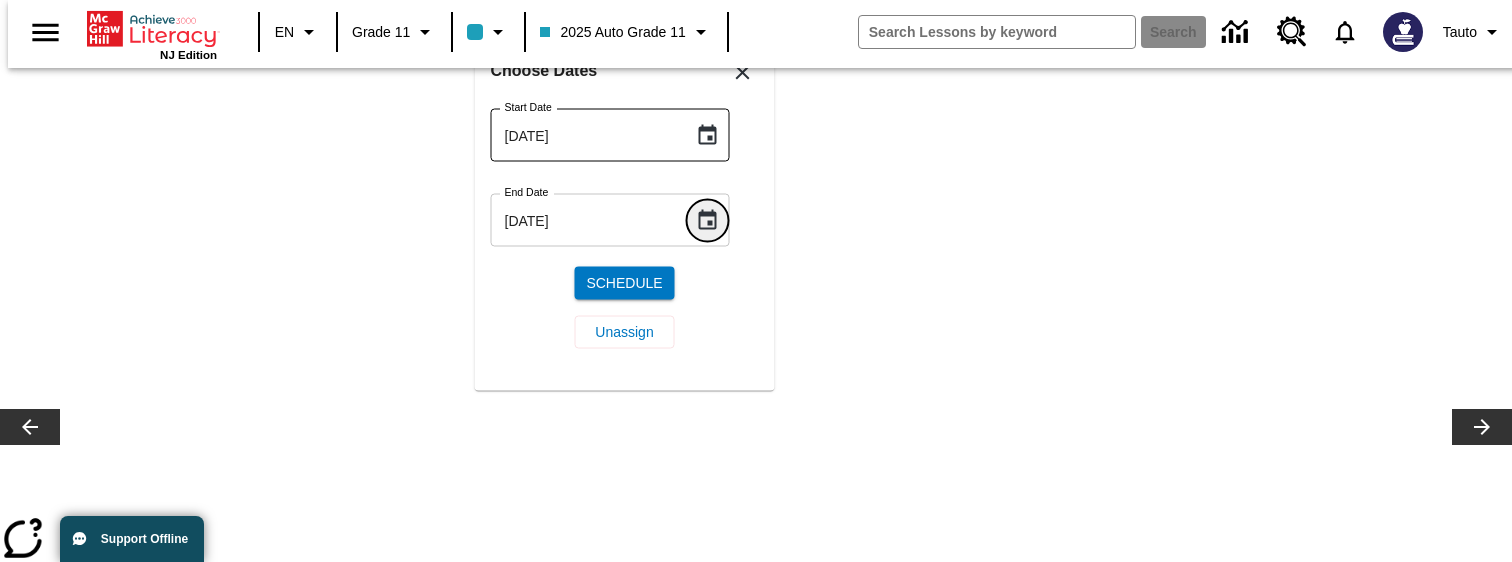click 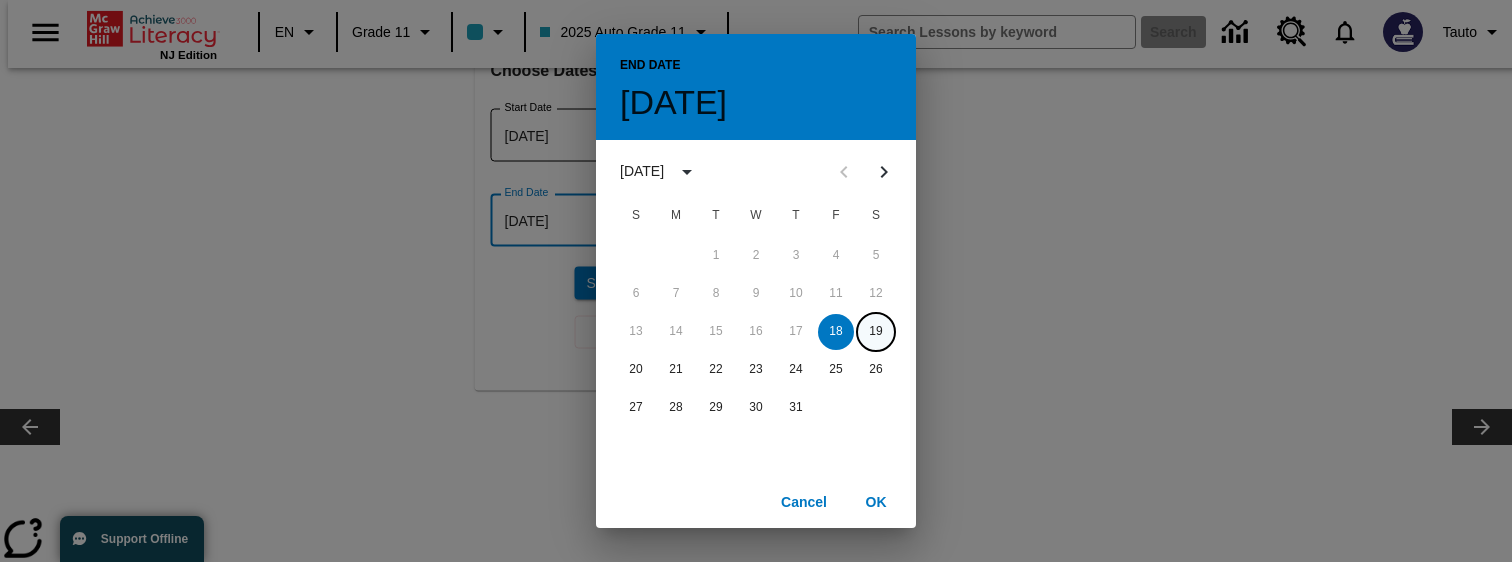 click on "19" at bounding box center [876, 332] 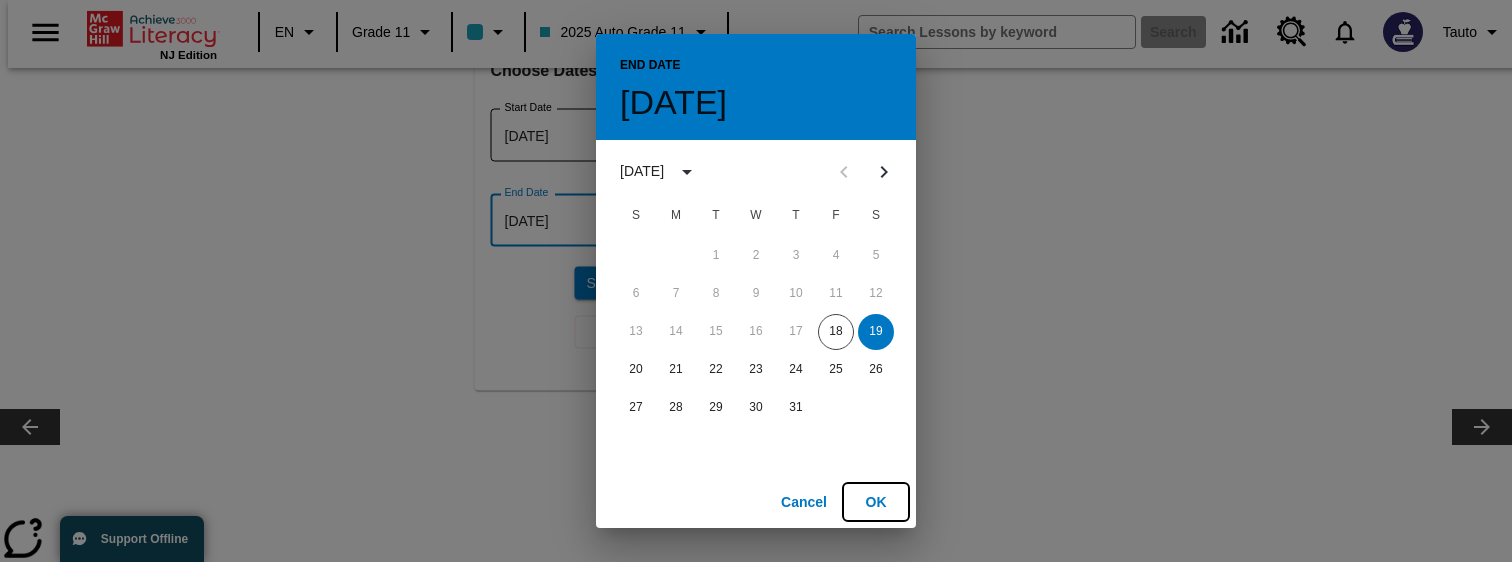 click on "OK" at bounding box center [876, 502] 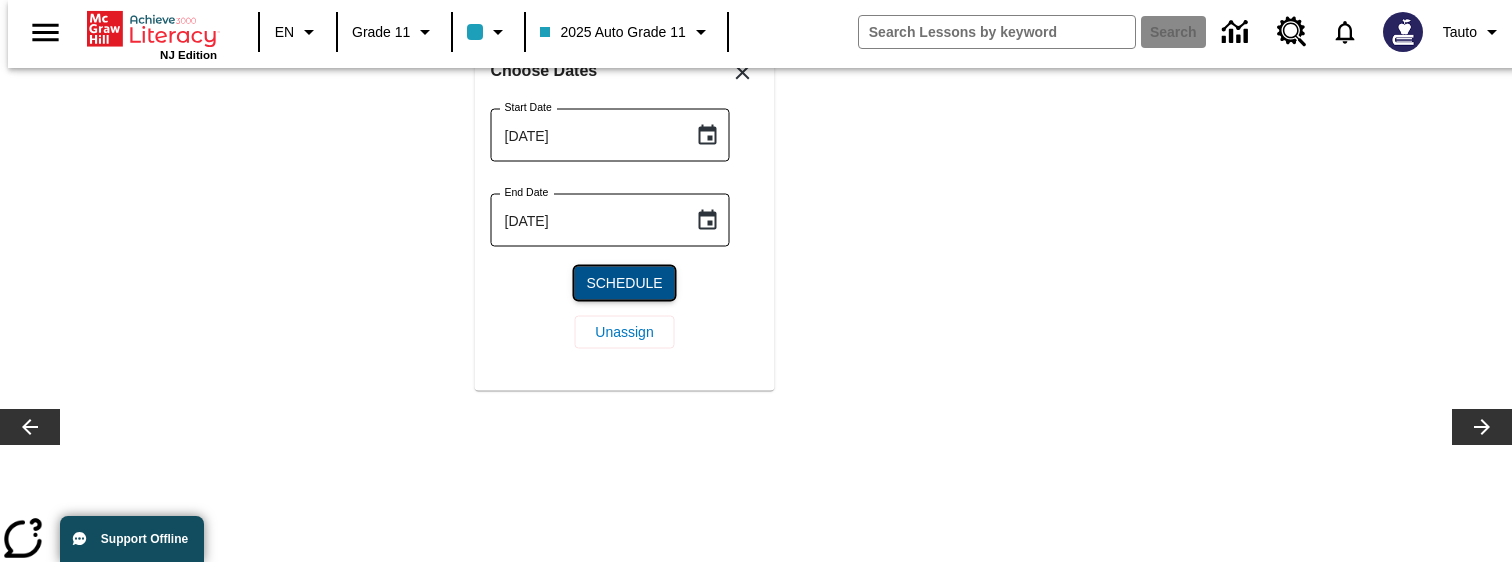 click on "Schedule" at bounding box center [624, 283] 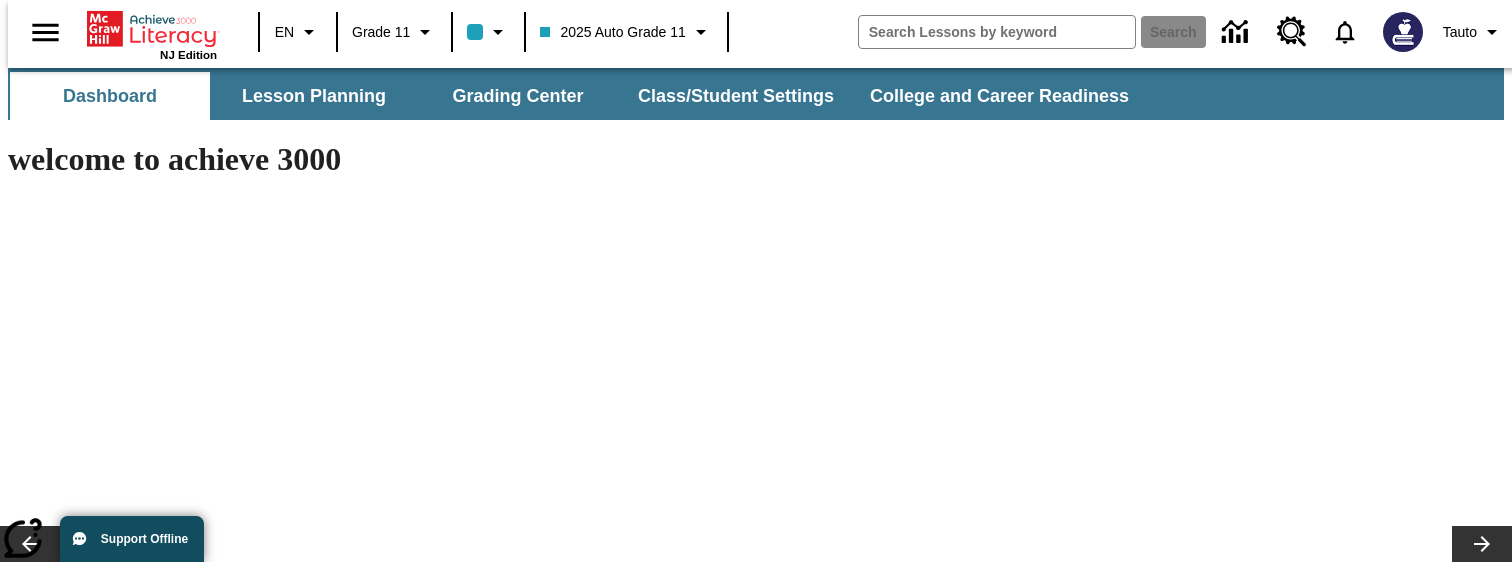 scroll, scrollTop: 3, scrollLeft: 0, axis: vertical 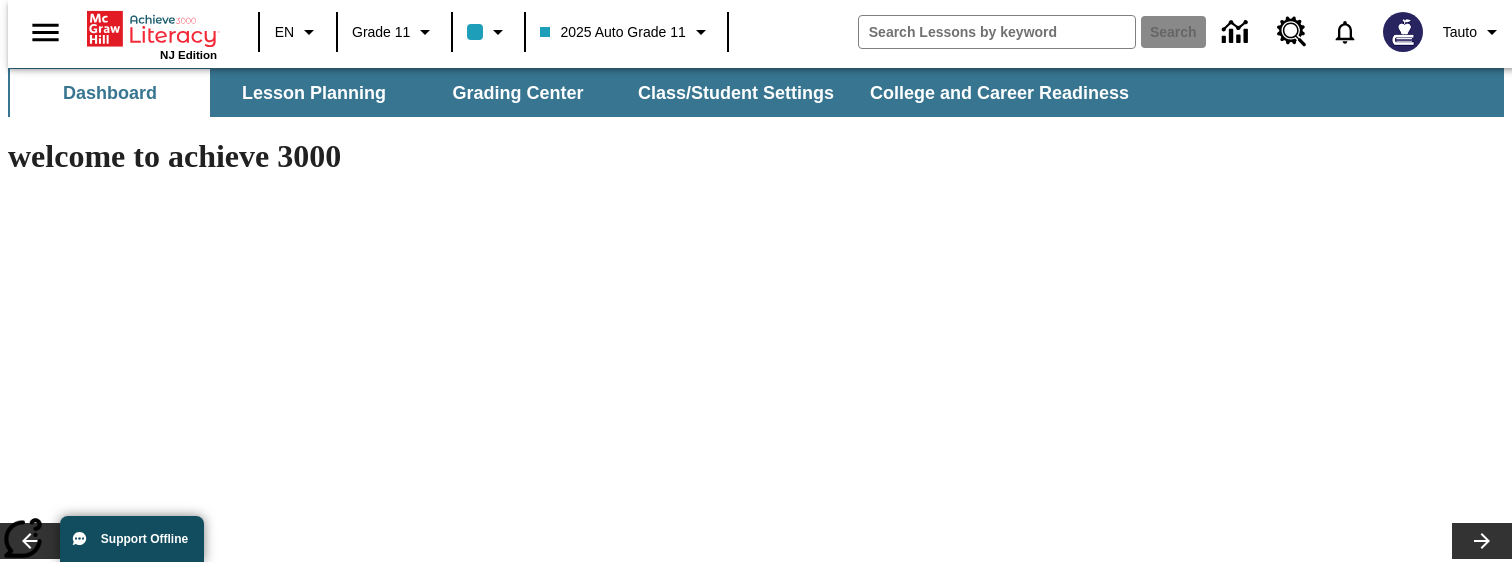 click on "Do You Want Fries With That?" at bounding box center (422, 1380) 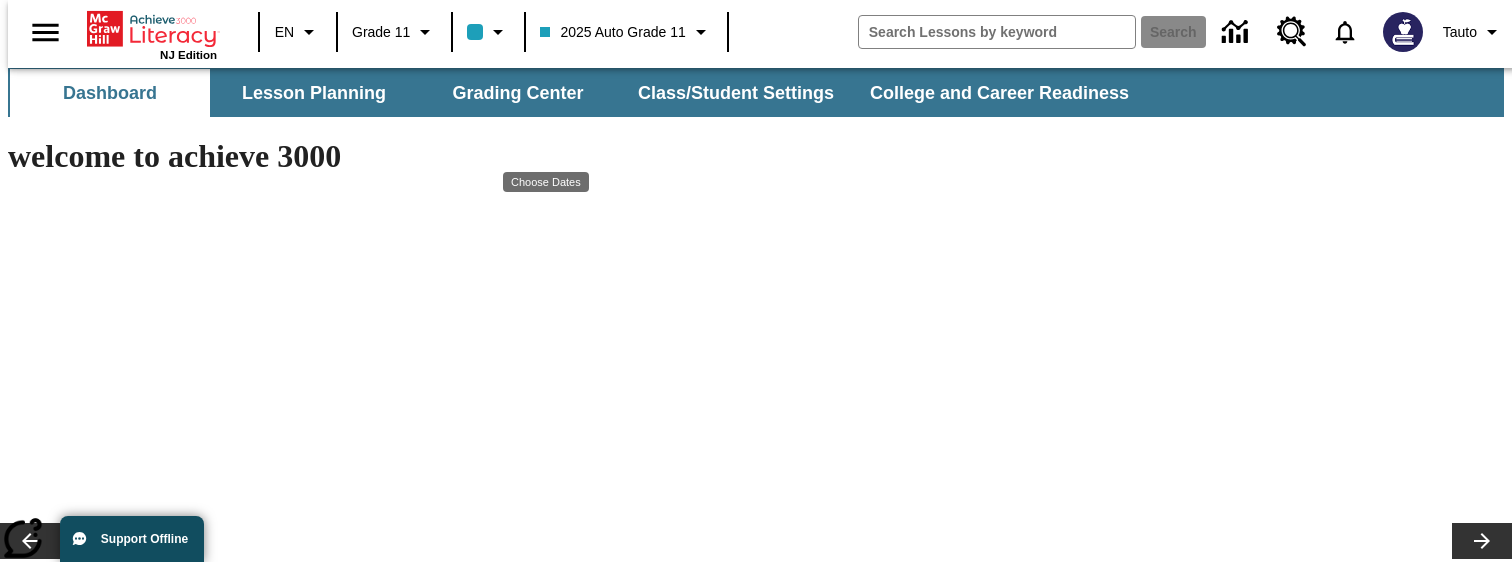 click on "Jul 18 - Jul 19" at bounding box center [-386, 514] 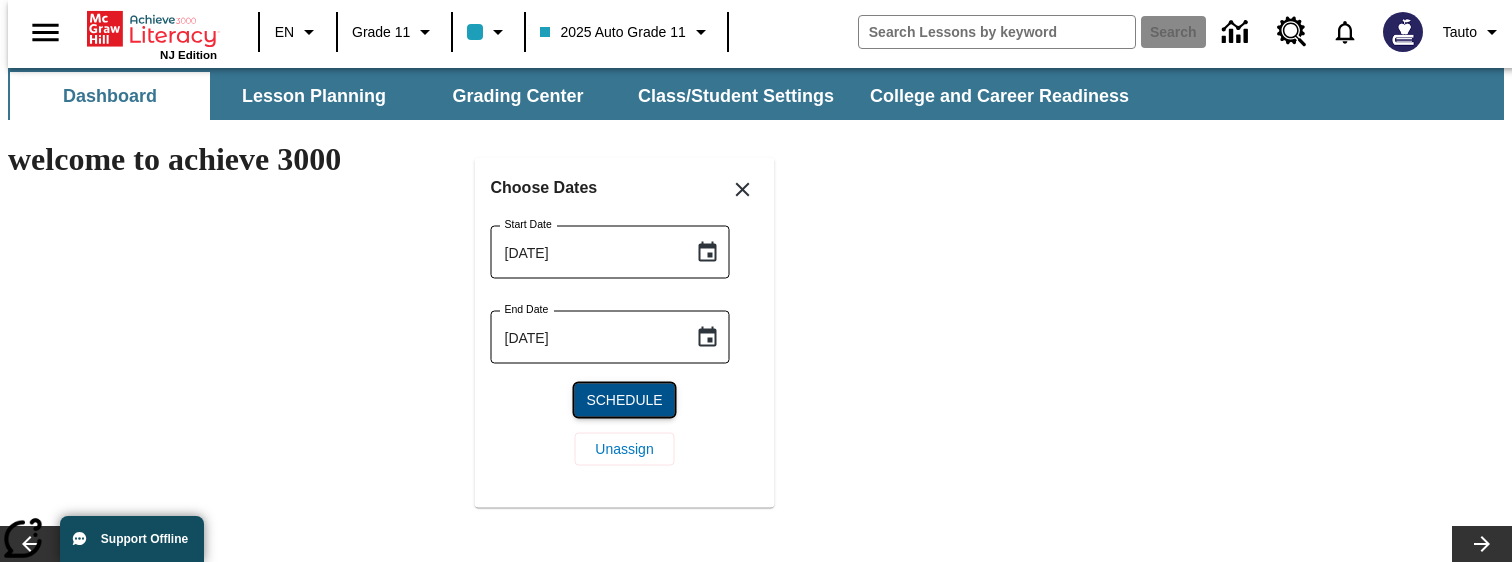 click on "Schedule" at bounding box center [624, 400] 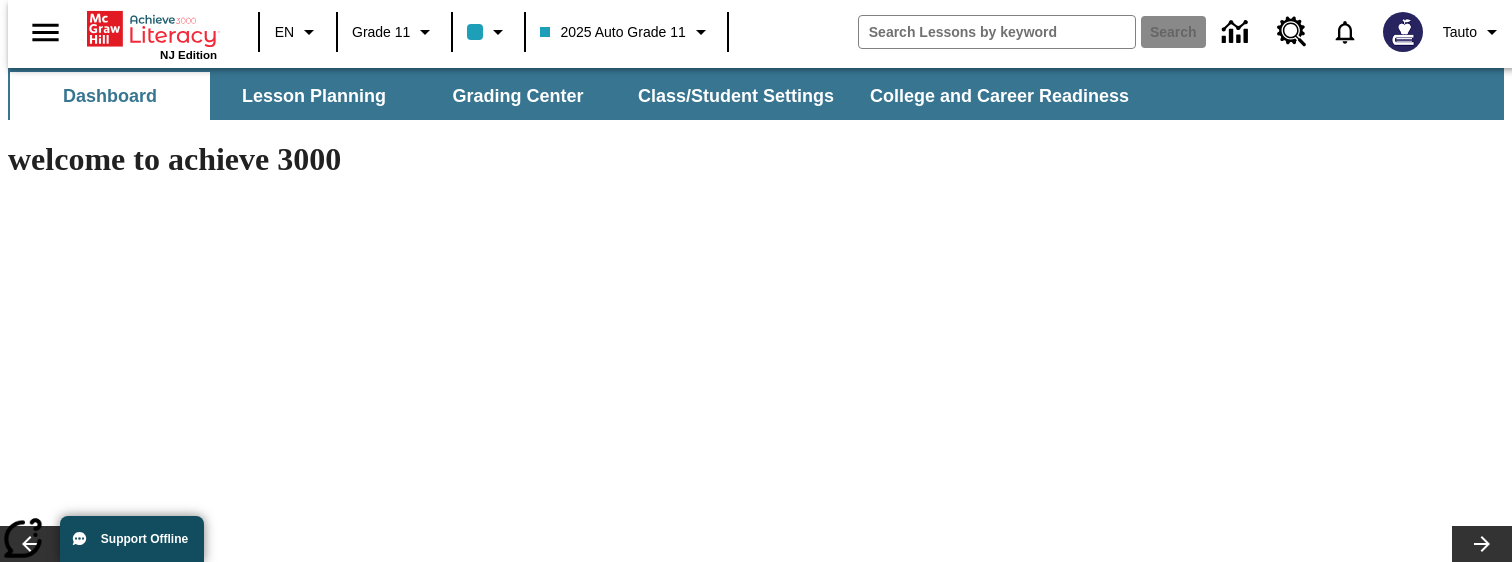 scroll, scrollTop: 0, scrollLeft: 0, axis: both 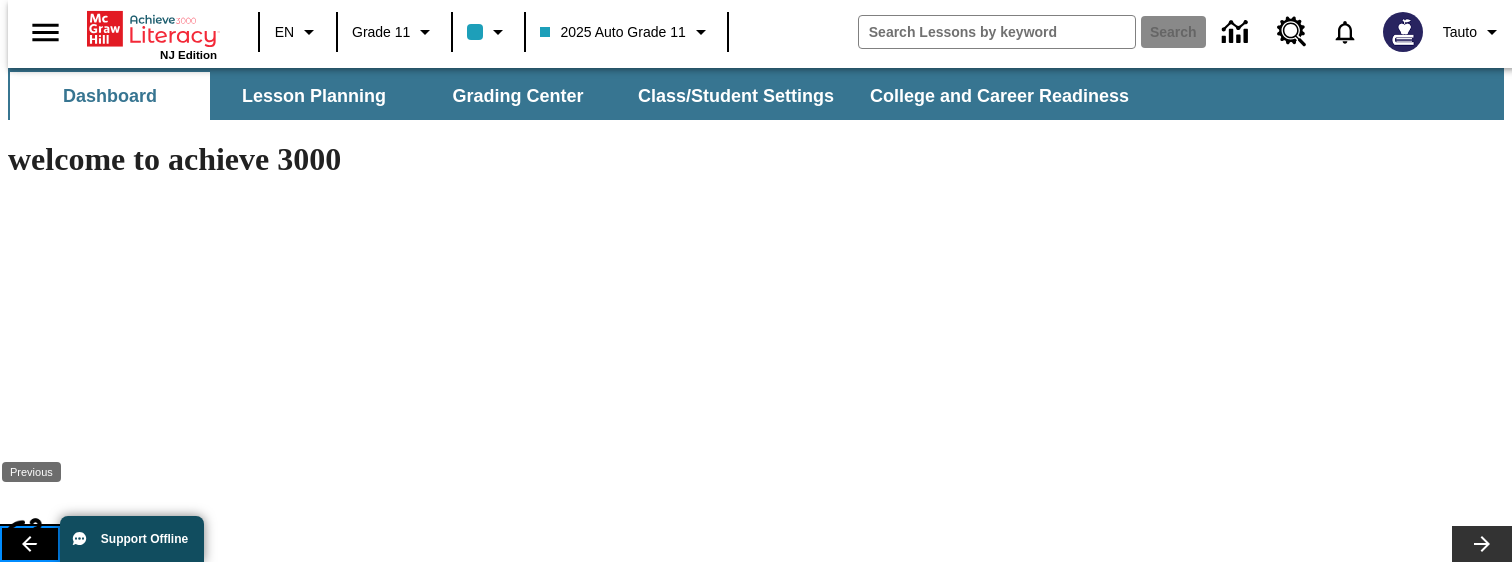 click 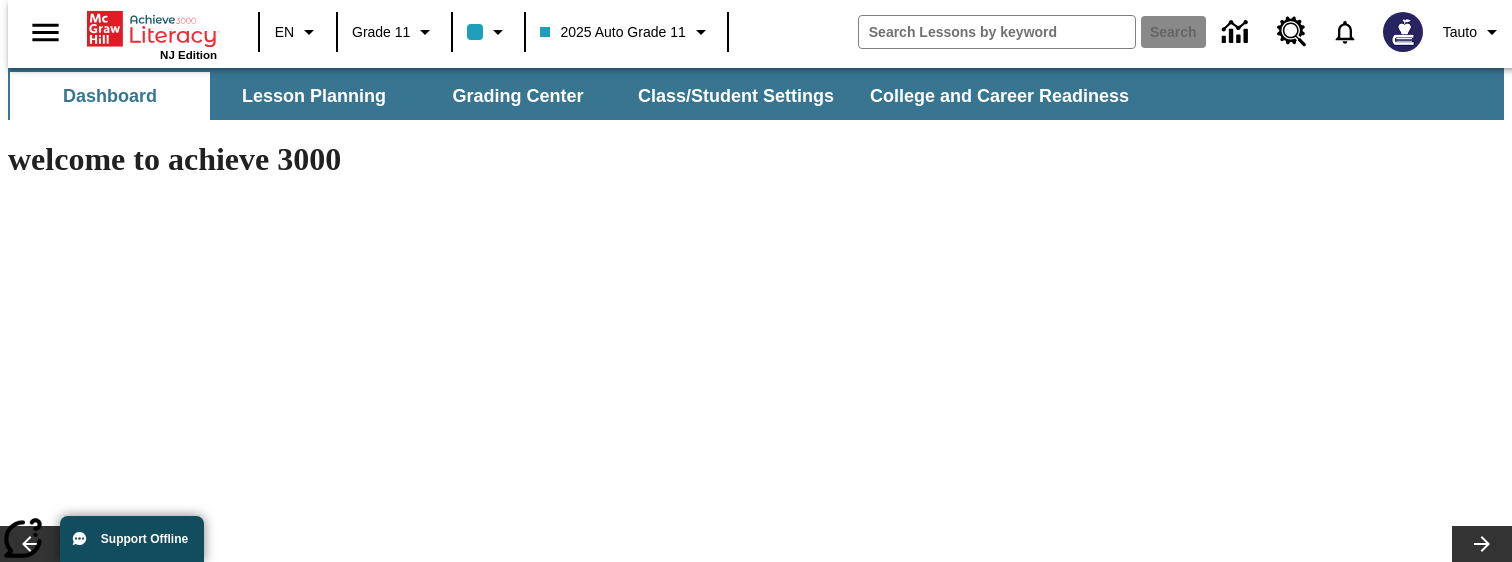 click on "Do You Want Fries With That?" at bounding box center (422, 2841) 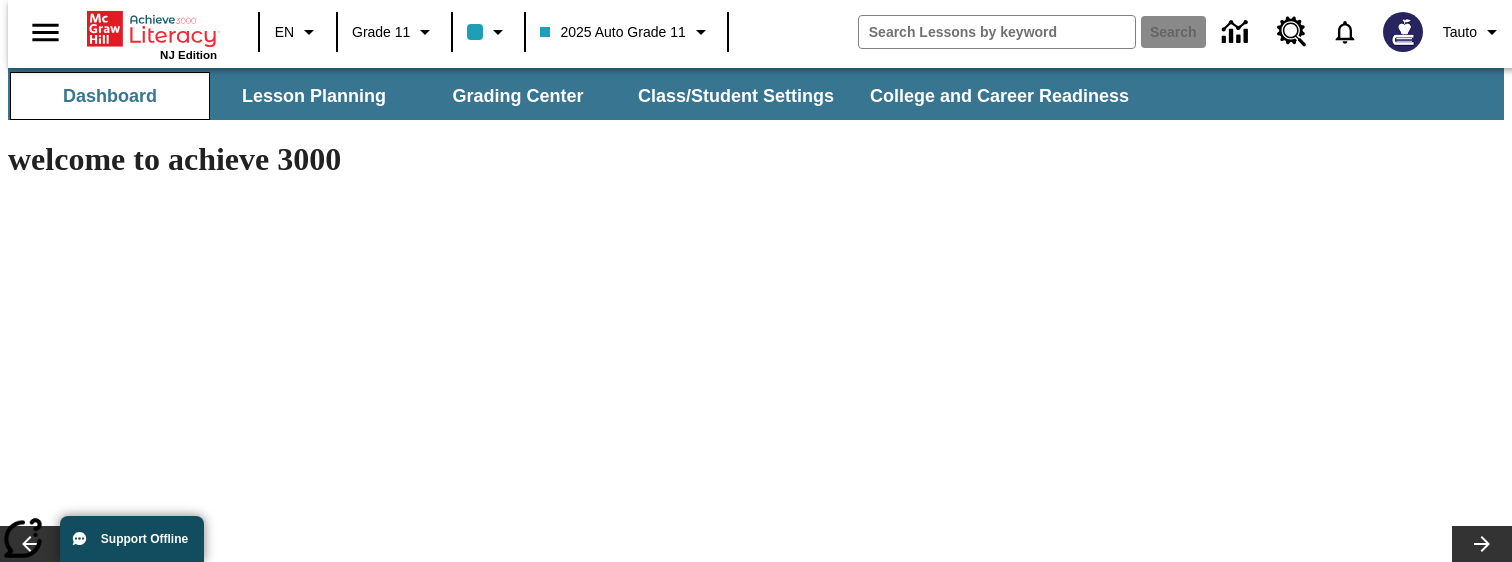 click on "Dashboard" at bounding box center (110, 96) 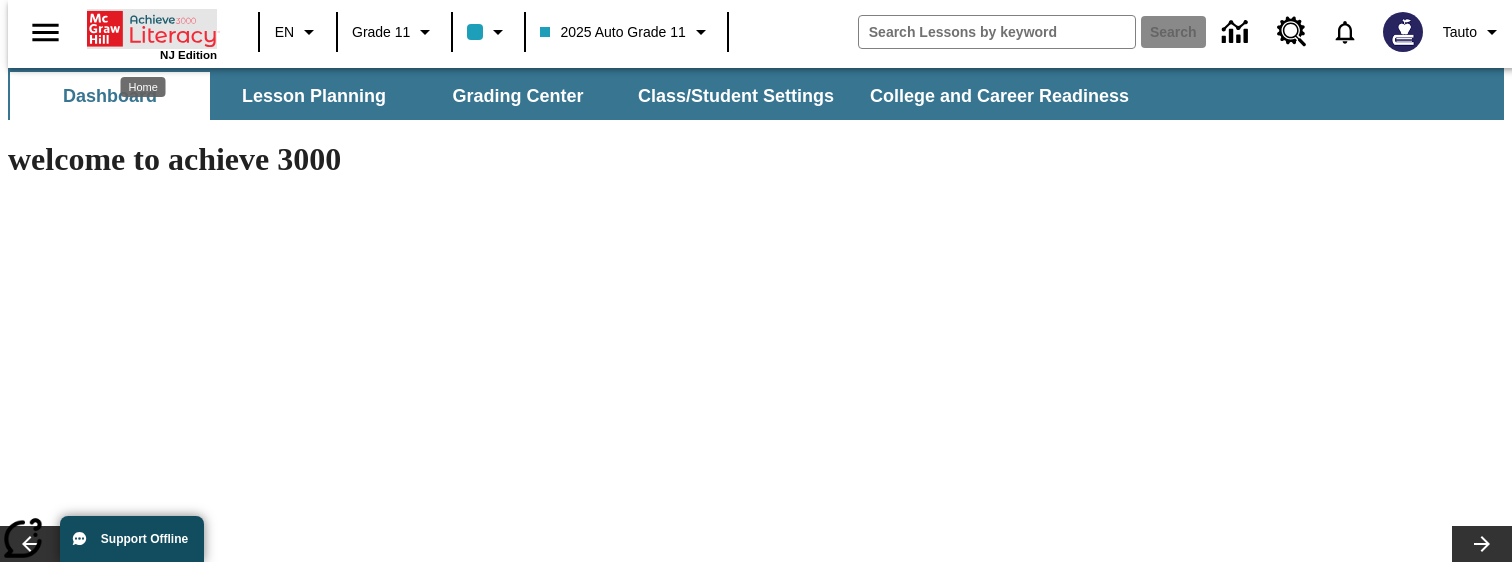 click 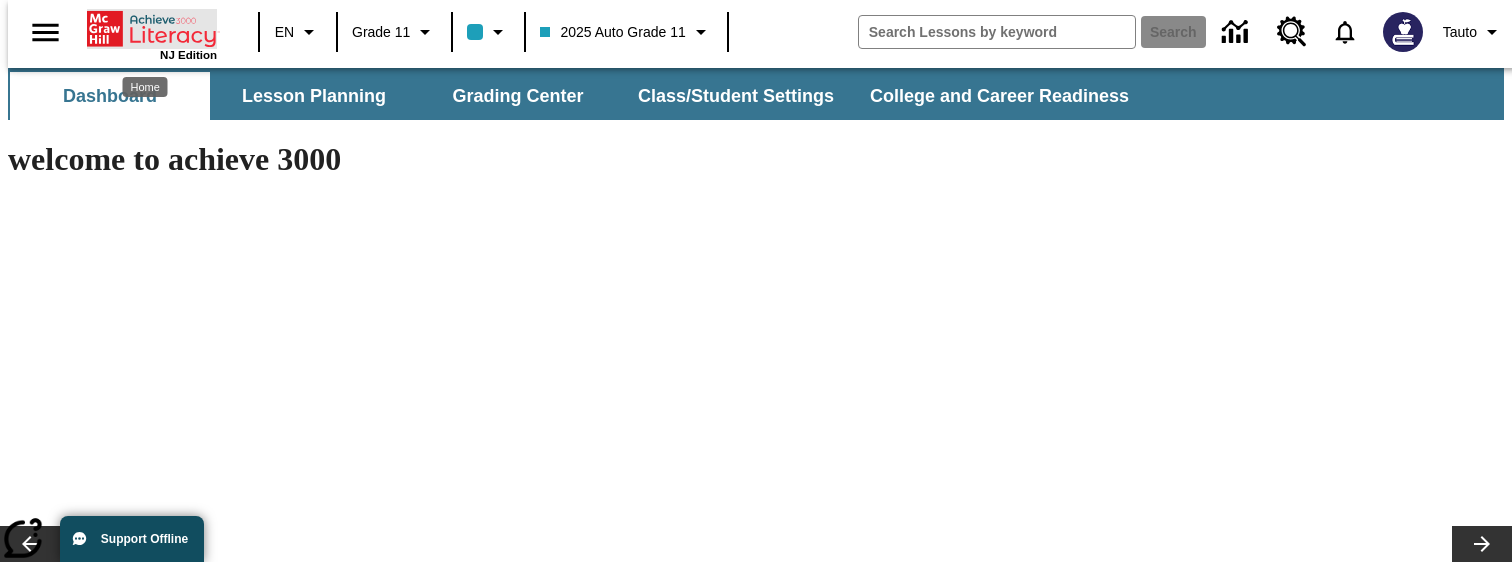 click 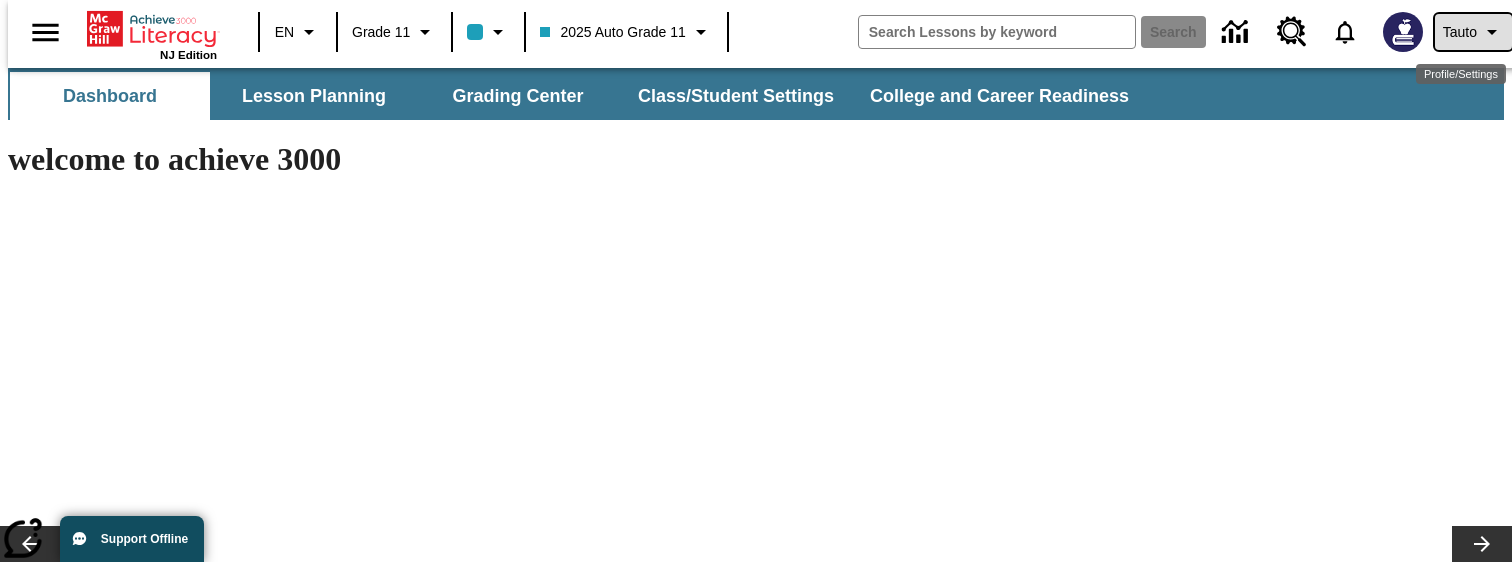 click on "Tauto" at bounding box center [1460, 32] 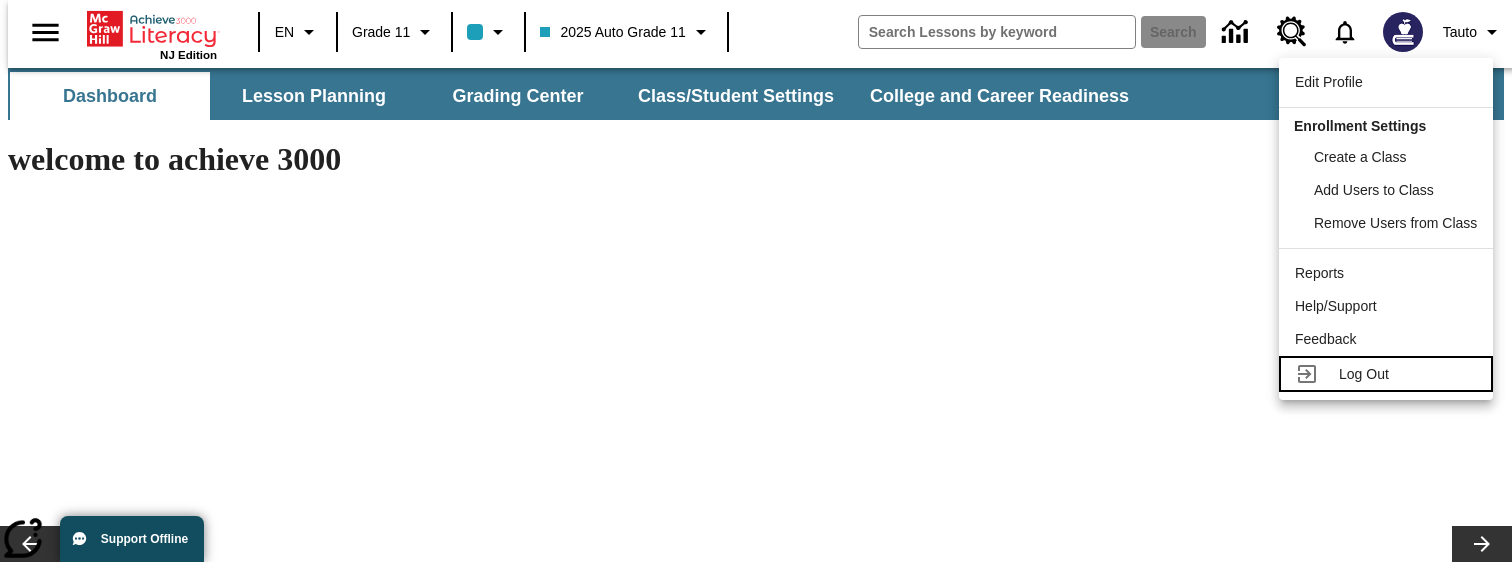 click on "Log Out" at bounding box center (1364, 374) 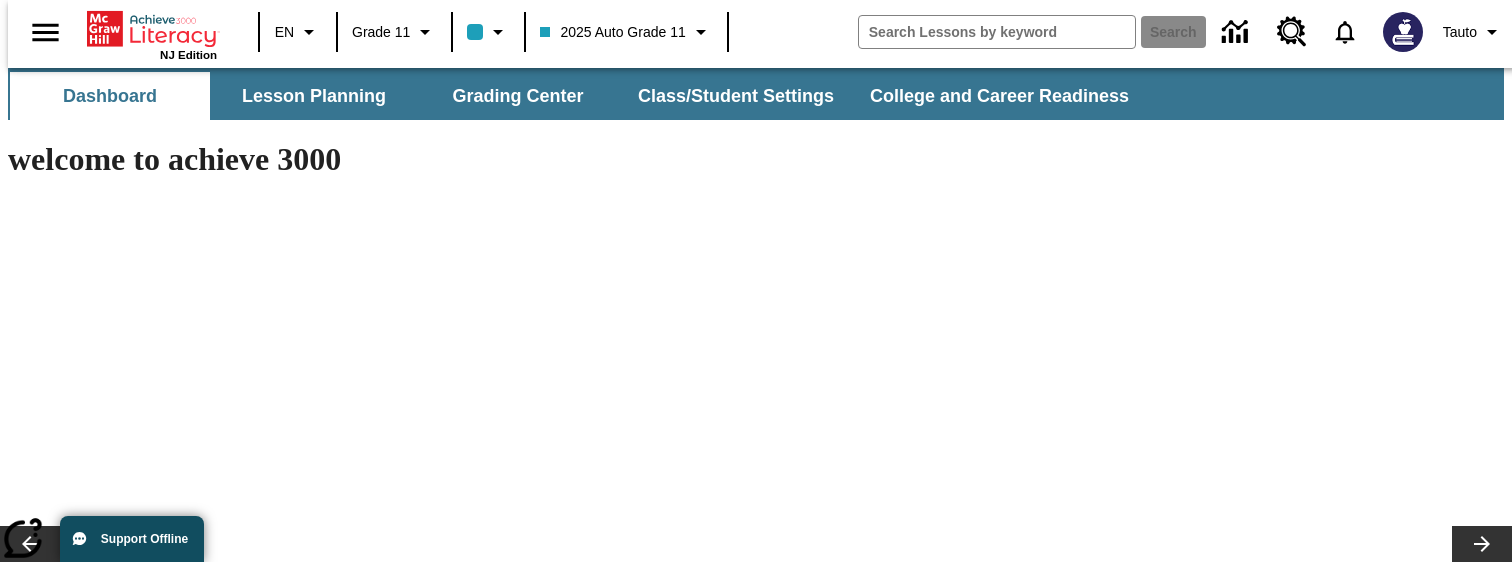 scroll, scrollTop: 0, scrollLeft: 0, axis: both 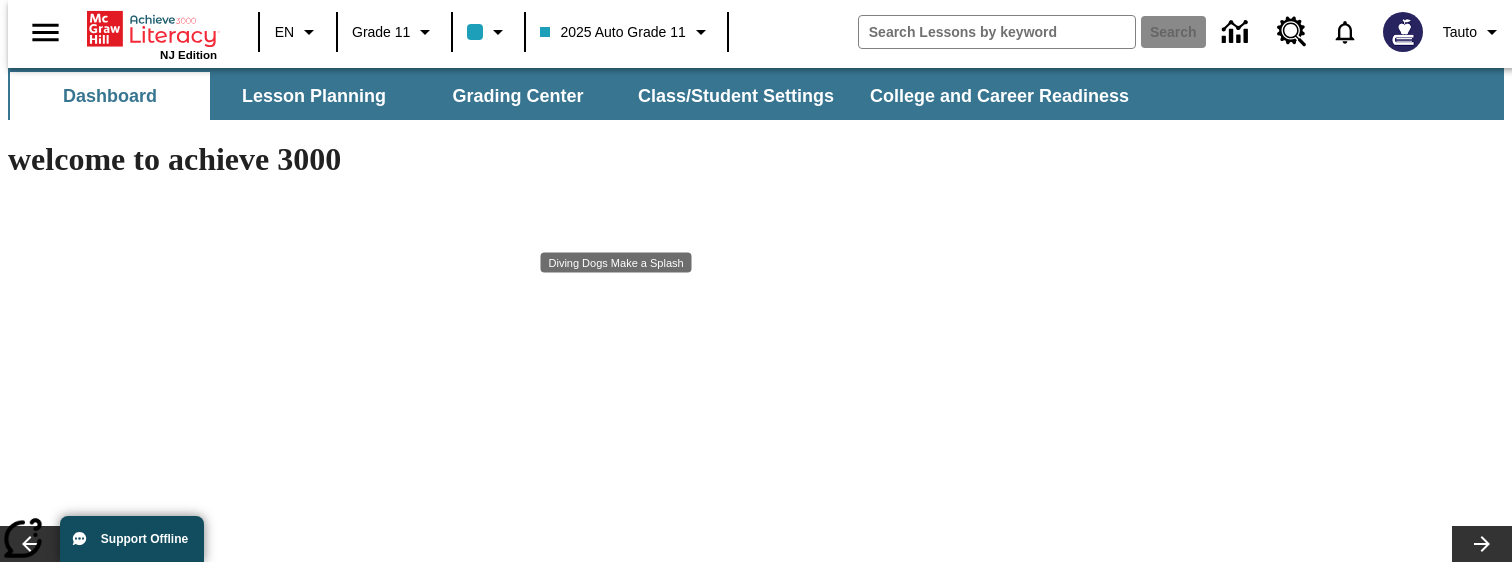 type 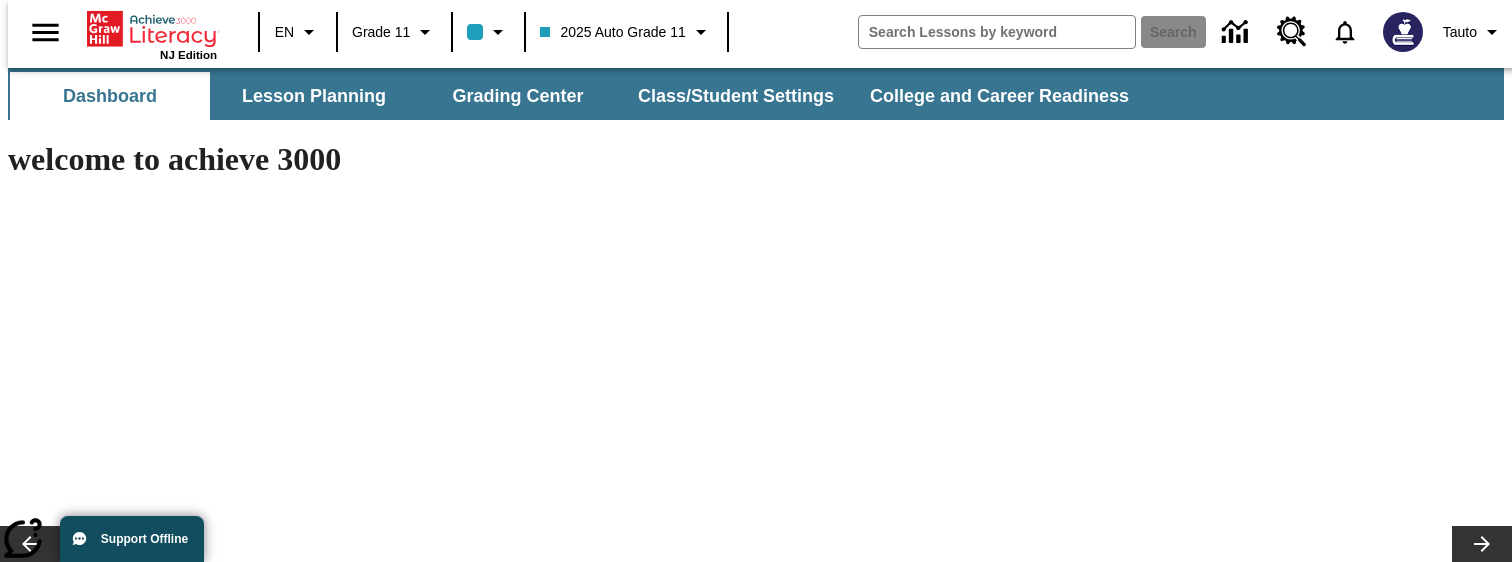 scroll, scrollTop: 0, scrollLeft: 1086, axis: horizontal 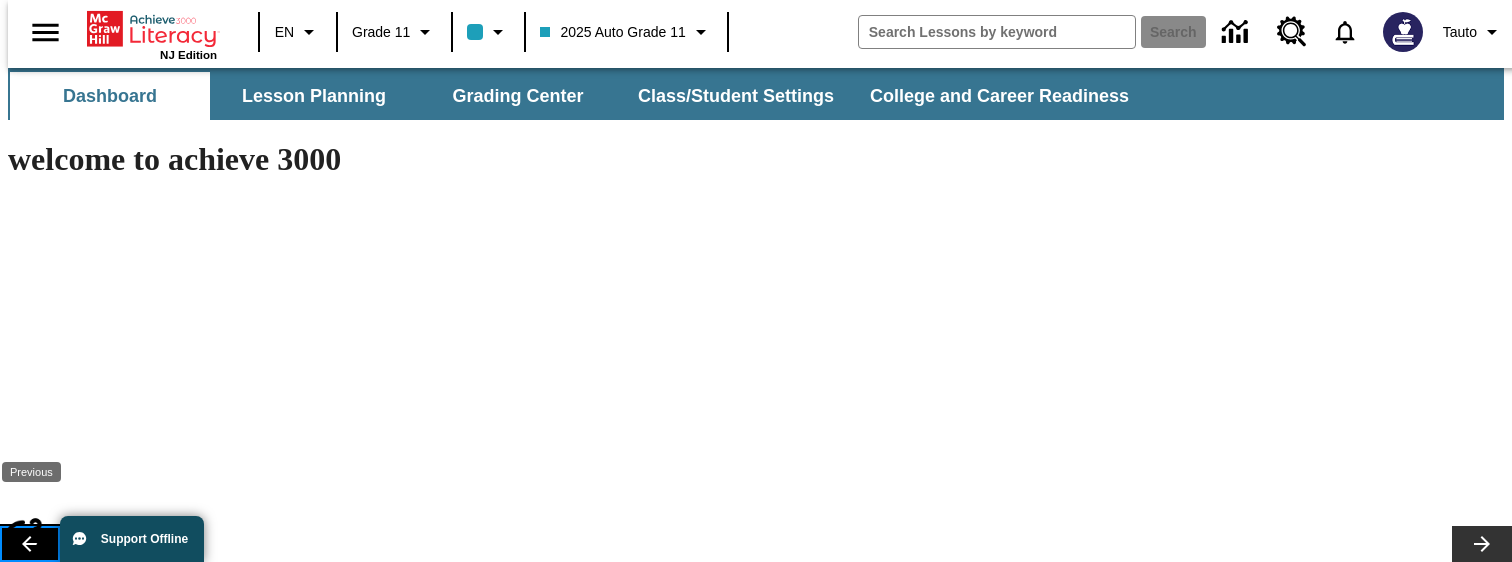 click 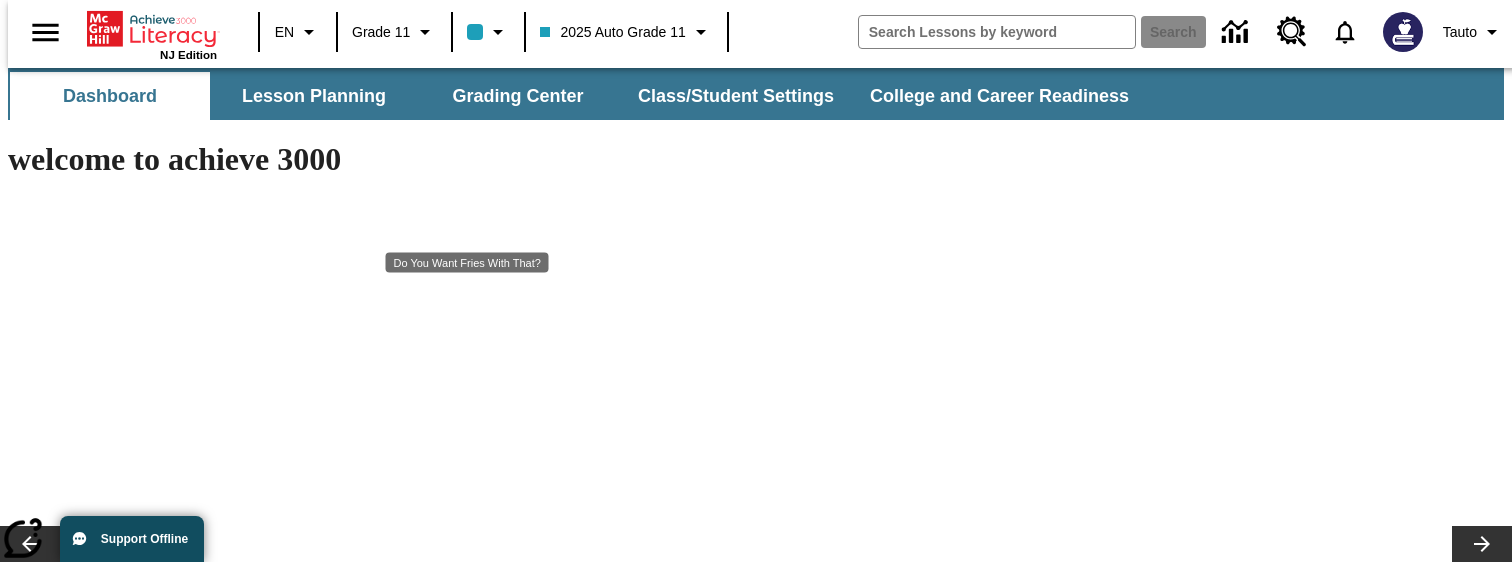 click on "Do You Want Fries With That?" at bounding box center [-1251, 2041] 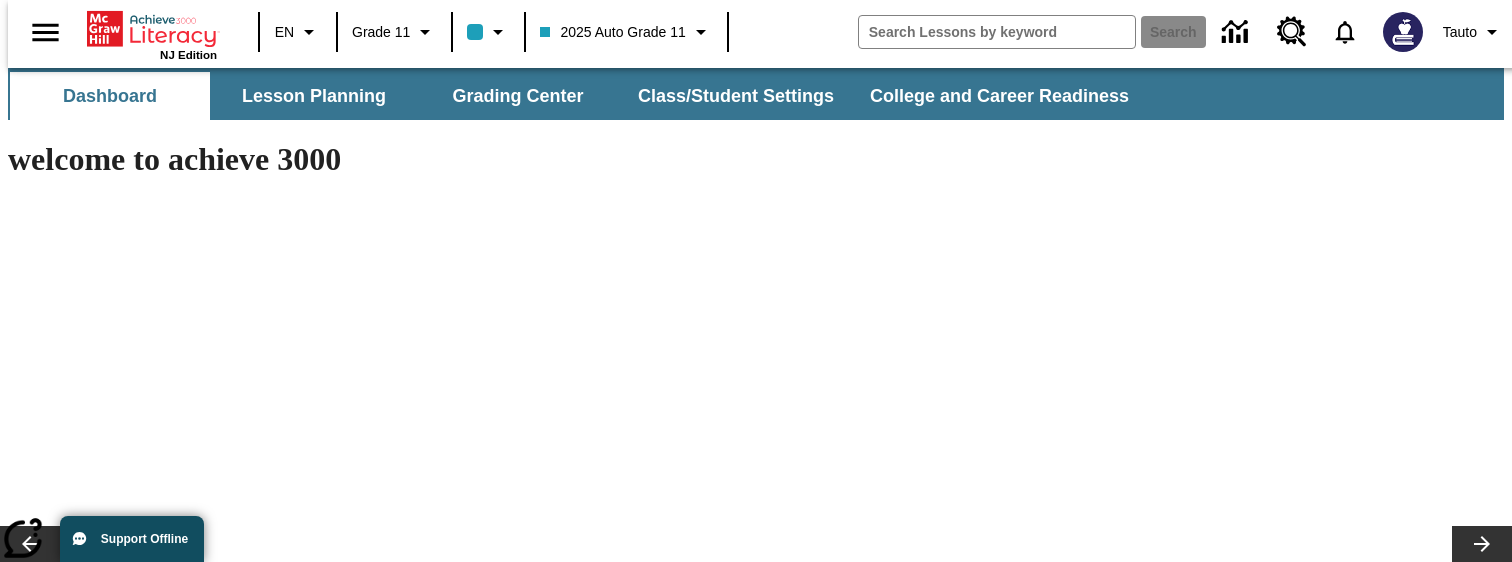 click on "Diving Dogs Make a Splash" at bounding box center [235, 2841] 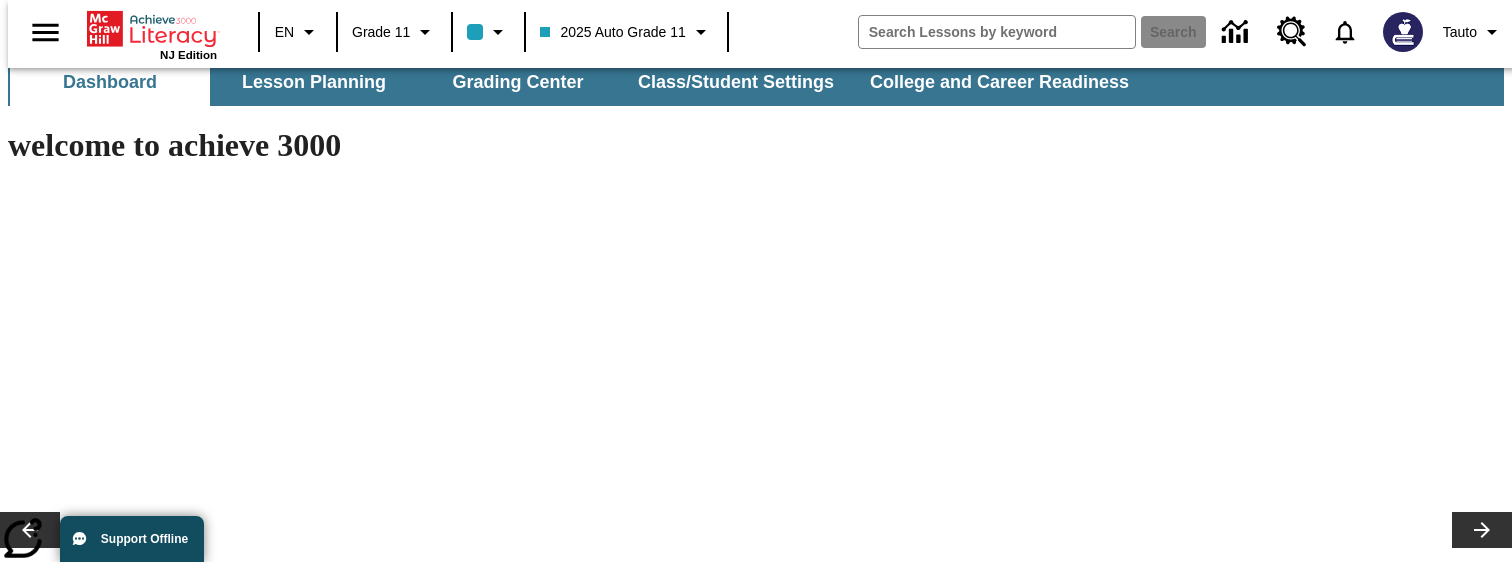 scroll, scrollTop: 17, scrollLeft: 0, axis: vertical 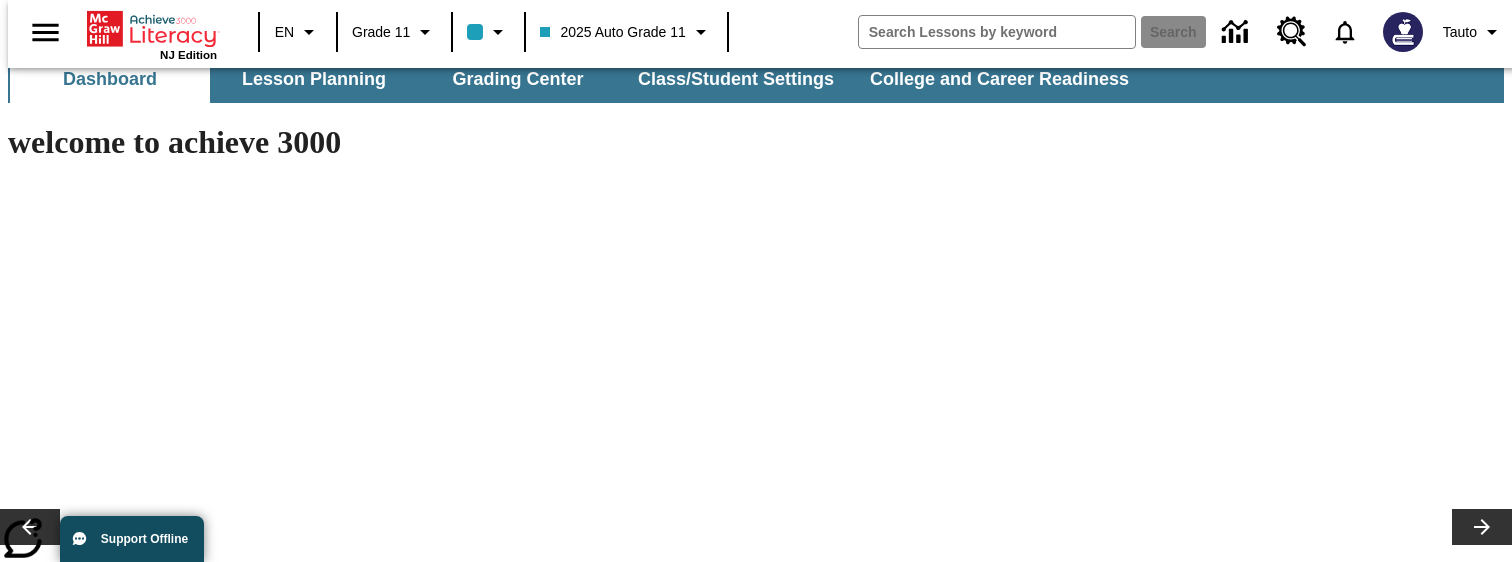 click on "Diving Dogs Make a Splash Do You Want Fries With That? Dirty Jobs Kids Had To Do Soft C and G Sounds" at bounding box center (469, 2824) 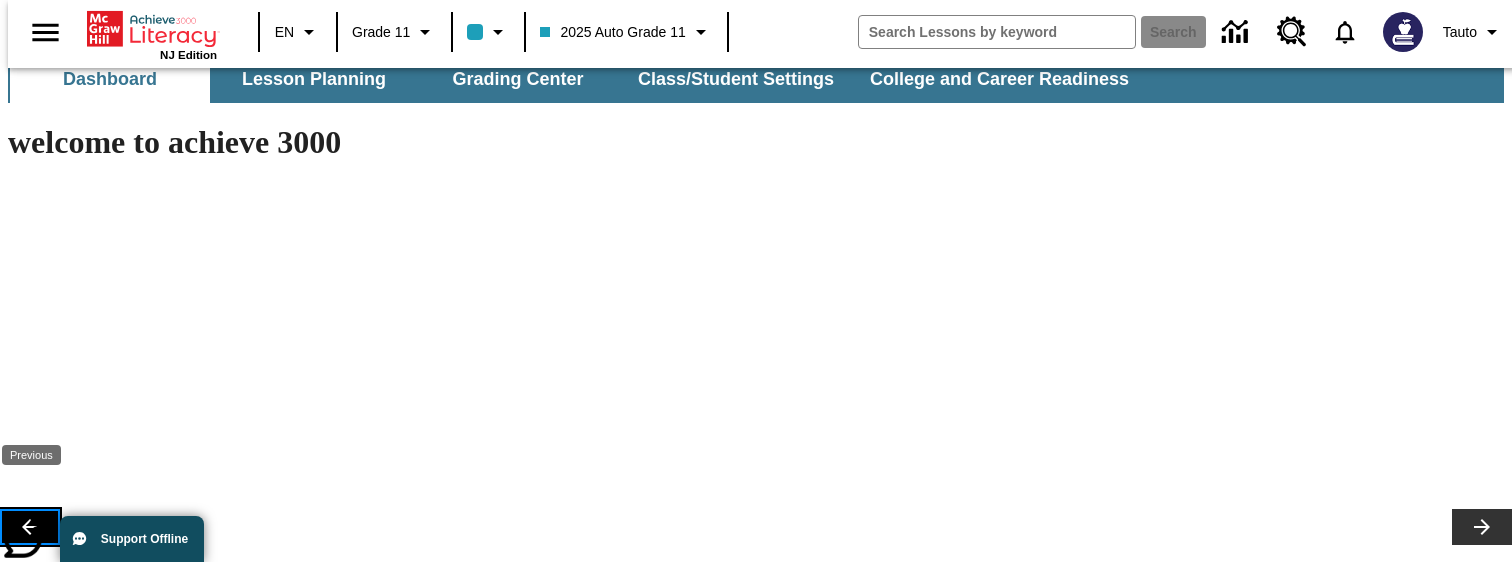 click 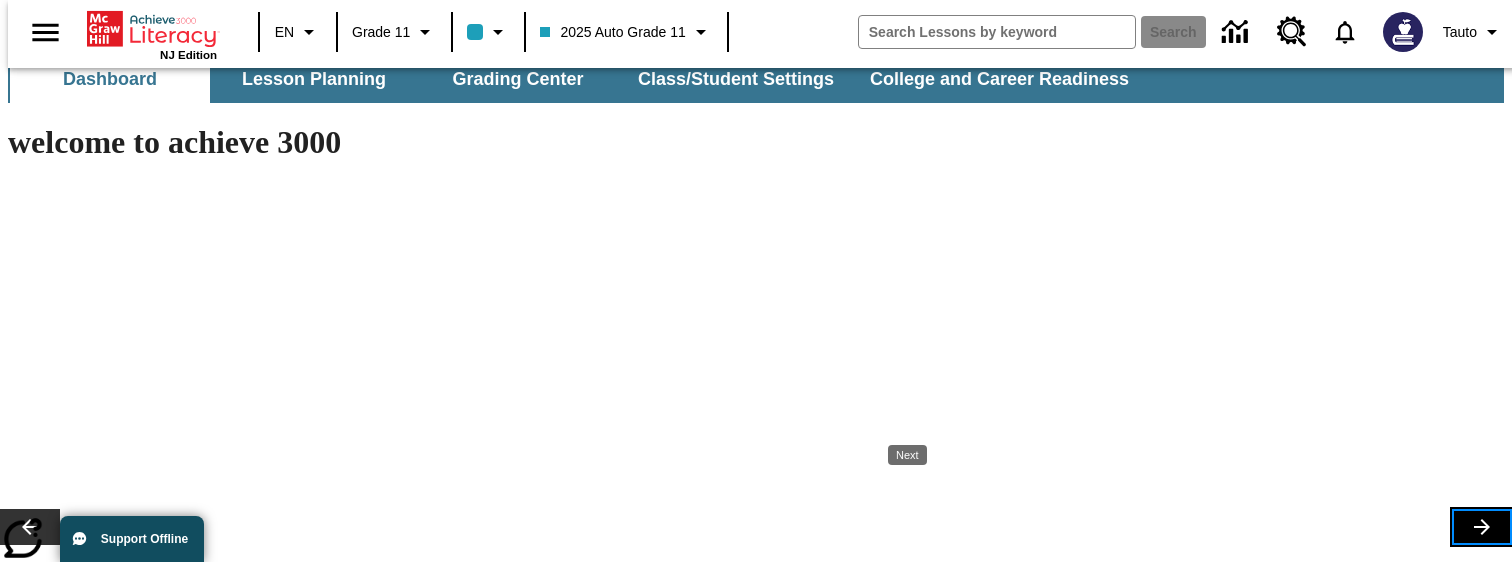 click 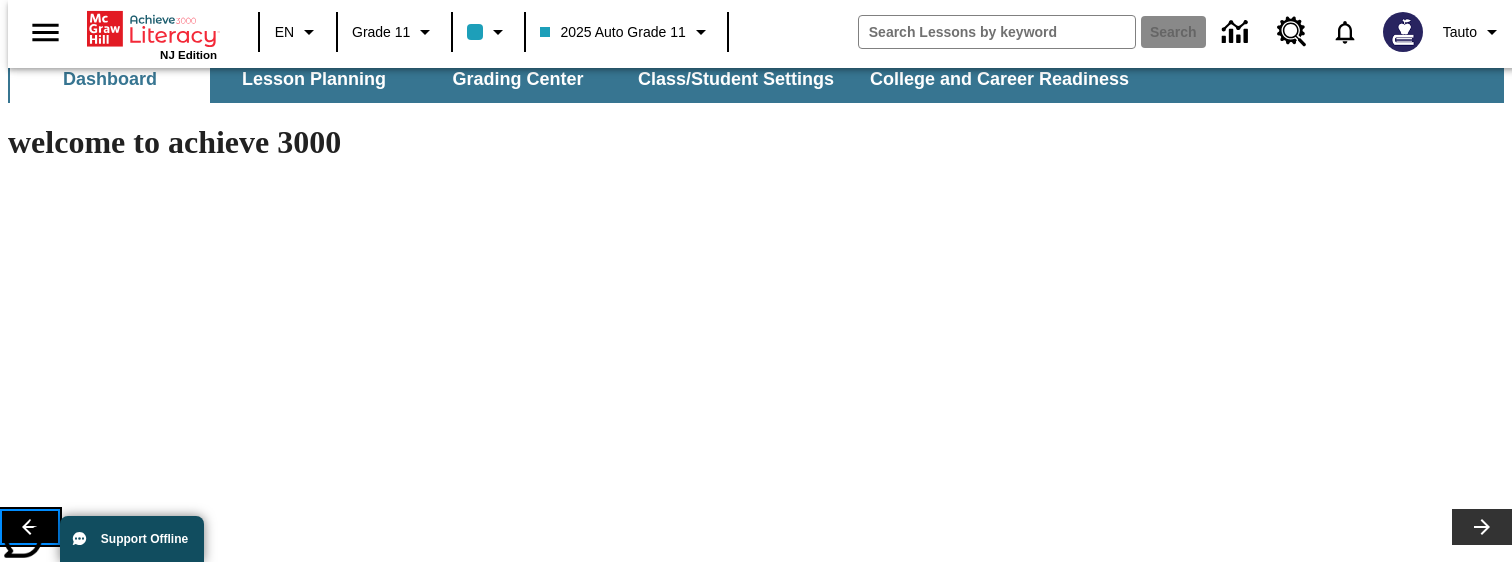 click 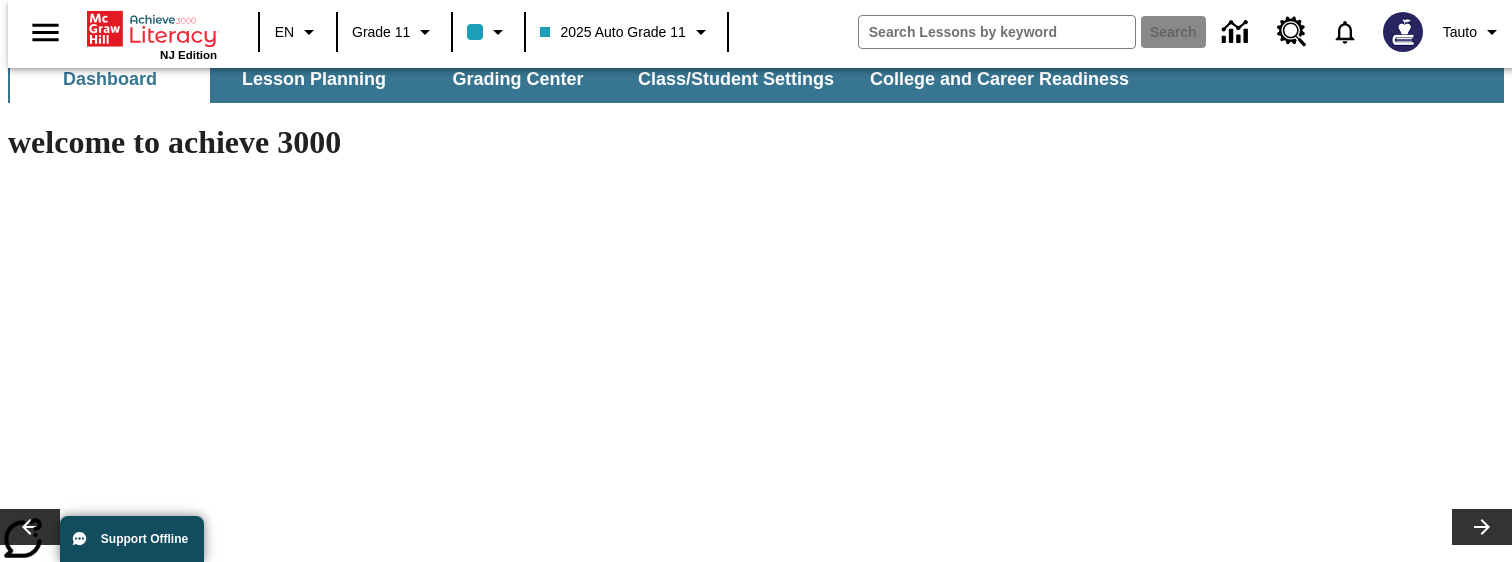 scroll, scrollTop: 0, scrollLeft: 0, axis: both 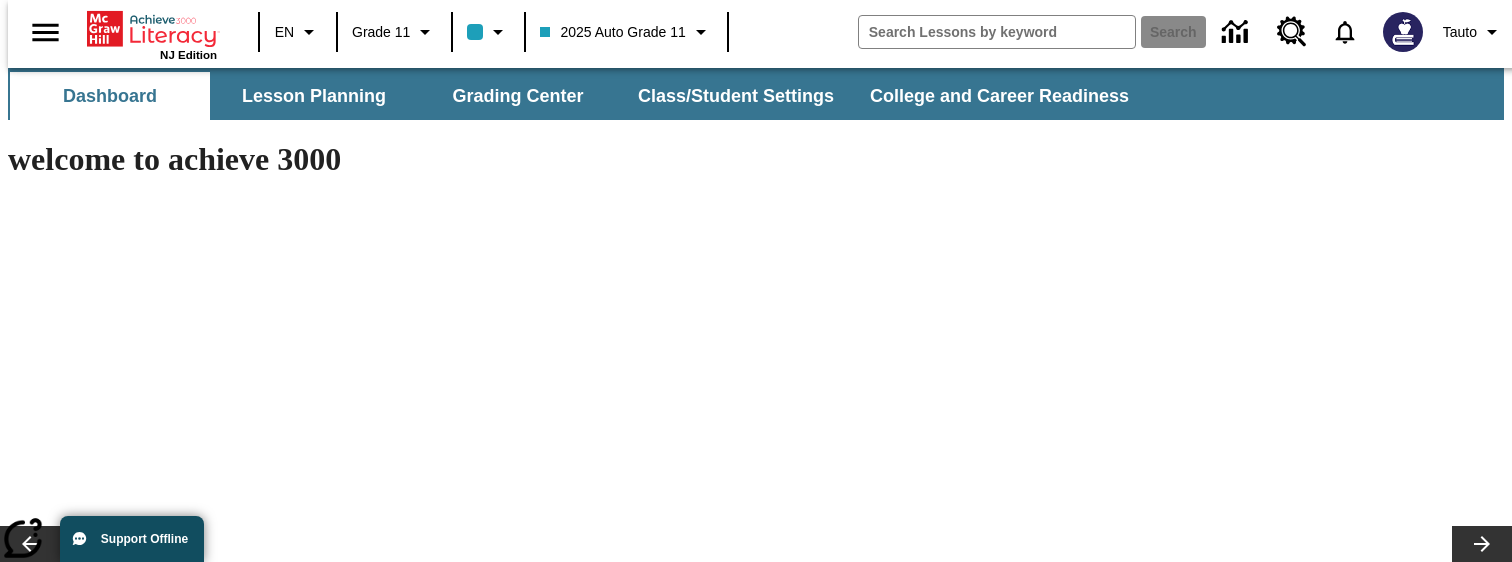 click on "Diving Dogs Make a Splash Do You Want Fries With That? Dirty Jobs Kids Had To Do Soft C and G Sounds" at bounding box center [469, 2841] 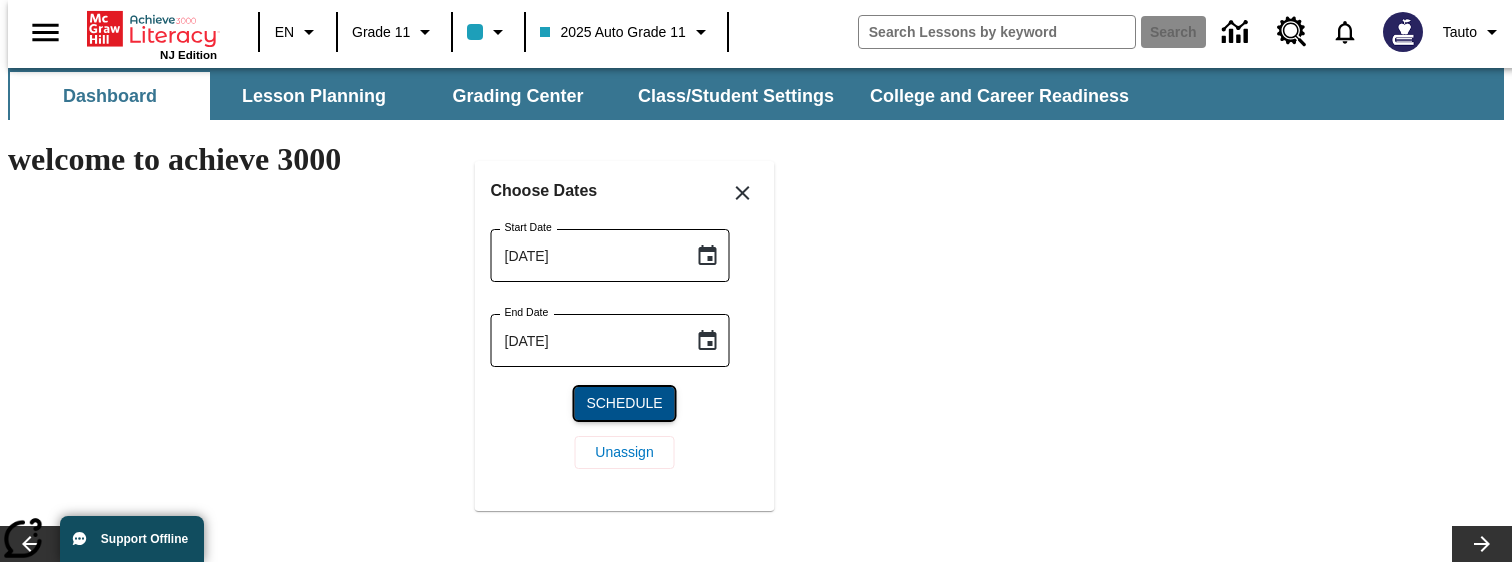 click on "Schedule" at bounding box center [624, 403] 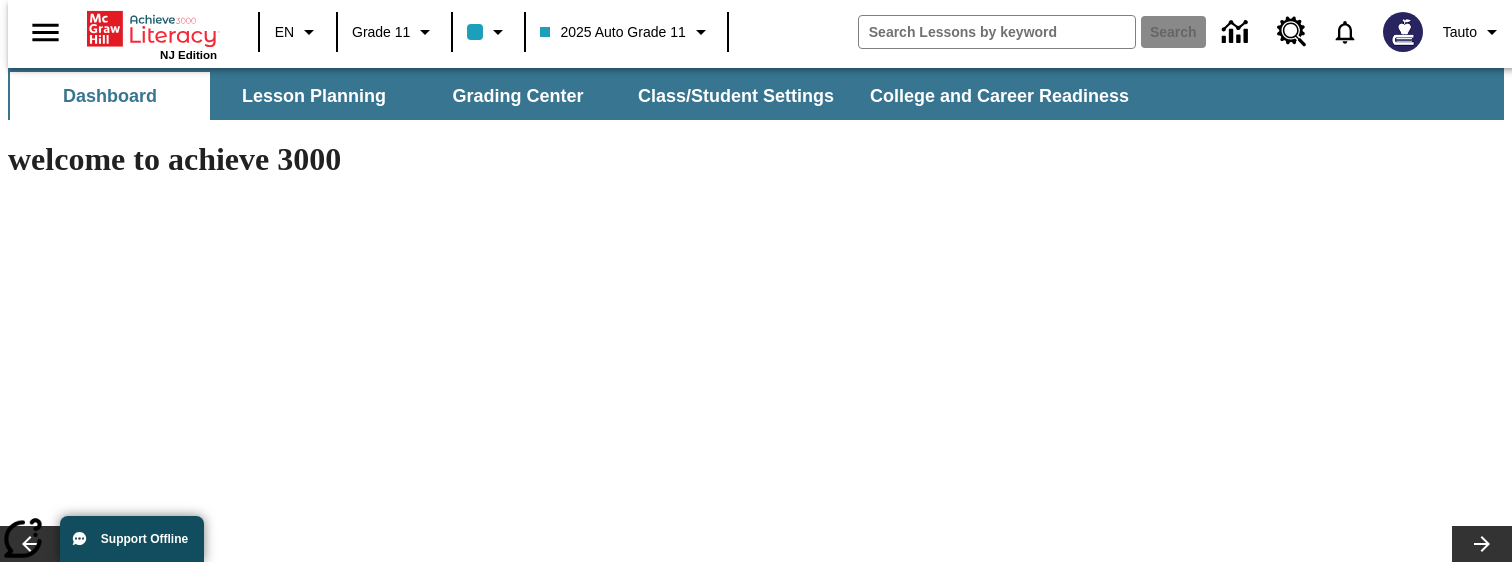 click 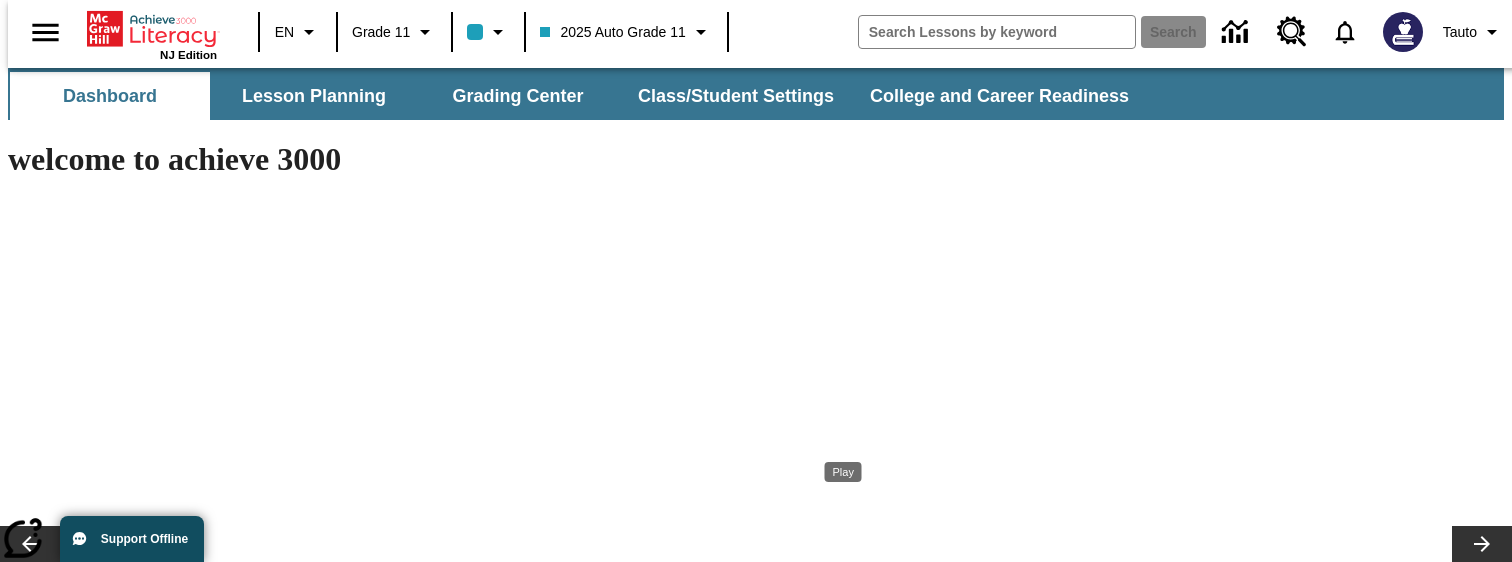 click 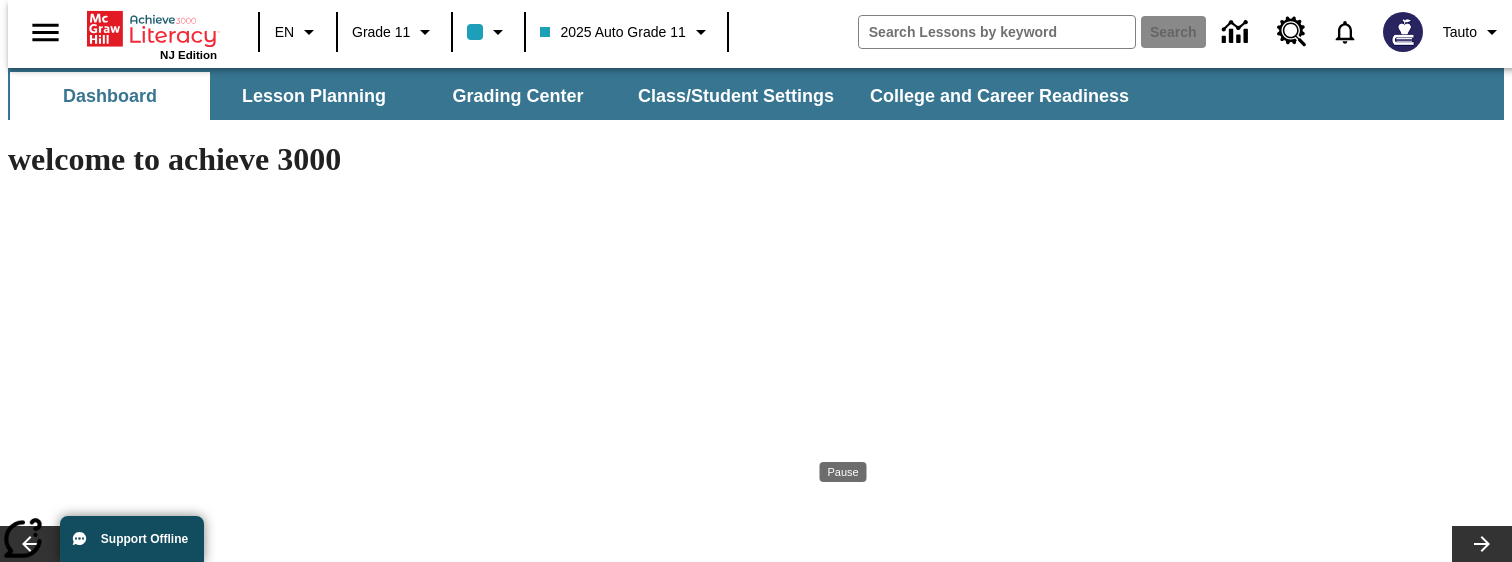 click 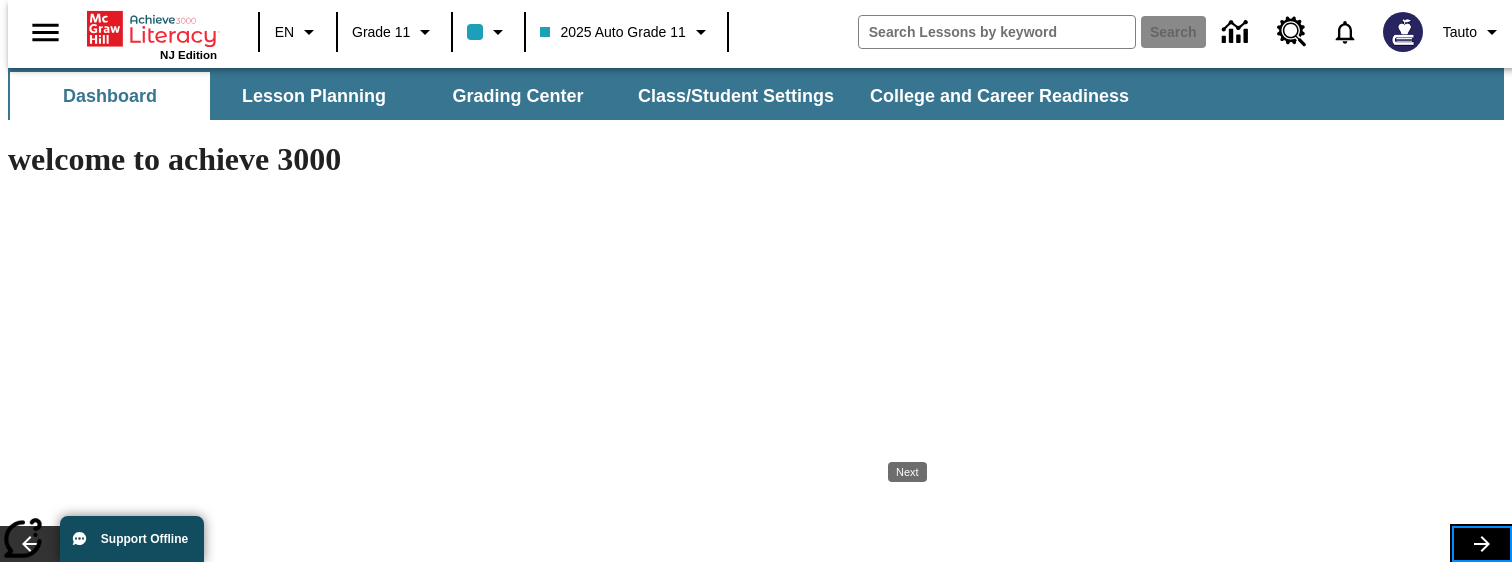 click 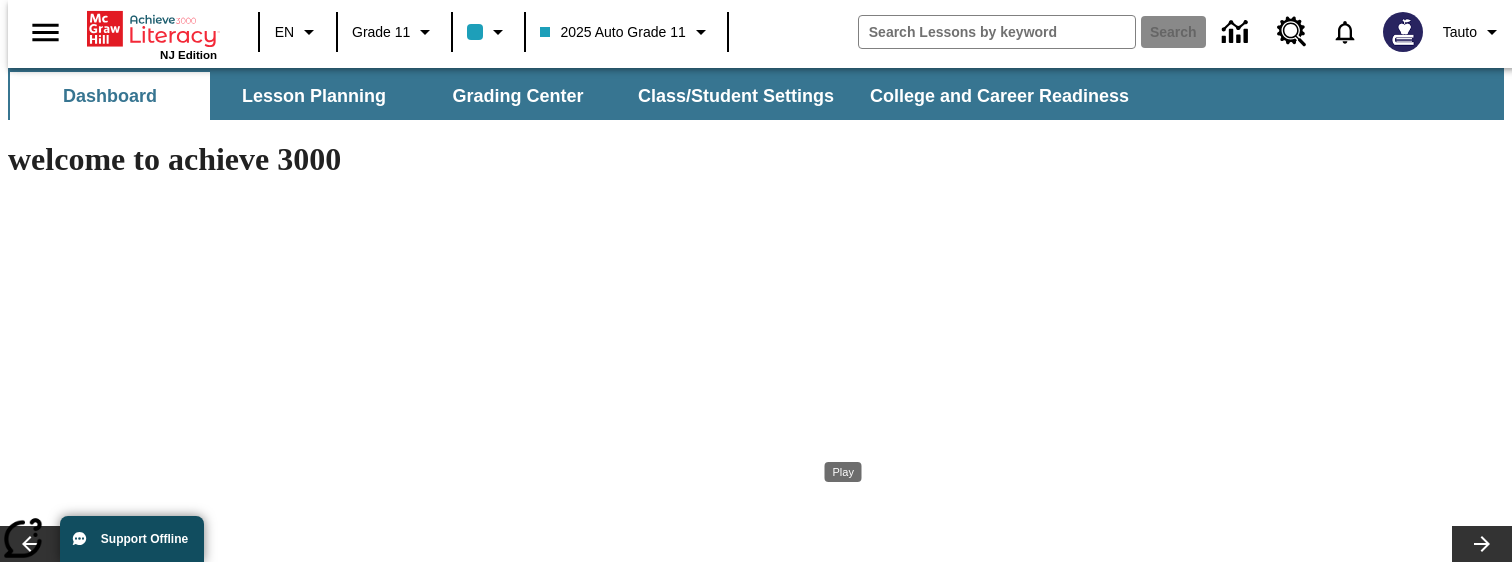 click 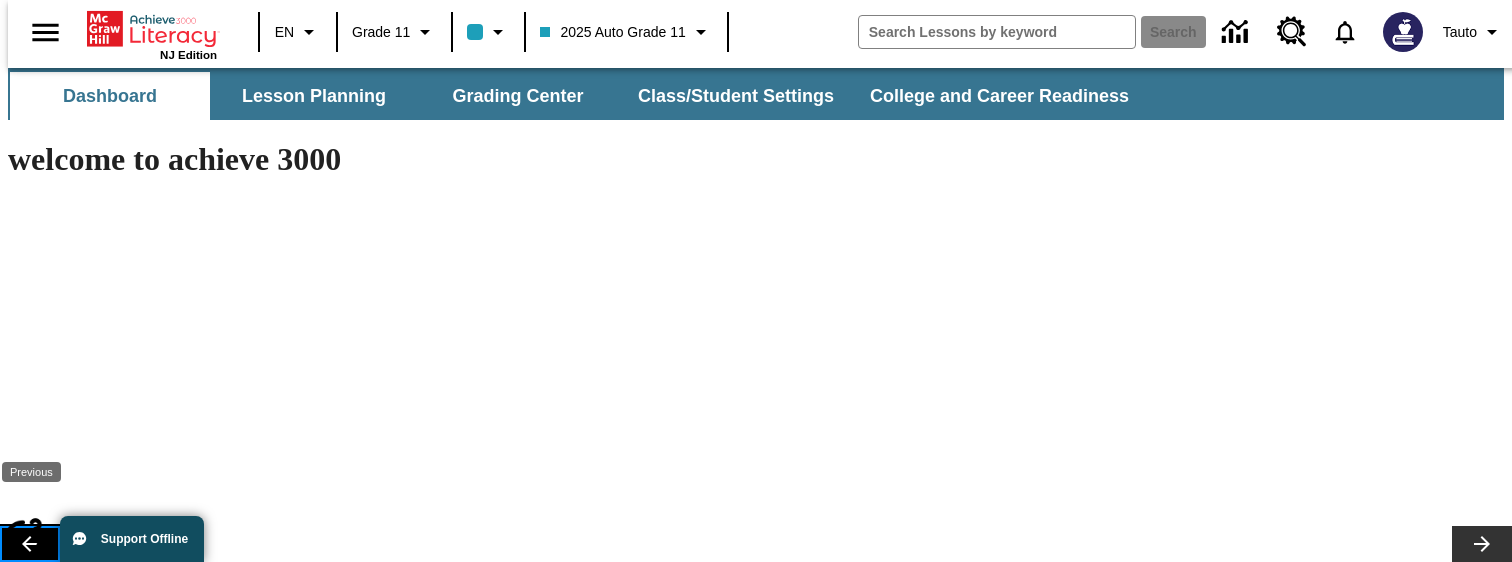 click at bounding box center [30, 544] 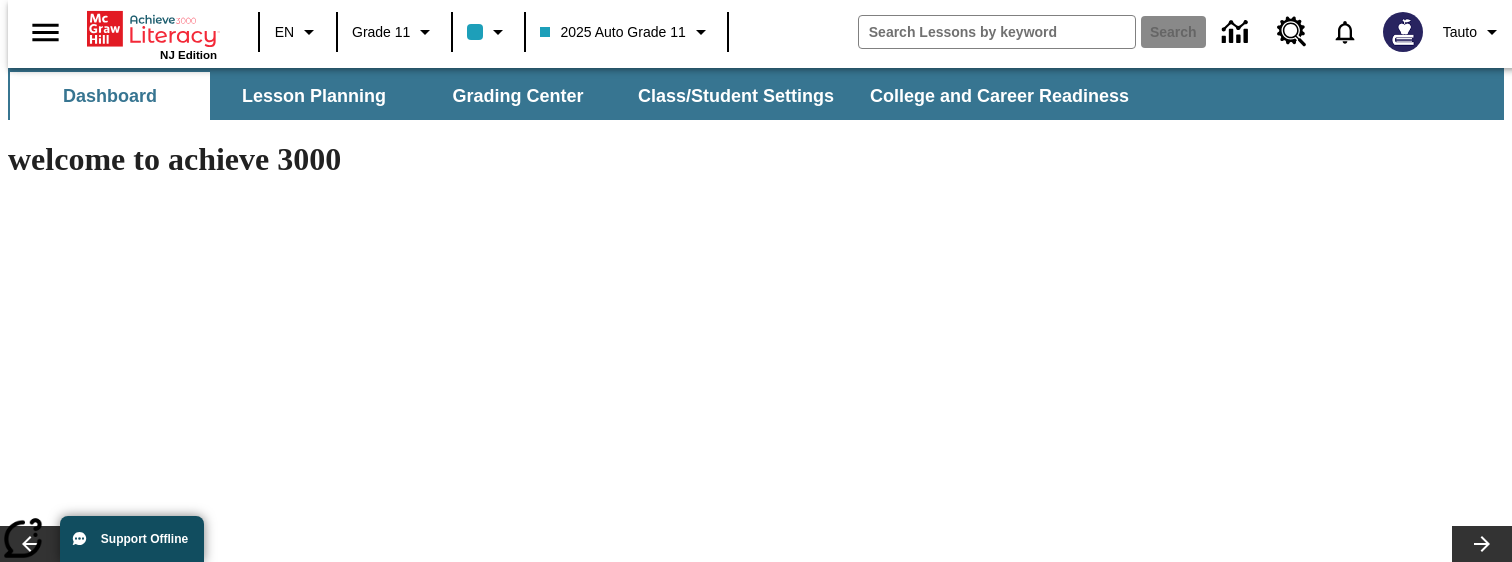 click on "Diving Dogs Make a Splash" at bounding box center [101, 2841] 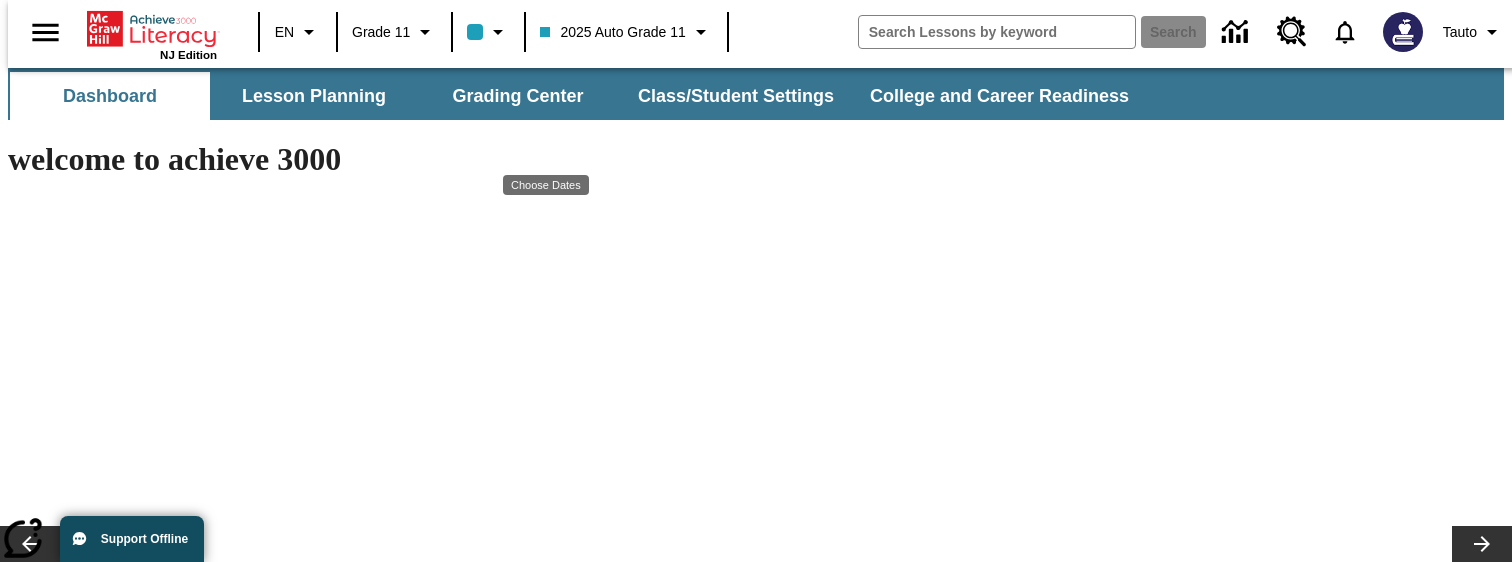 click 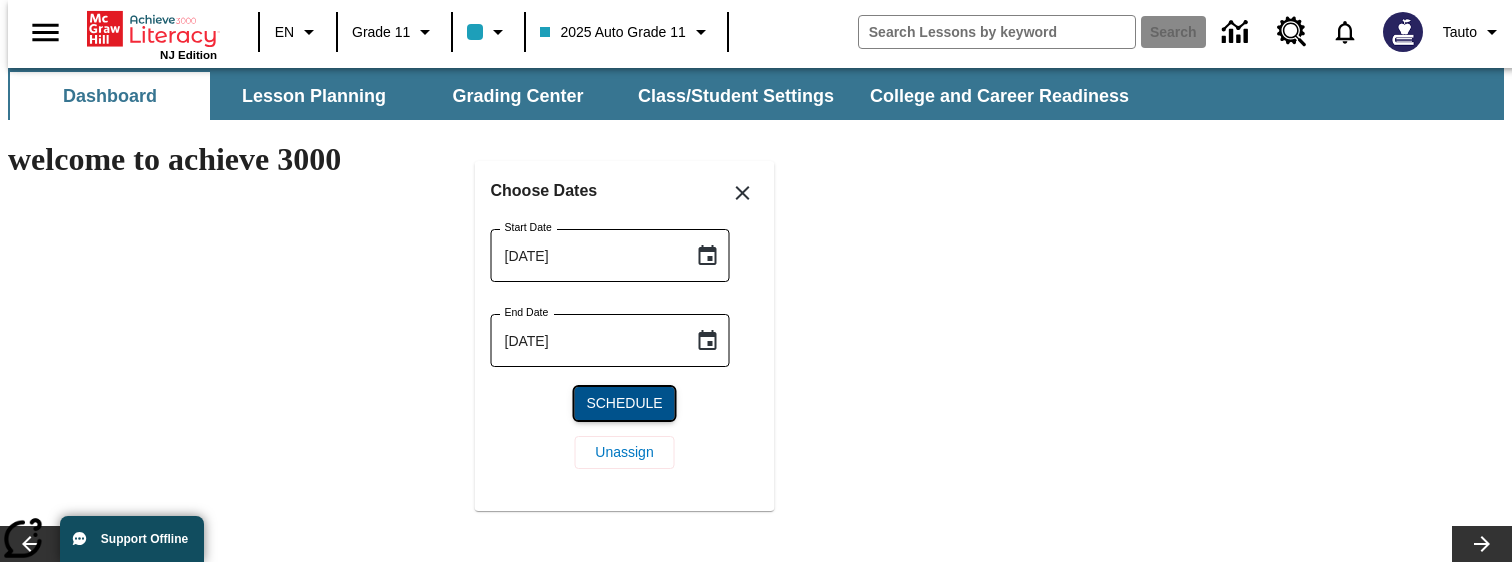 click on "Schedule" at bounding box center (624, 403) 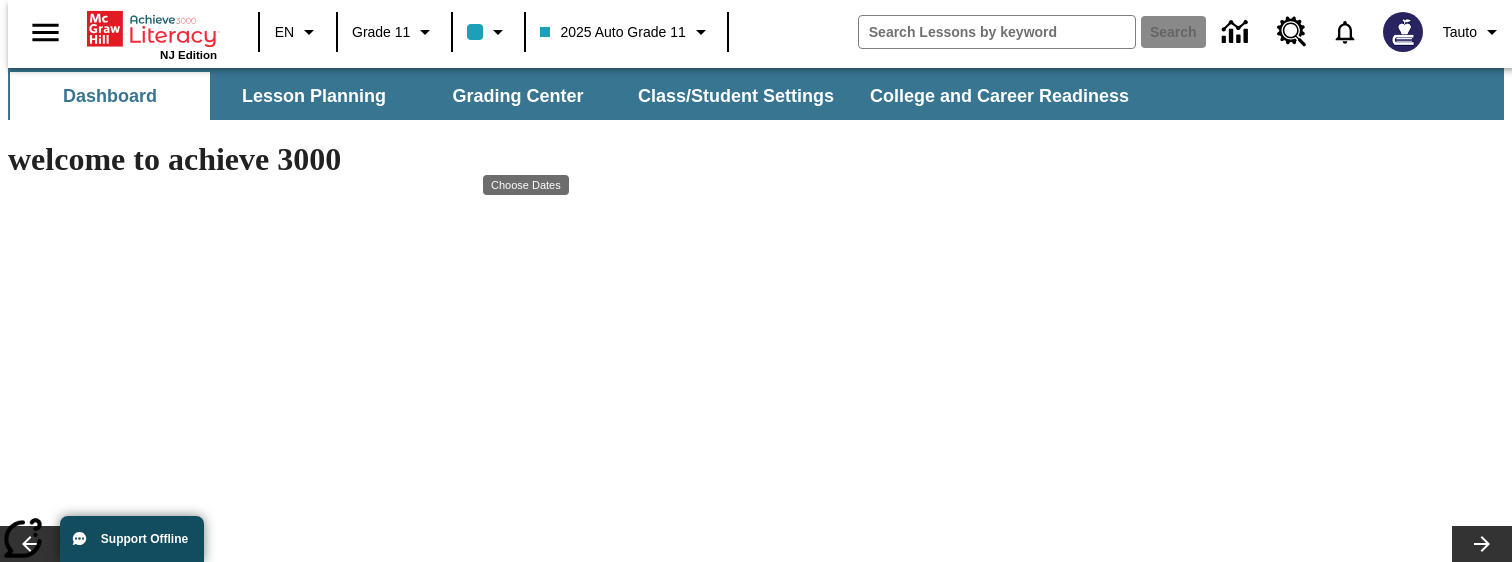 click on "Jul 14 - Jul 20" at bounding box center [-1338, 809] 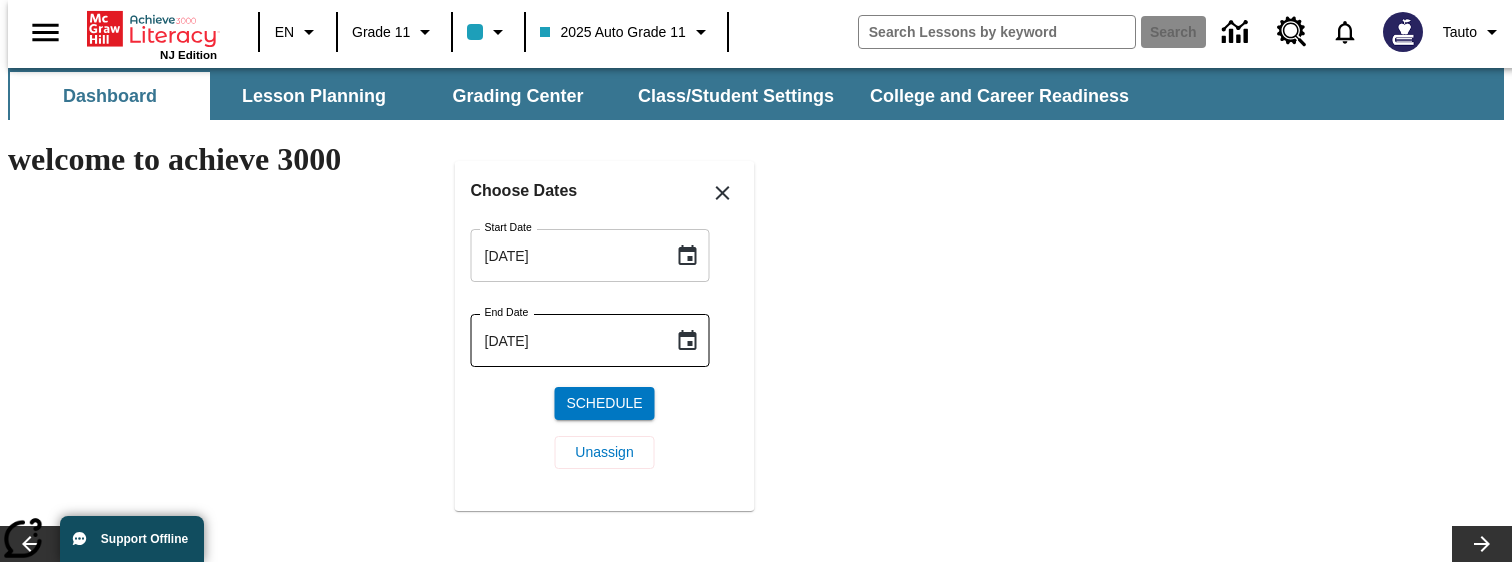 click on "Jul-14-2025" at bounding box center [565, 255] 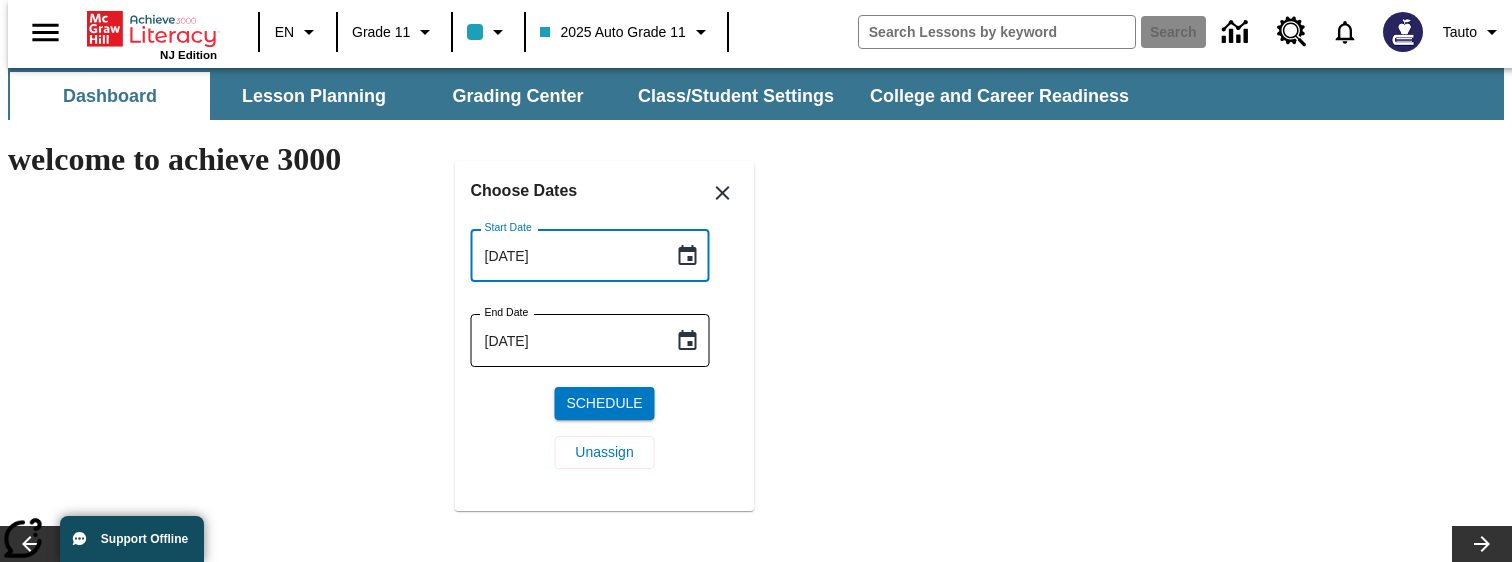 click on "From greasy burgers to crispy chicken, fast food has been a staple of American diets for over 50 years. Want to know how some of your favorite quick eats came to be? Keep reading!" at bounding box center [-1298, 970] 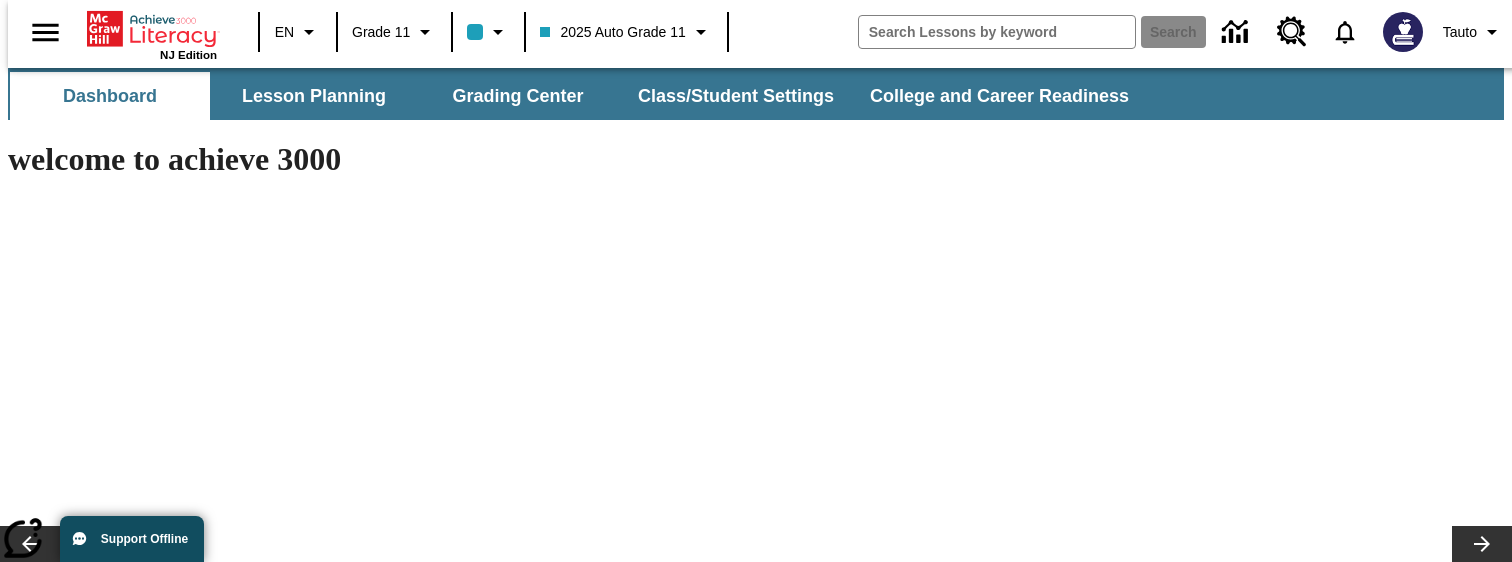 click on "Diving Dogs Make a Splash Do You Want Fries With That? Dirty Jobs Kids Had To Do Soft C and G Sounds" at bounding box center (232, 2841) 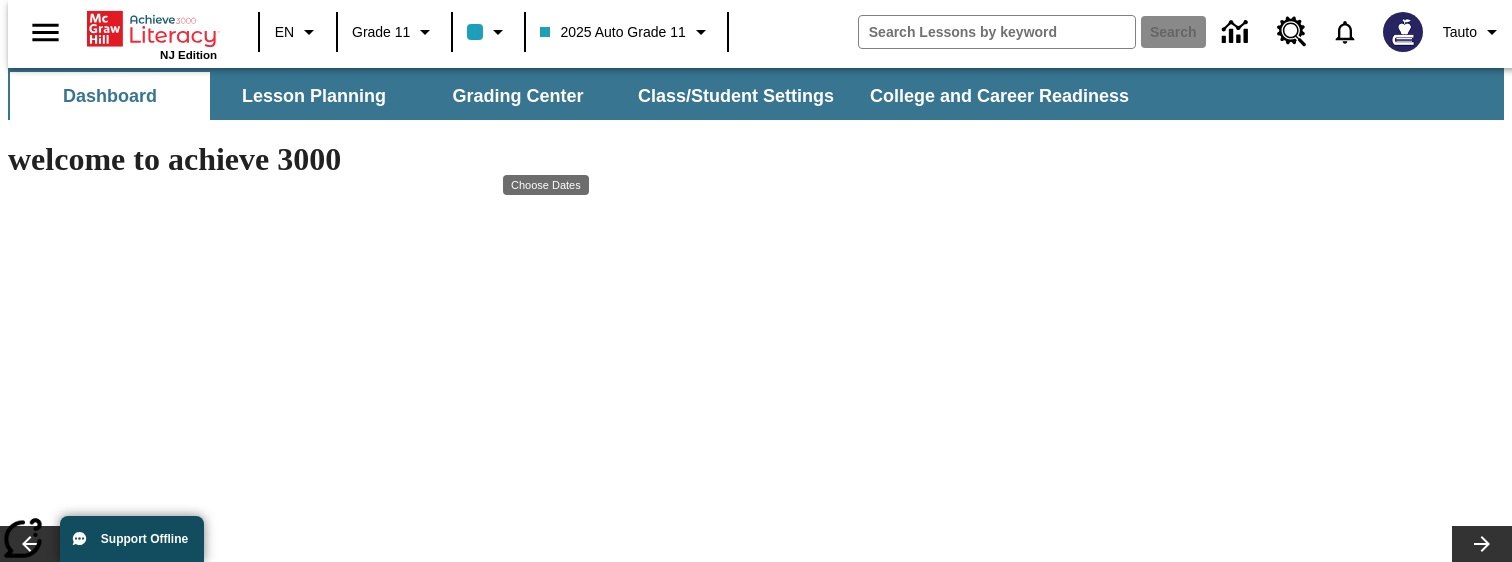 click on "Jul 18 - Jul 19" at bounding box center (-387, 517) 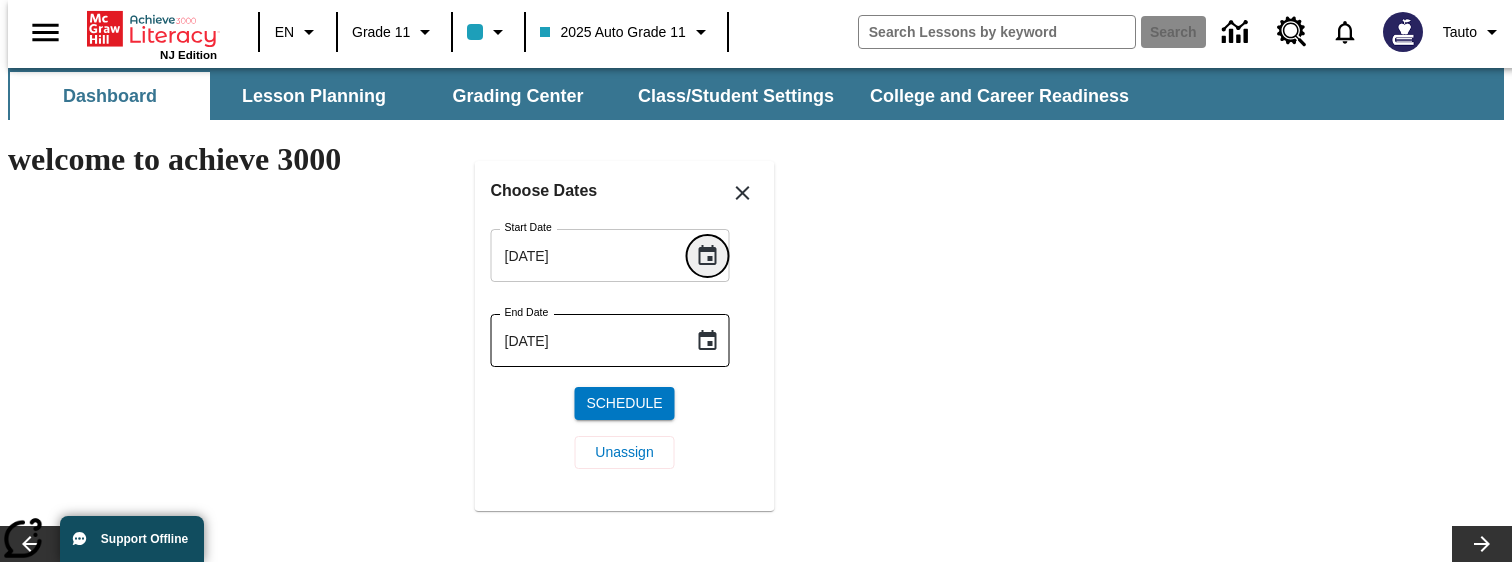 click 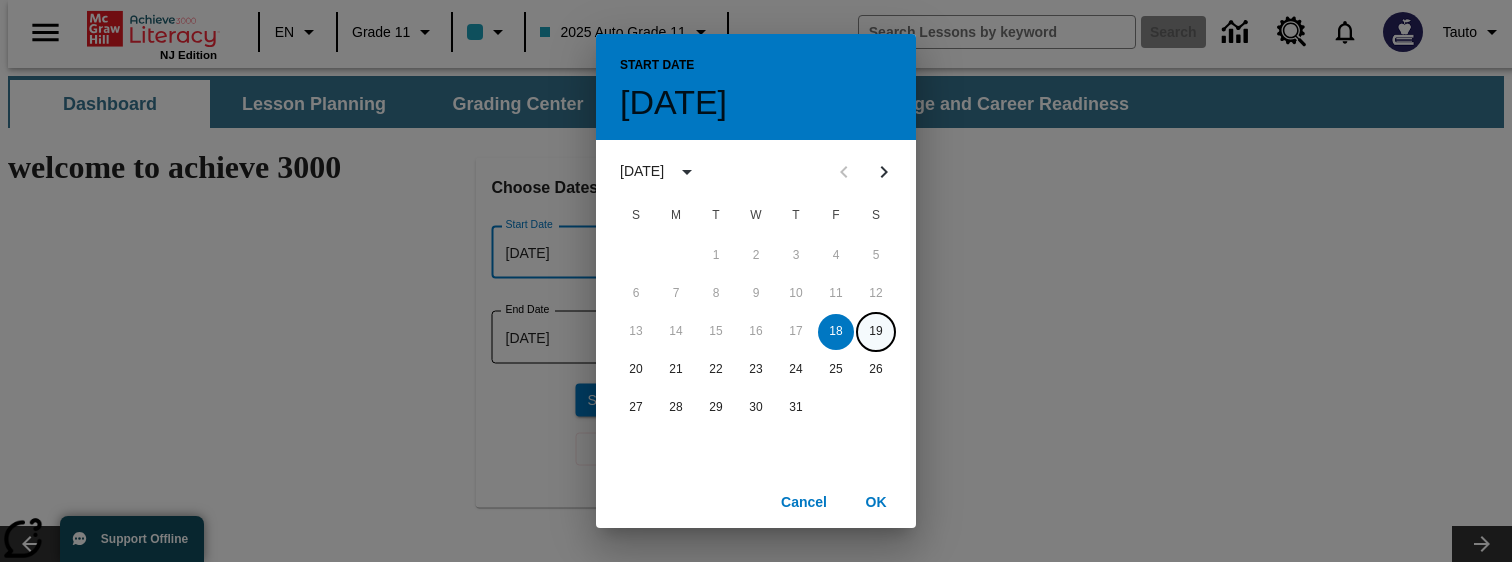 click on "19" at bounding box center [876, 332] 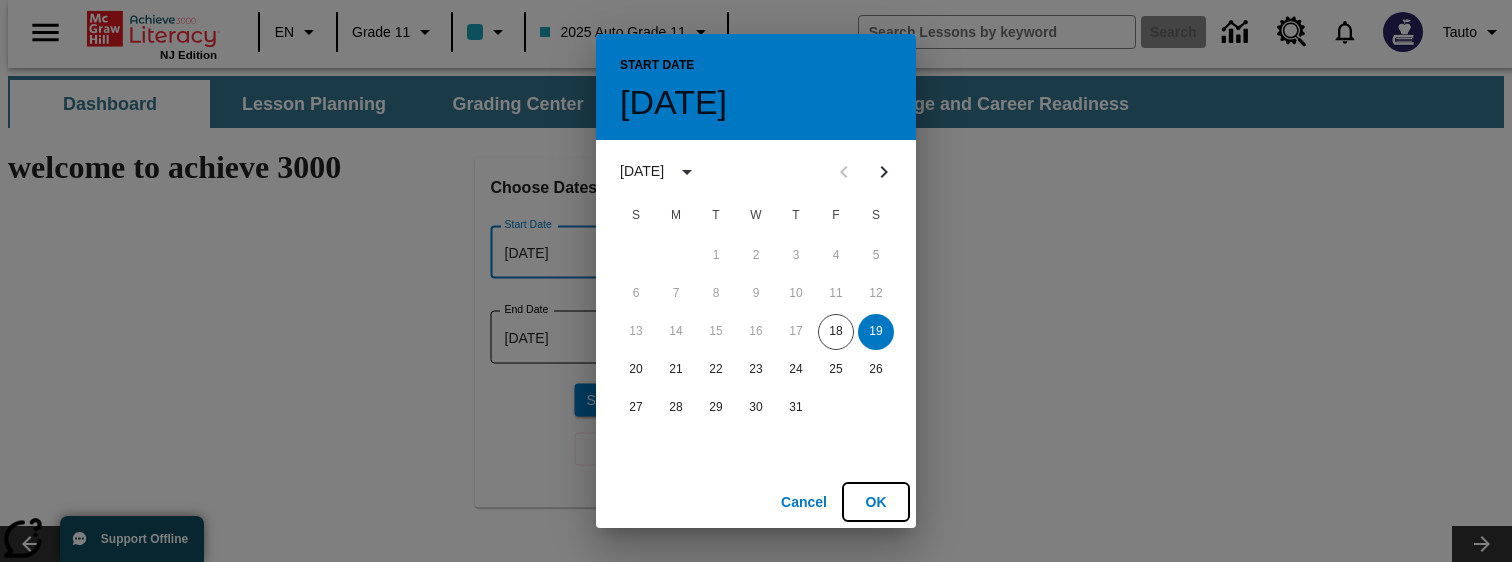 click on "OK" at bounding box center (876, 502) 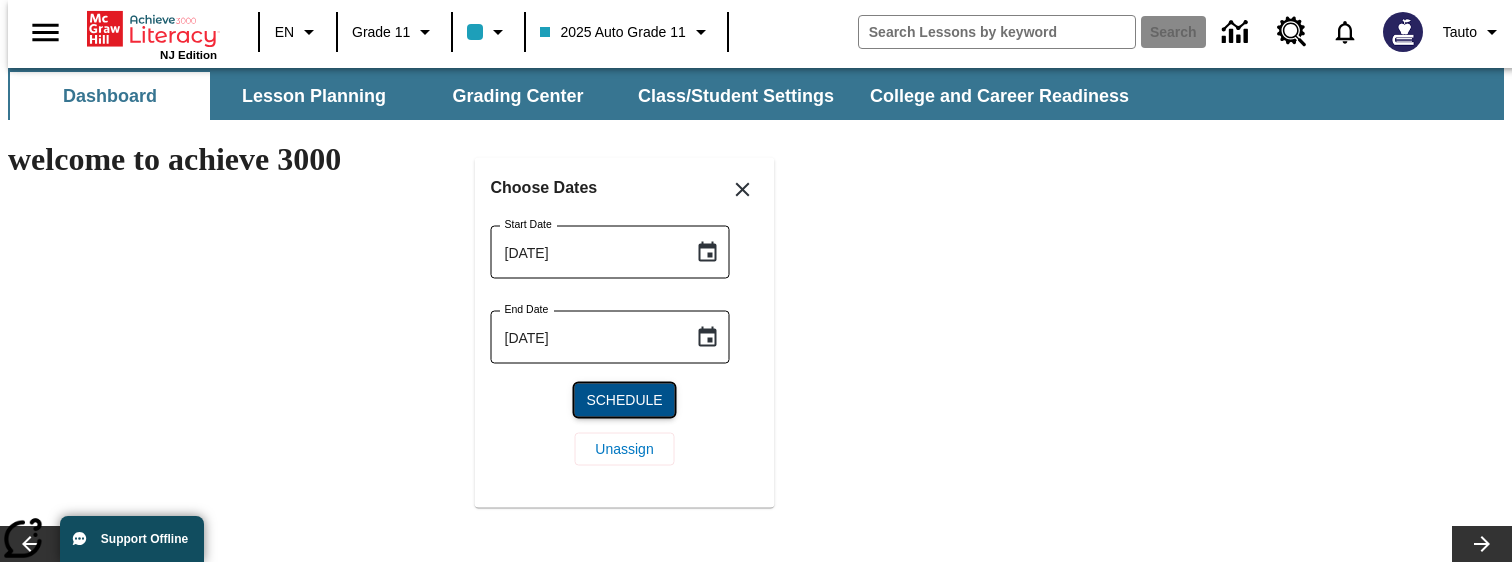 click on "Schedule" at bounding box center (625, 400) 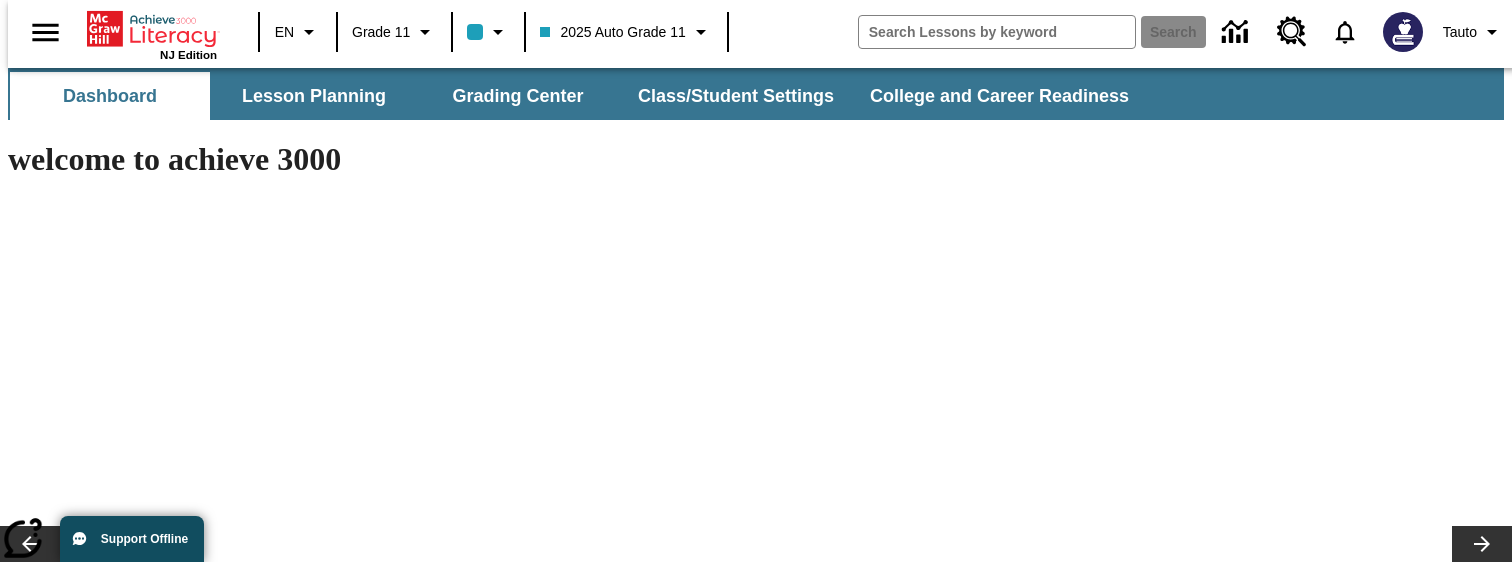 click 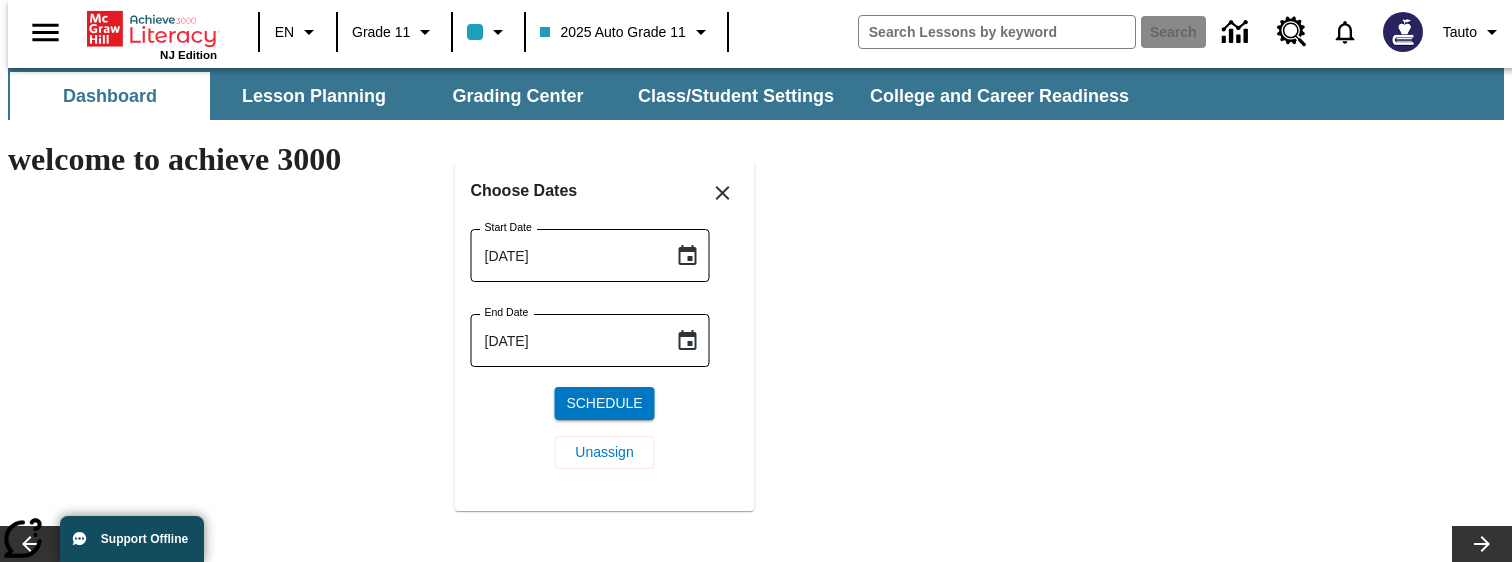 click at bounding box center [-313, 628] 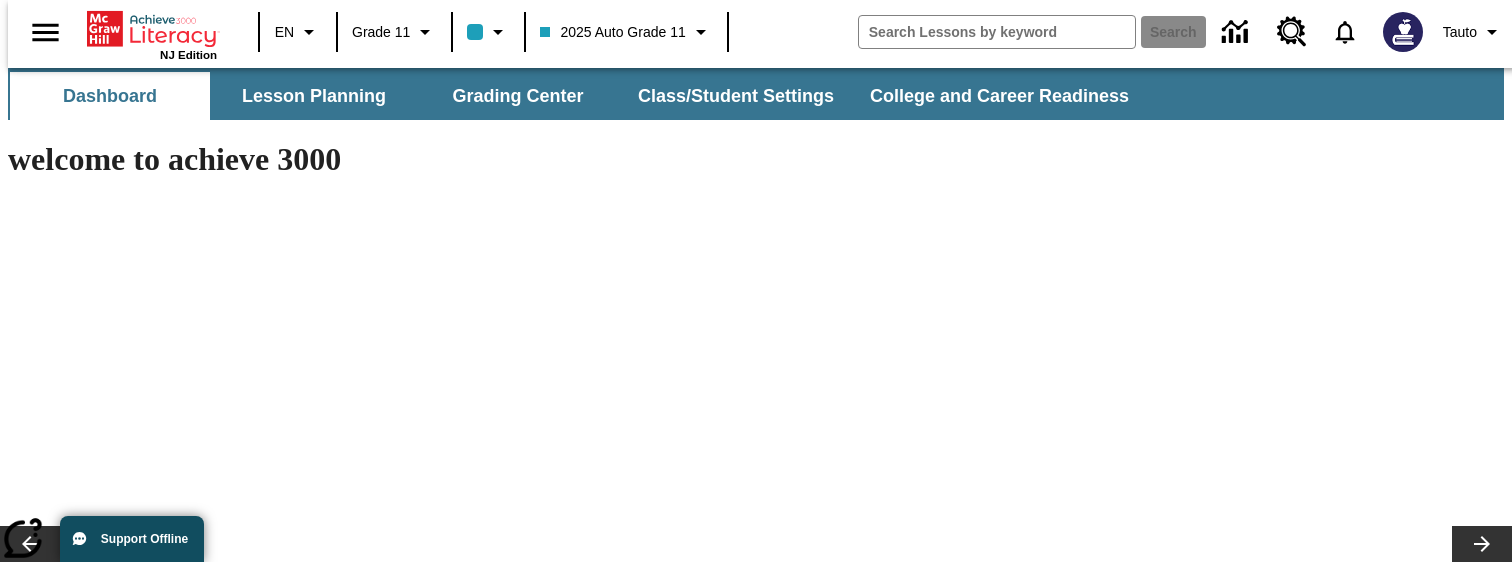 click on "Diving Dogs Make a Splash" at bounding box center (115, 2258) 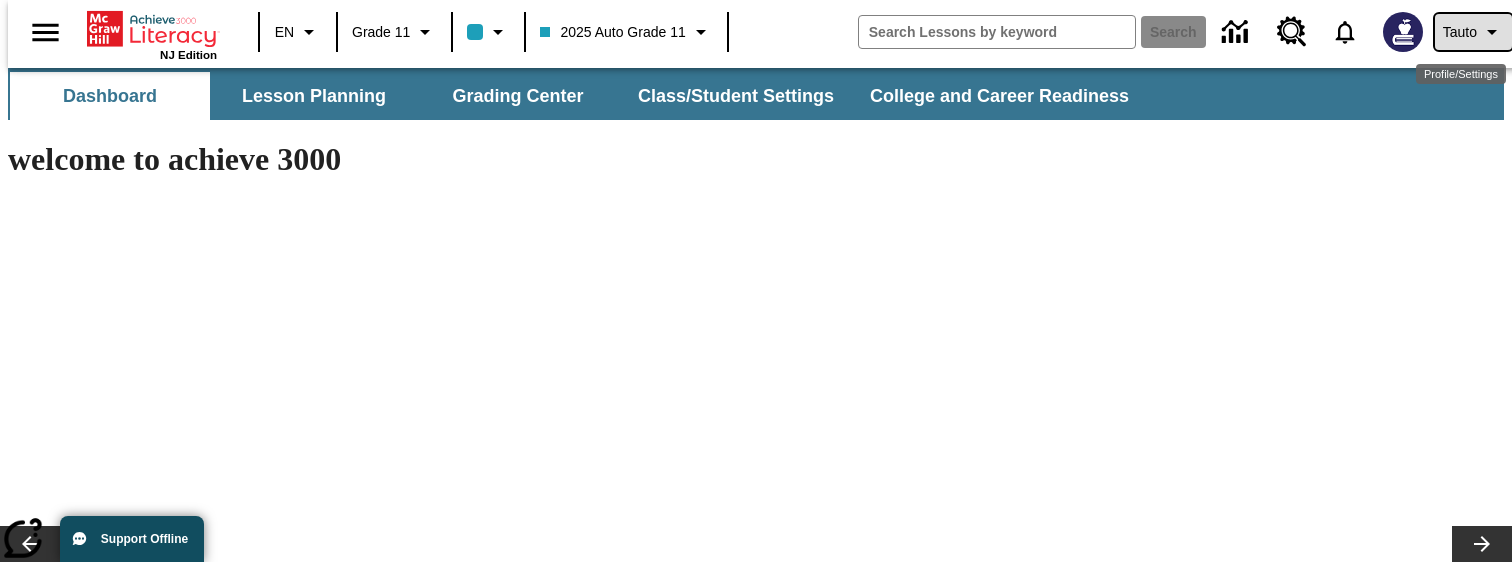 click on "Tauto" at bounding box center [1473, 32] 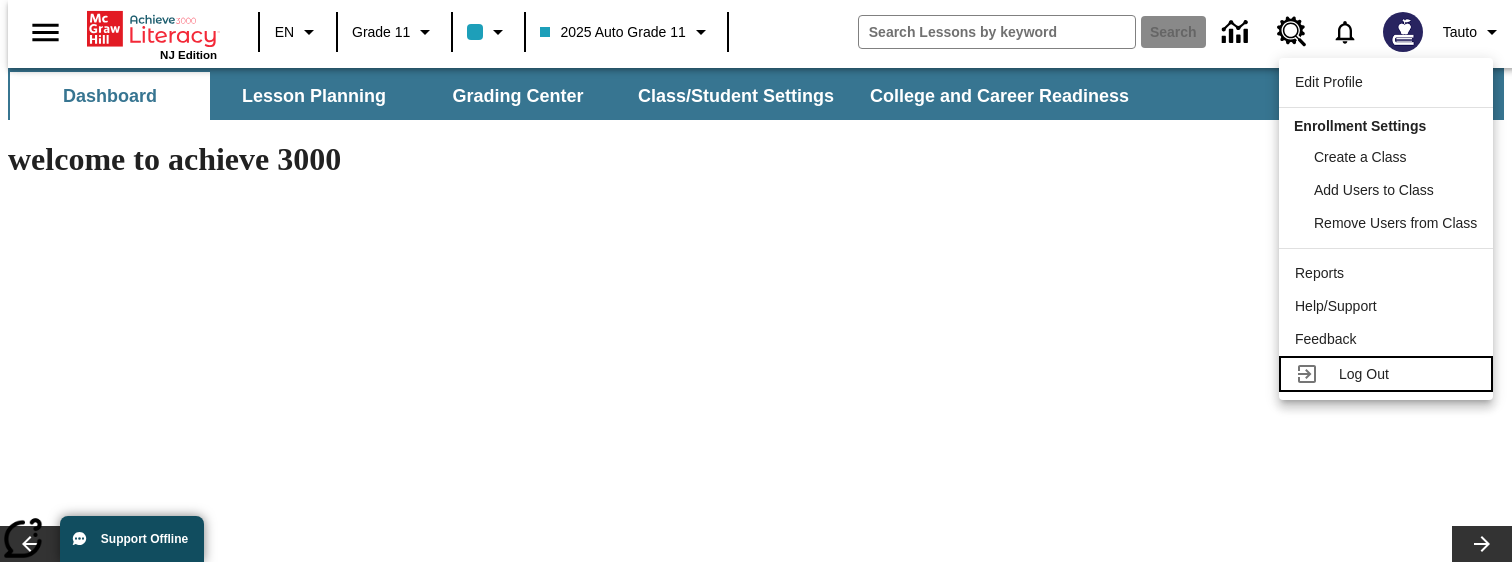 click on "Log Out" at bounding box center [1364, 374] 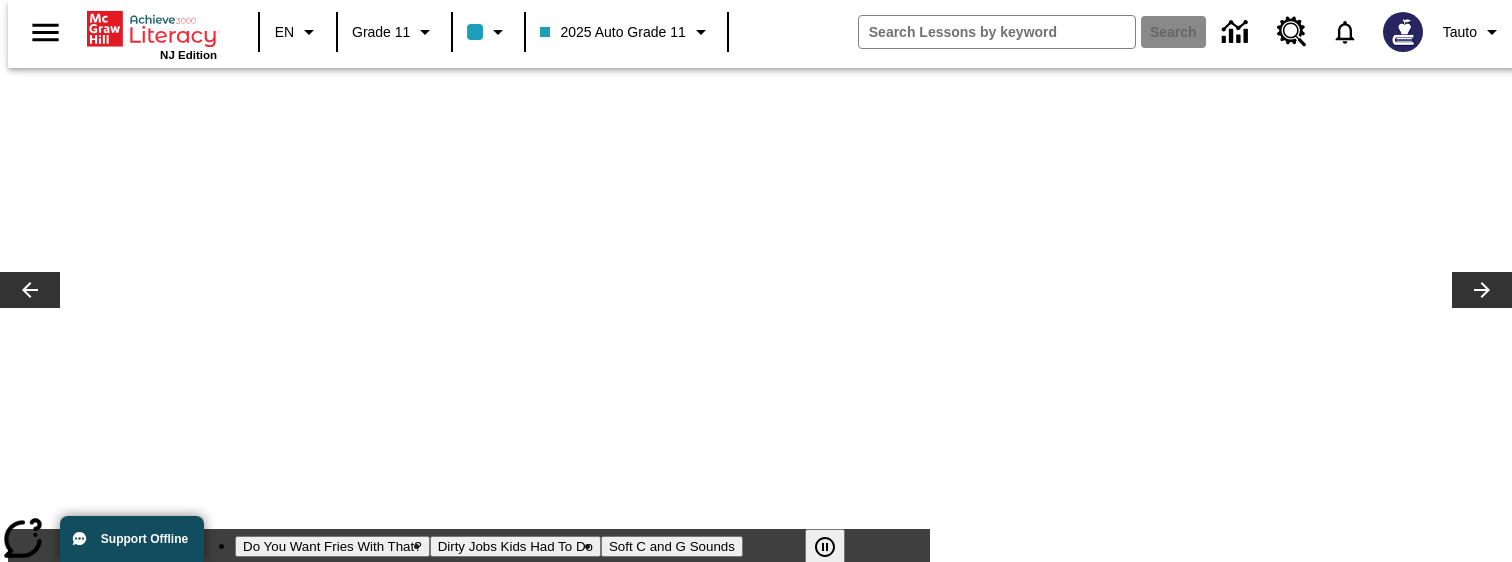 scroll, scrollTop: 257, scrollLeft: 0, axis: vertical 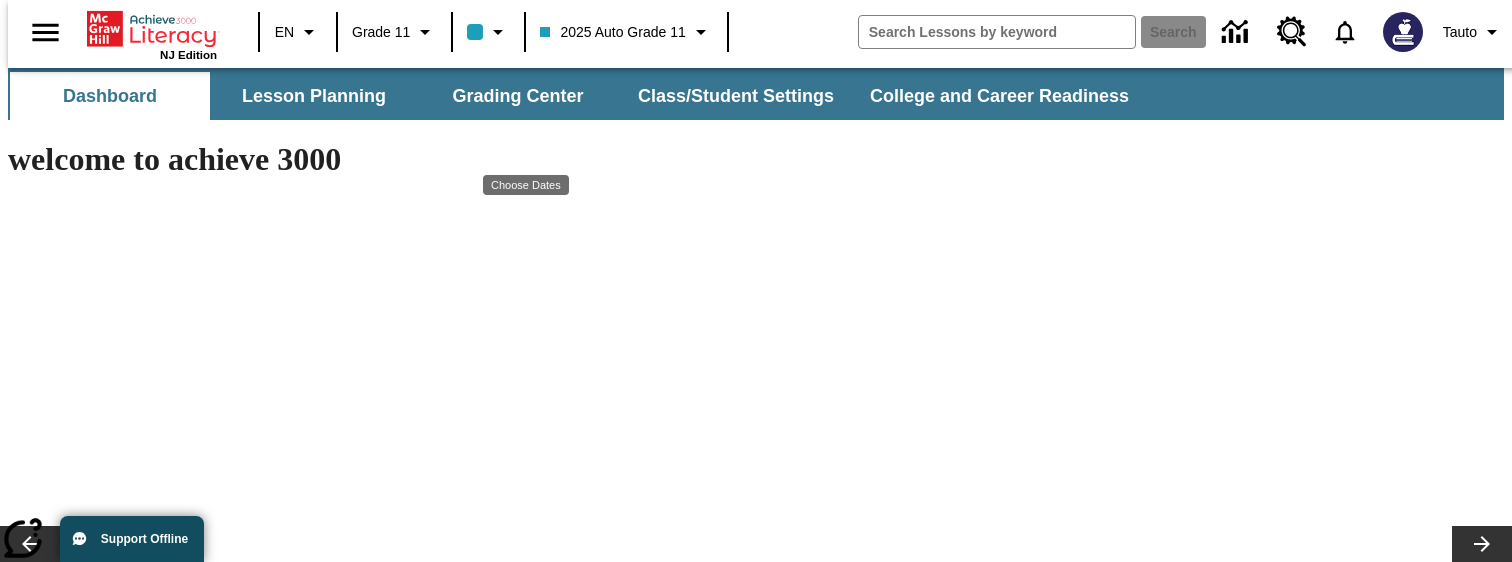 click 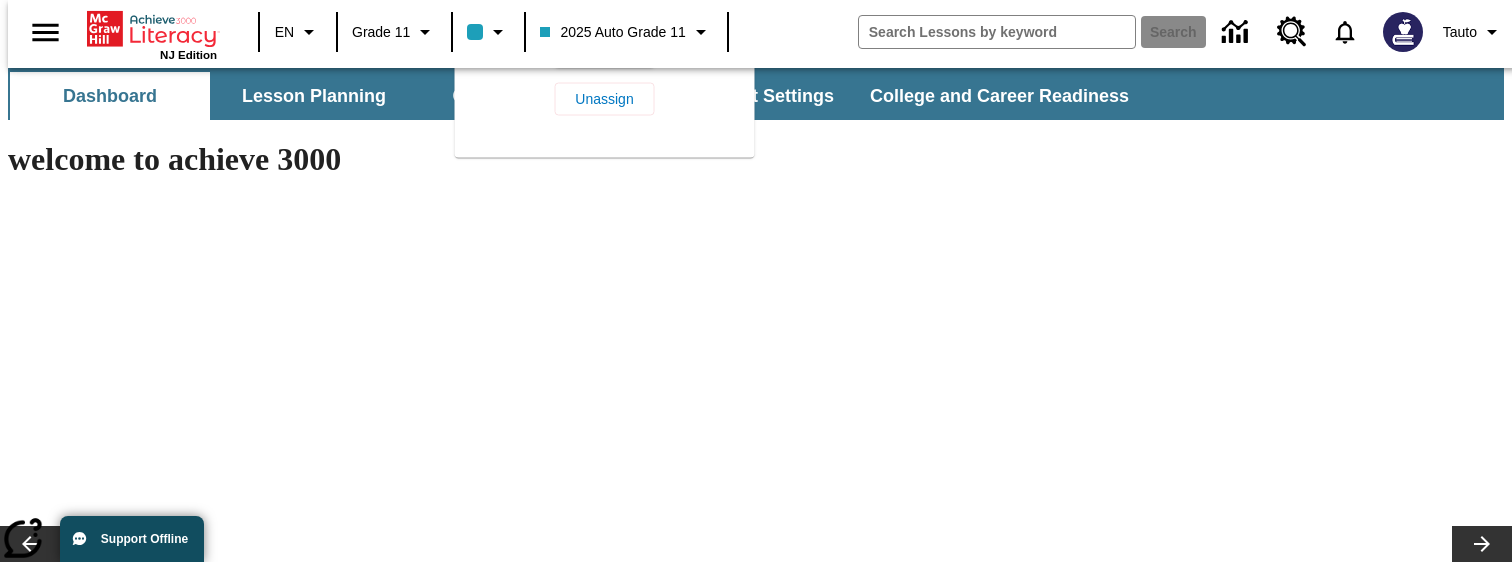 click on "5-Step Lesson   |   [DATE] - [DATE] News / Business Do You Want Fries With That? From greasy burgers to crispy chicken, fast food has been a staple of American diets for over 50 years. Want to know how some of your favorite quick eats came to be? Keep reading! View Lesson" at bounding box center (-313, 341) 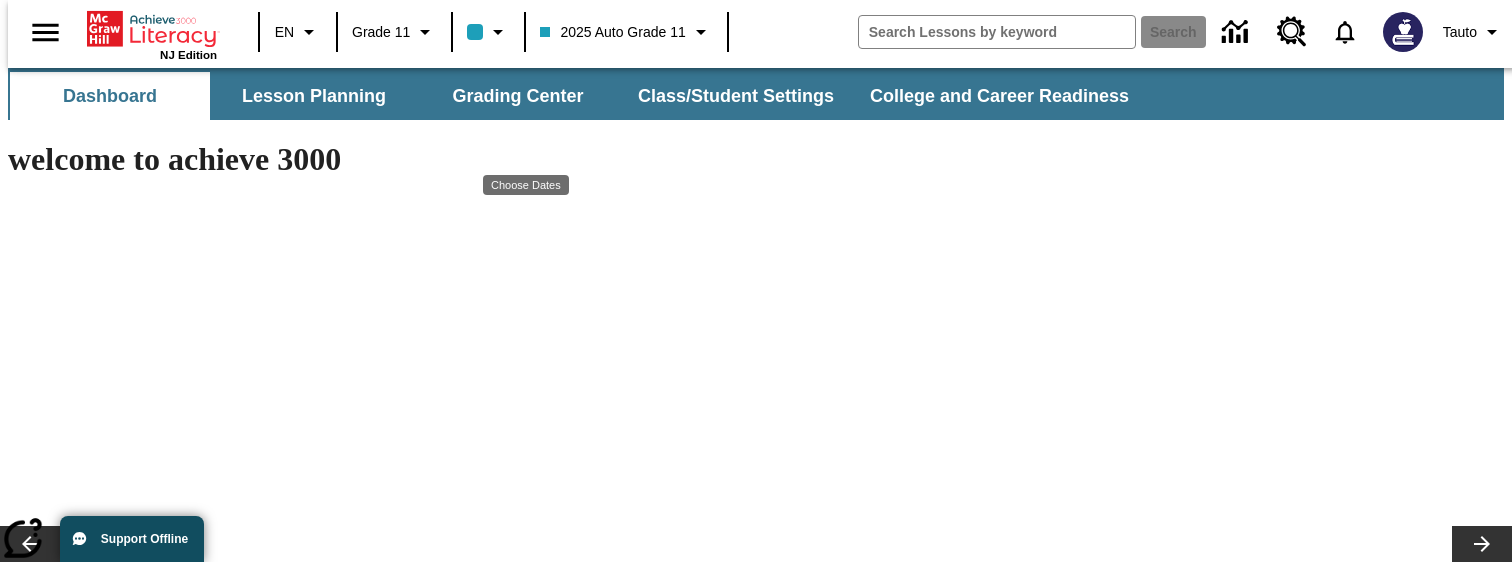 click on "[DATE] - [DATE]" at bounding box center [-400, 226] 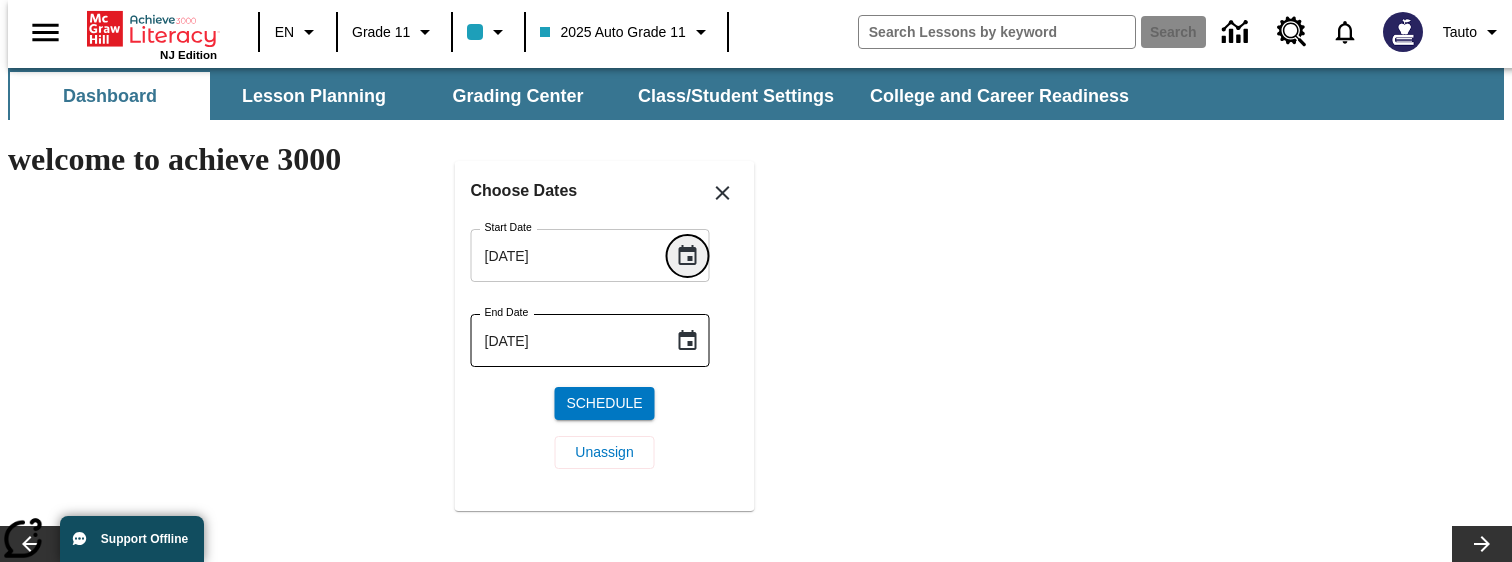 click 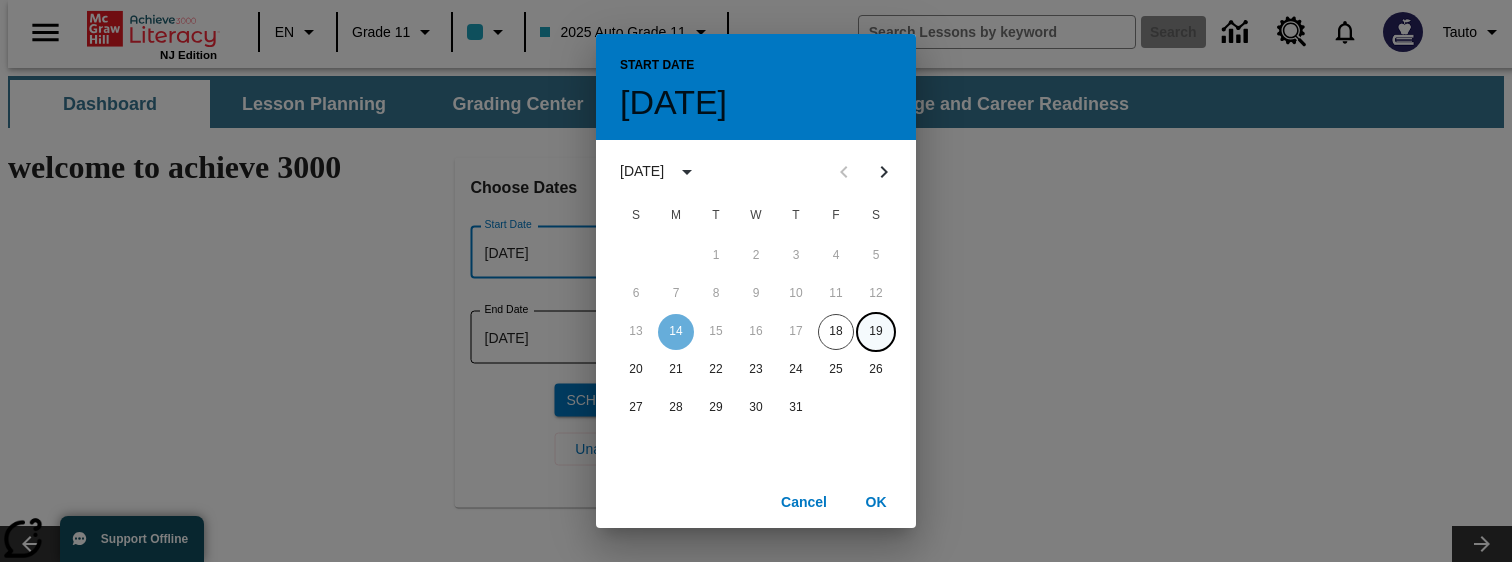 click on "19" at bounding box center (876, 332) 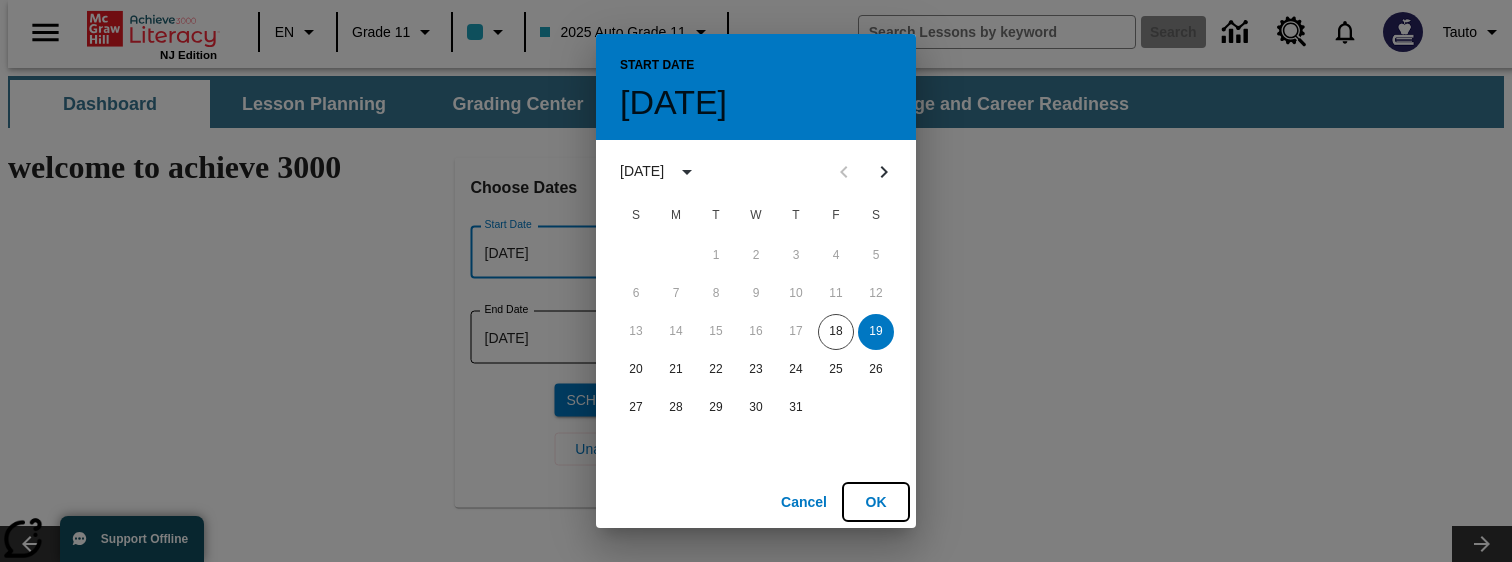 click on "OK" at bounding box center (876, 502) 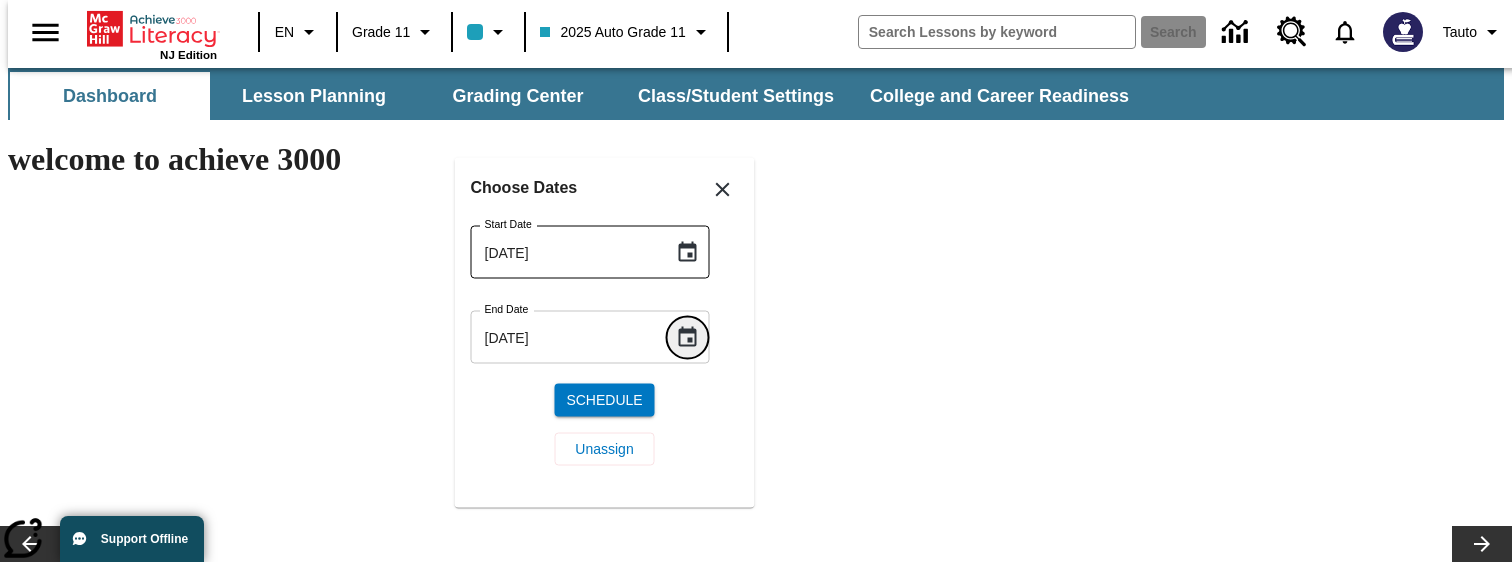click 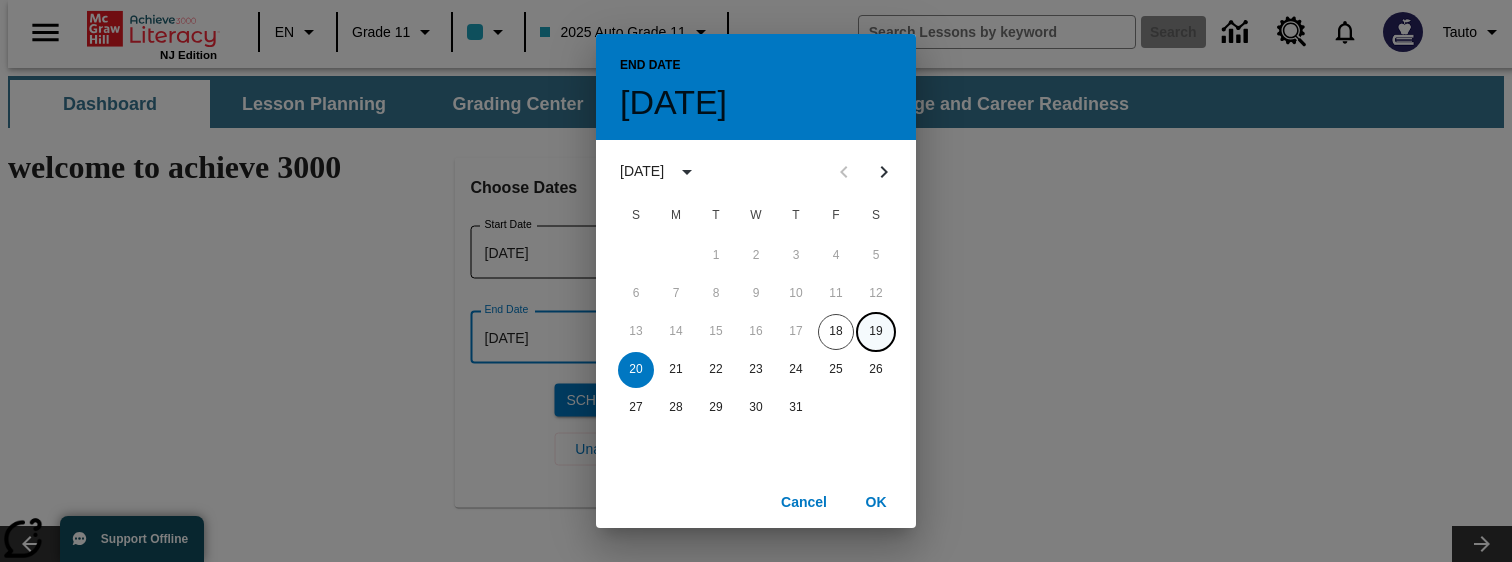 click on "19" at bounding box center [876, 332] 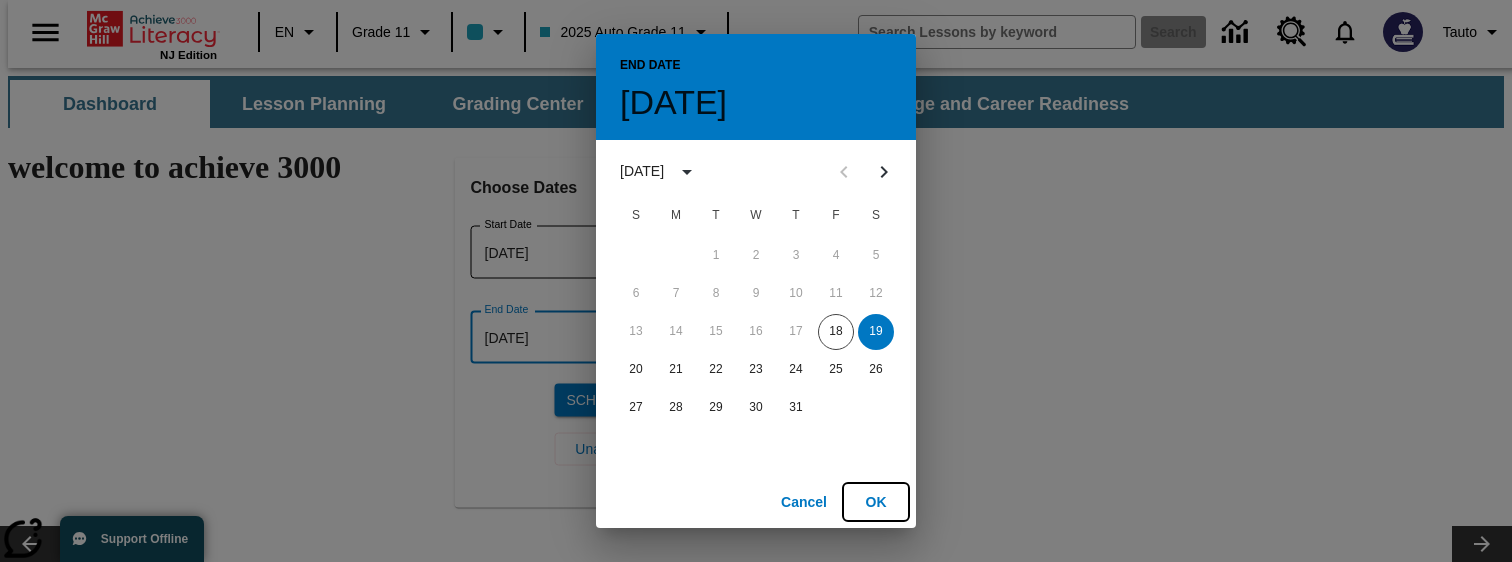 click on "OK" at bounding box center [876, 502] 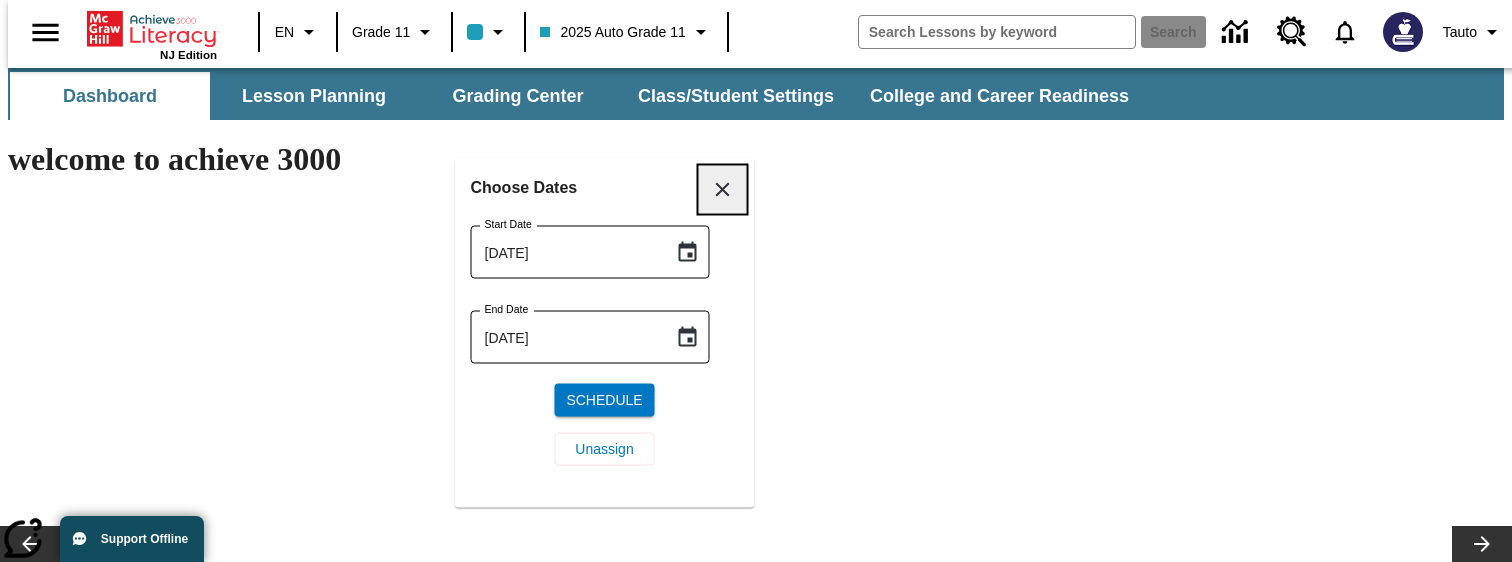 click 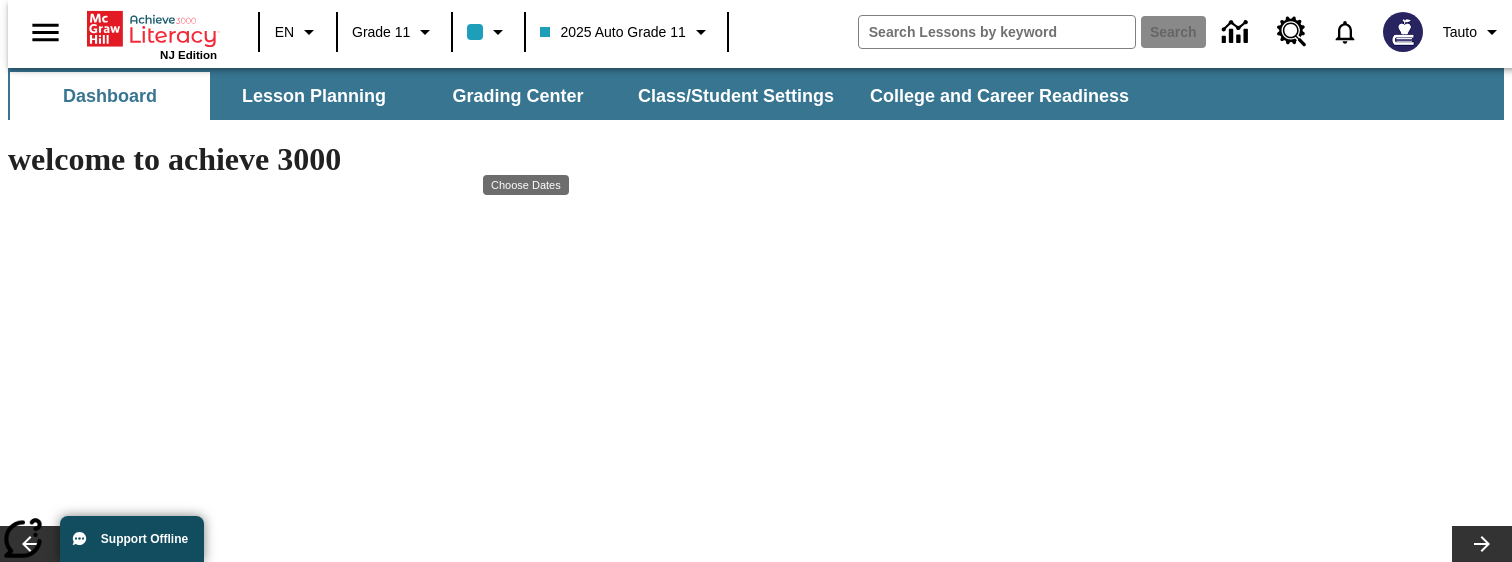 click on "Skip to main content
NJ Edition EN Grade 11 2025 Auto Grade 11 Search Tauto Dashboard Lesson Planning Grading Center Class/Student Settings College and Career Readiness welcome to achieve 3000 Image Credit 5-Step Lesson   |   Jul 14 - Jul 20 News / Business Do You Want Fries With That? From greasy burgers to crispy chicken, fast food has been a staple of American diets for over 50 years. Want to know how some of your favorite quick eats came to be? Keep reading! View Lesson Image Credit 5-Step Lesson   |   Jul 14 - Jul 20 News / Business Do You Want Fries With That? From greasy burgers to crispy chicken, fast food has been a staple of American diets for over 50 years. Want to know how some of your favorite quick eats came to be? Keep reading! View Lesson Do You Want Fries With That? Dirty Jobs Kids Had To Do Soft C and G Sounds Show Class Announcement Details Class Announcements System Font" at bounding box center [756, 1305] 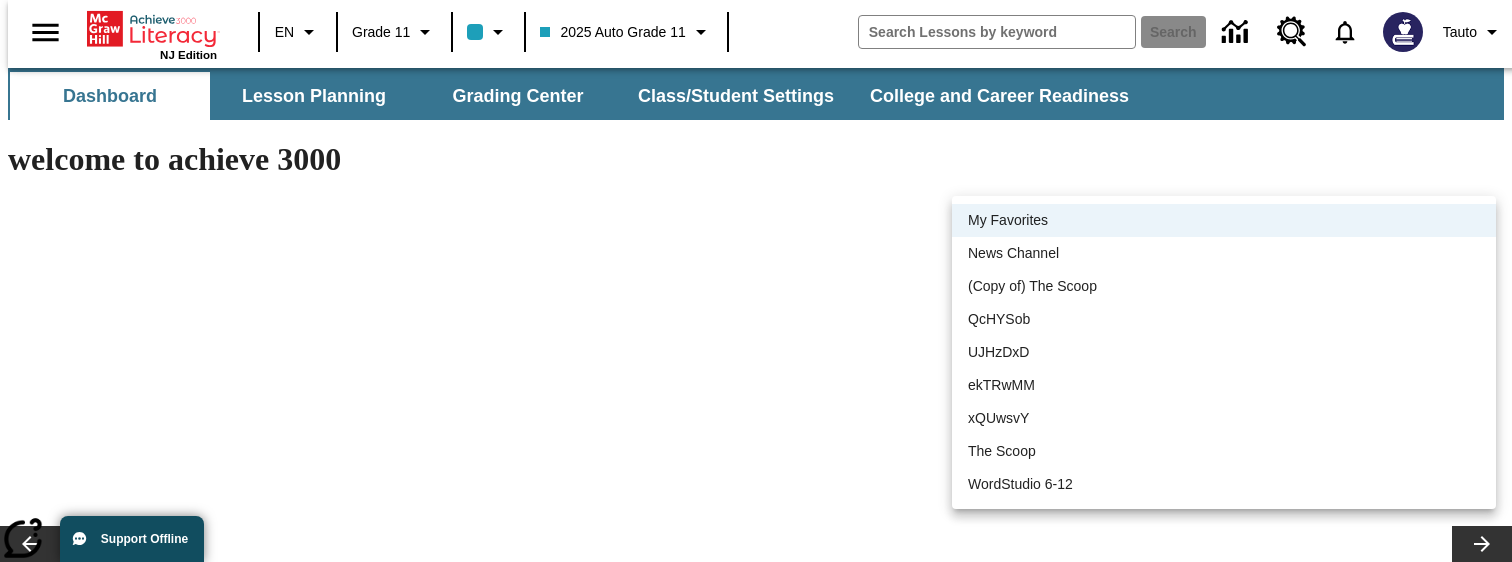 click at bounding box center (756, 281) 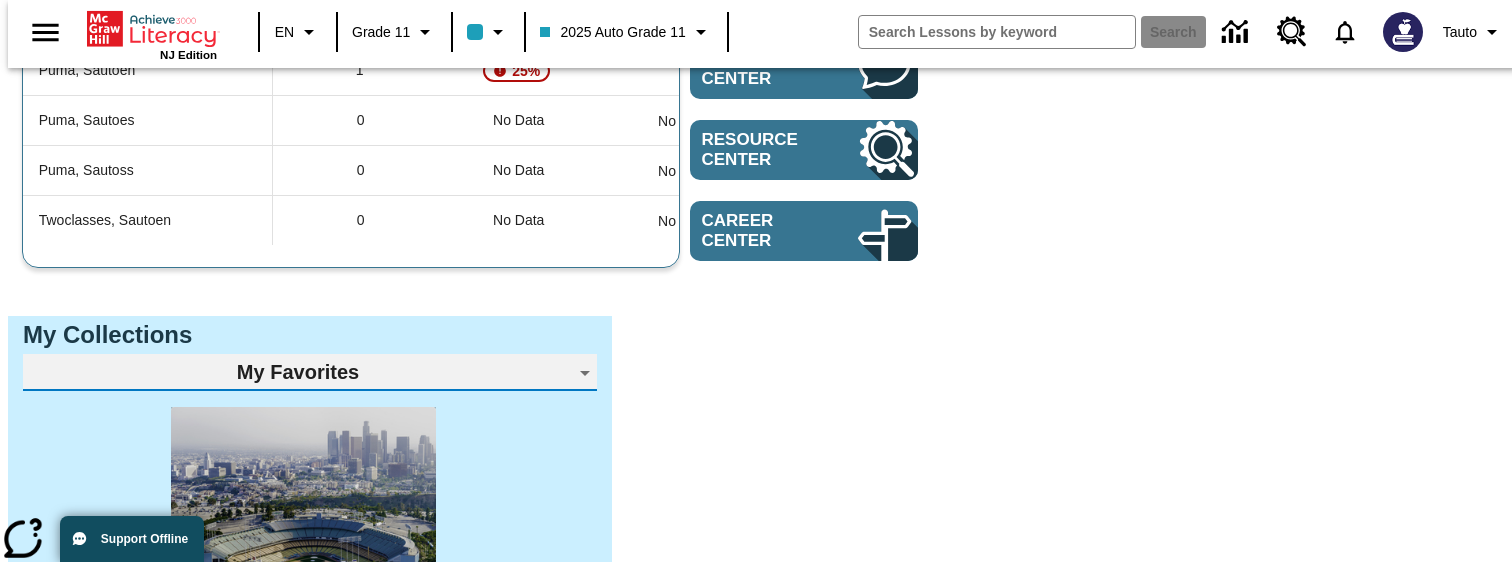 scroll, scrollTop: 0, scrollLeft: 0, axis: both 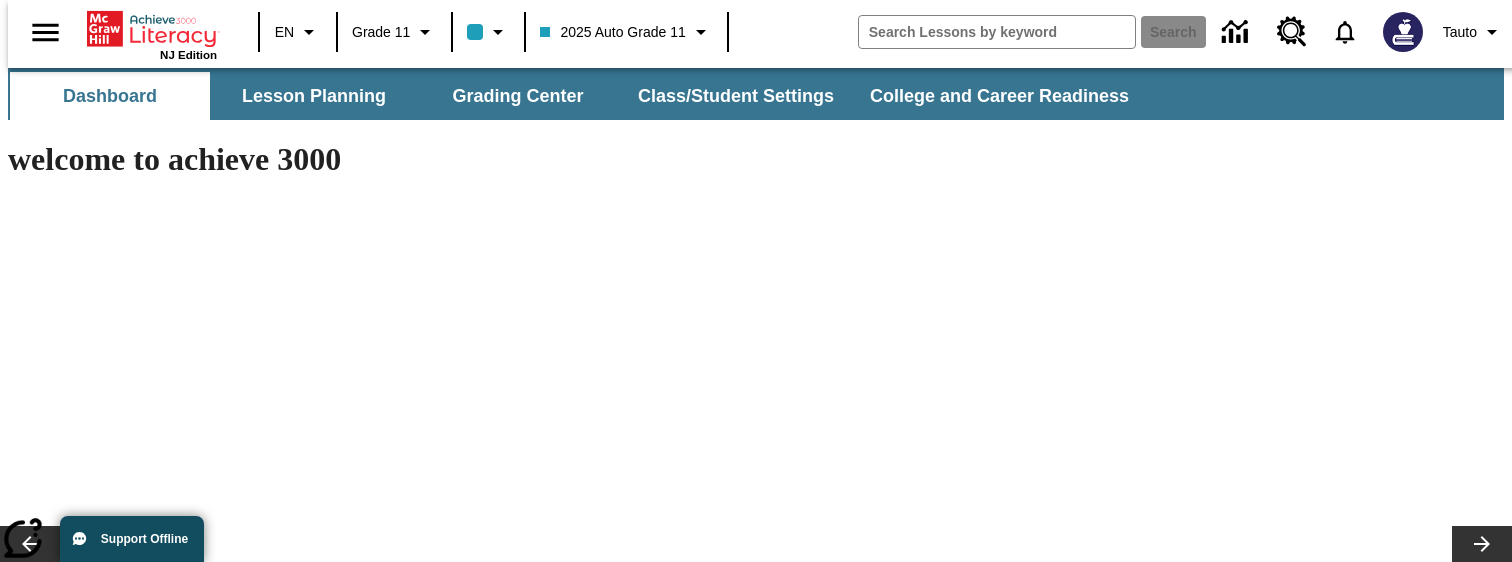 click on "Do You Want Fries With That?" at bounding box center [332, 1383] 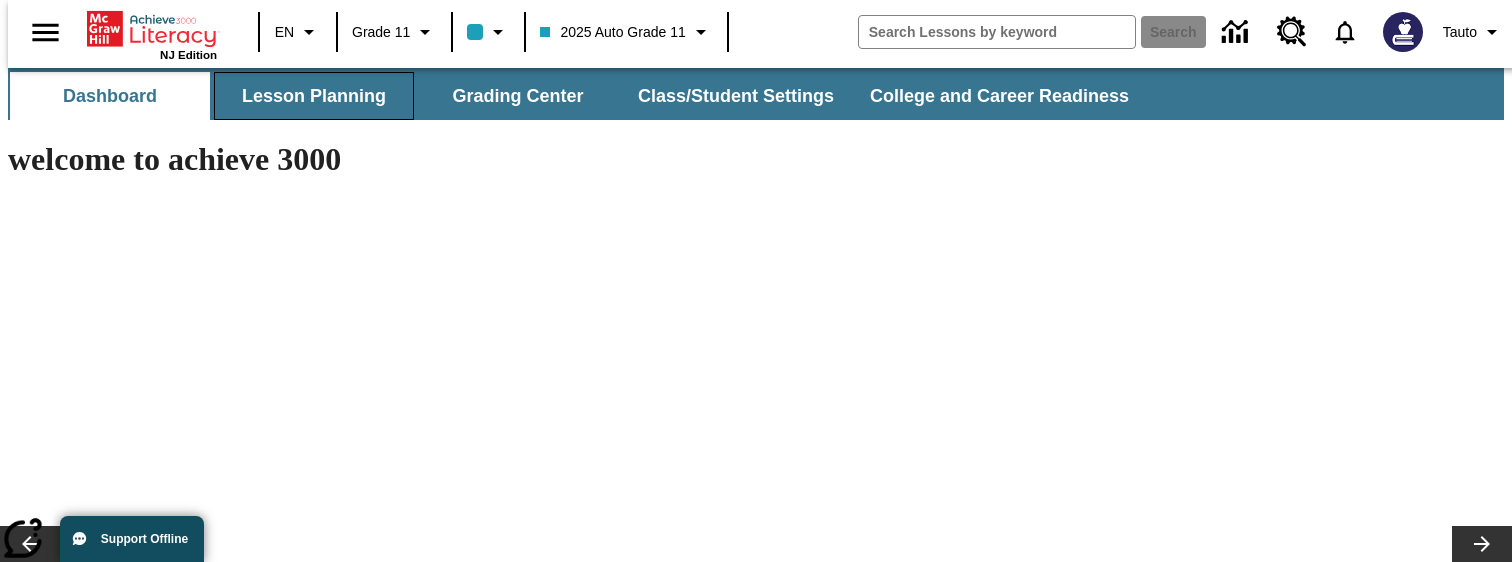 click on "Lesson Planning" at bounding box center (314, 96) 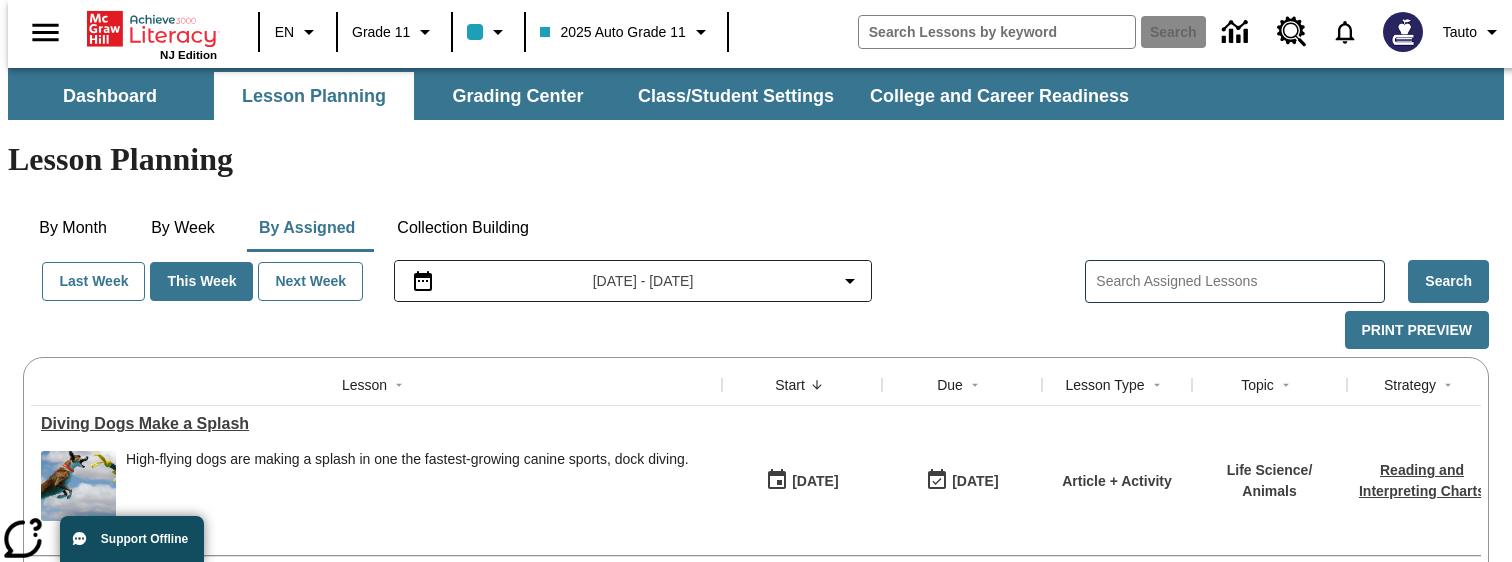 scroll, scrollTop: 57, scrollLeft: 0, axis: vertical 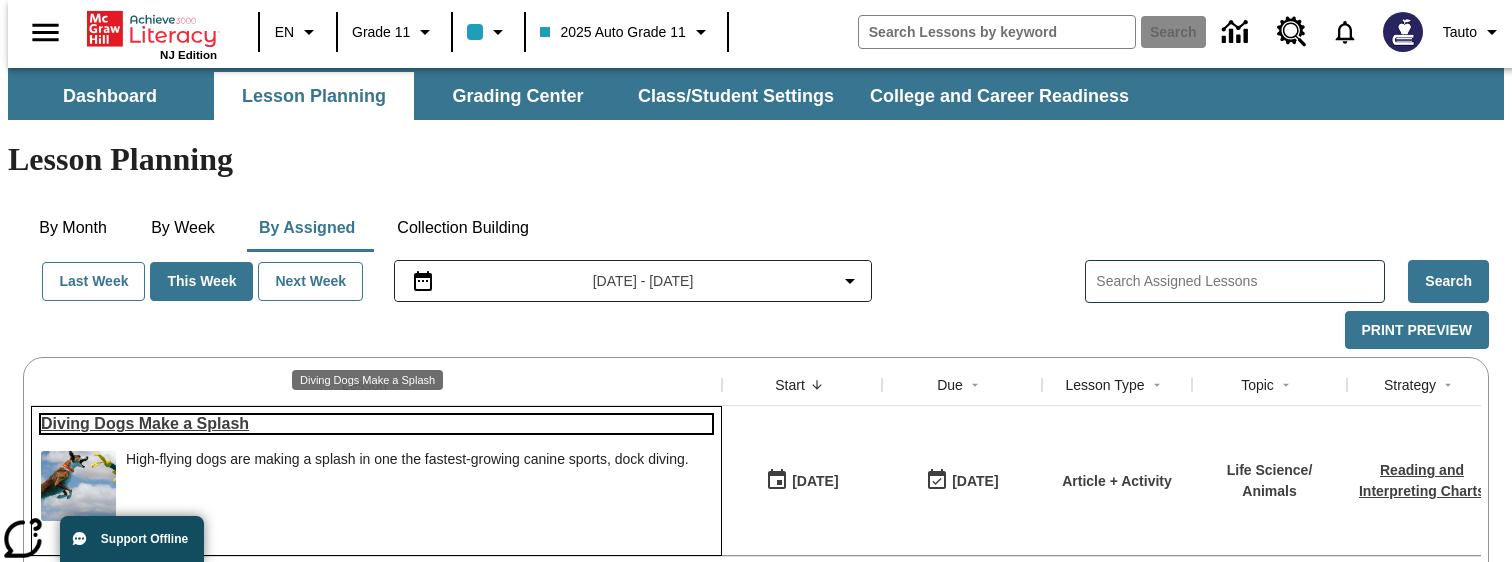 click on "Diving Dogs Make a Splash" at bounding box center [376, 424] 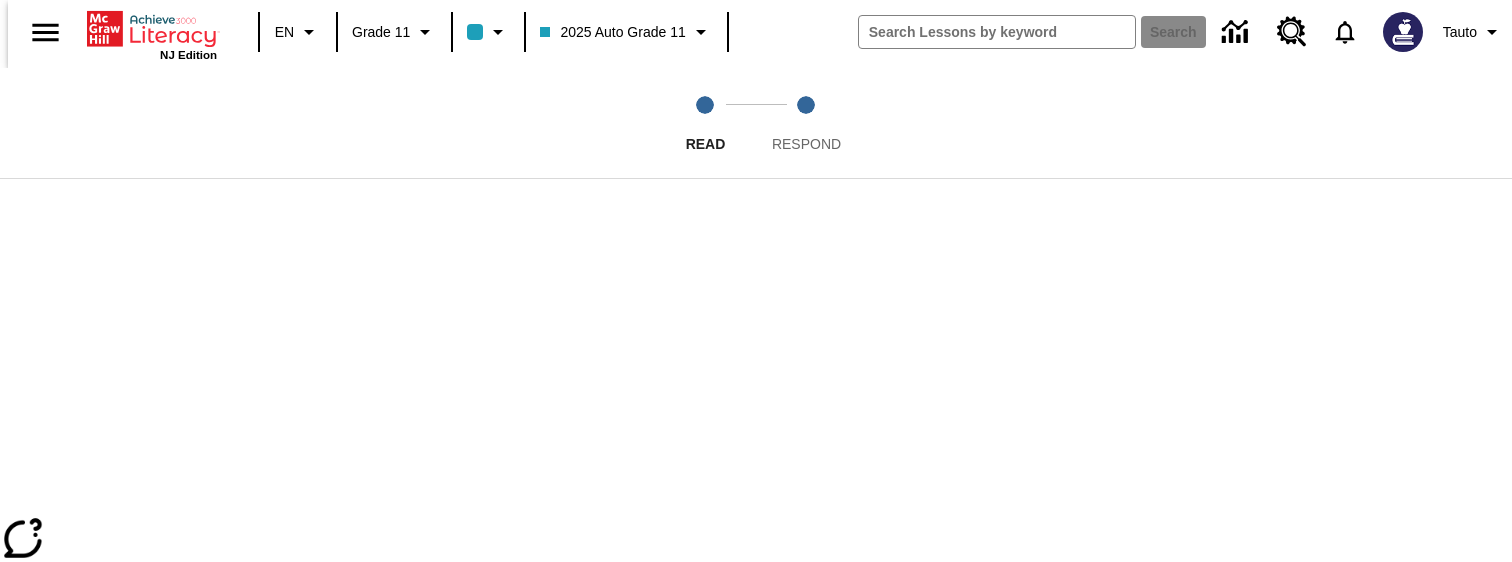 scroll, scrollTop: 0, scrollLeft: 0, axis: both 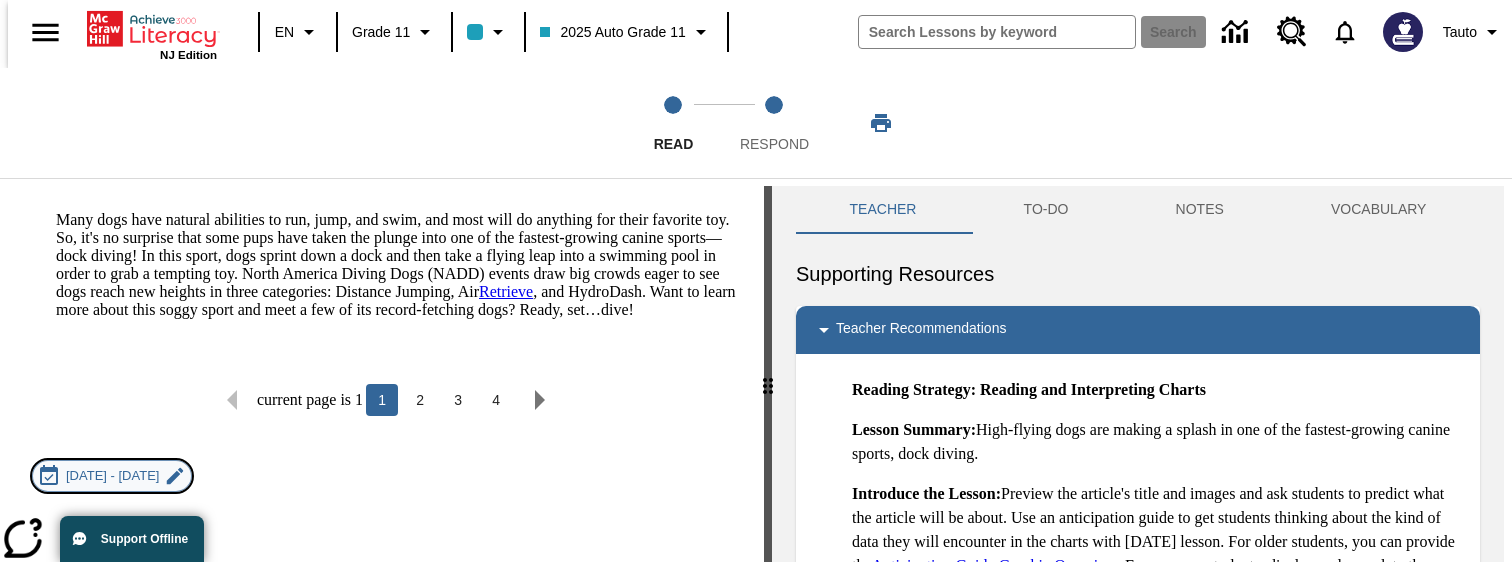 click 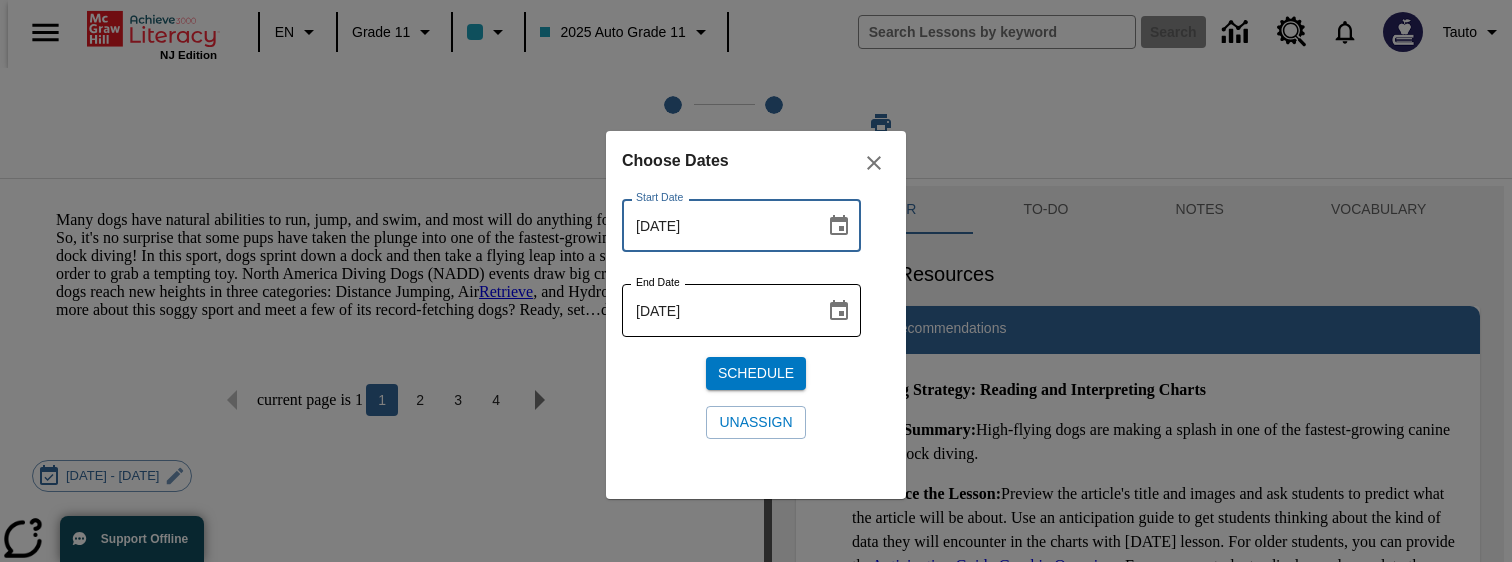 click on "[DATE]" at bounding box center (716, 225) 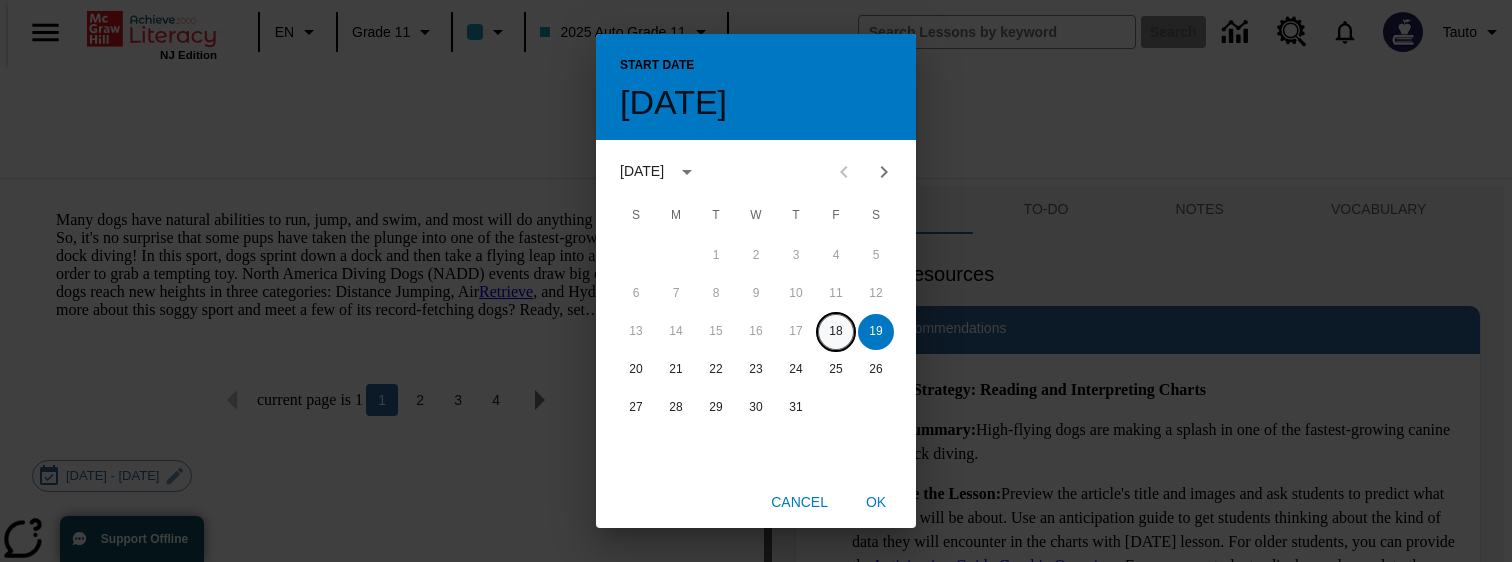 click on "18" at bounding box center [836, 332] 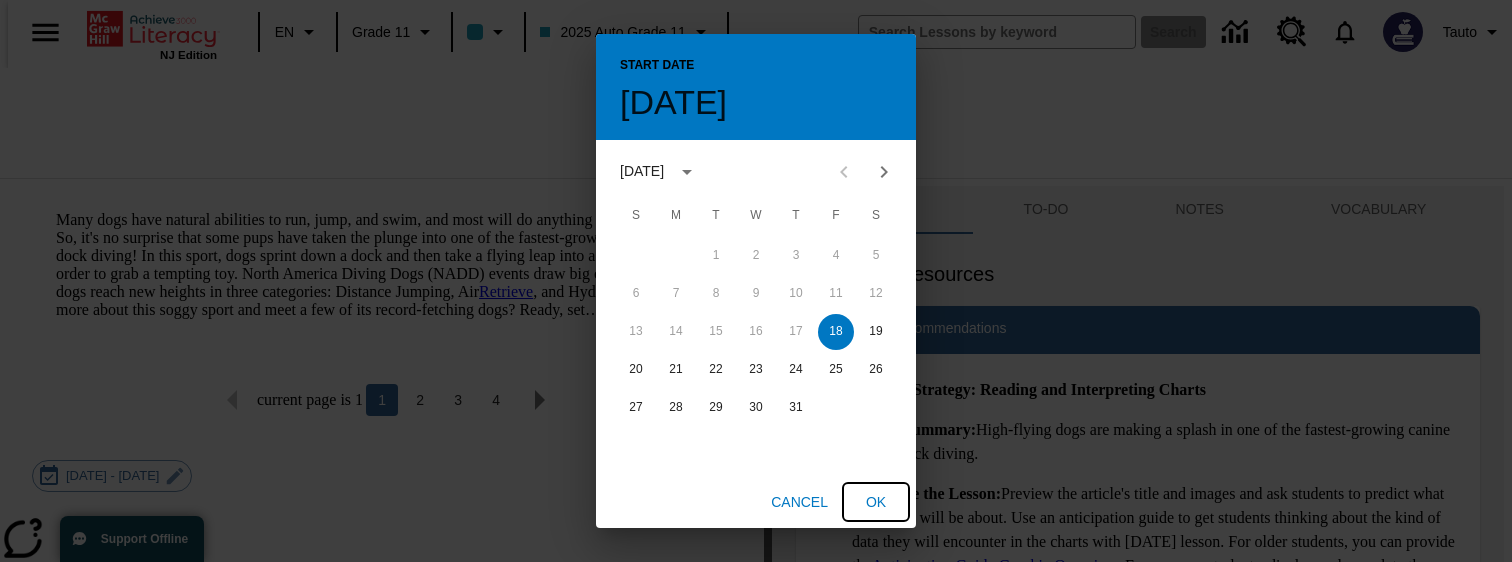 click on "OK" at bounding box center [876, 502] 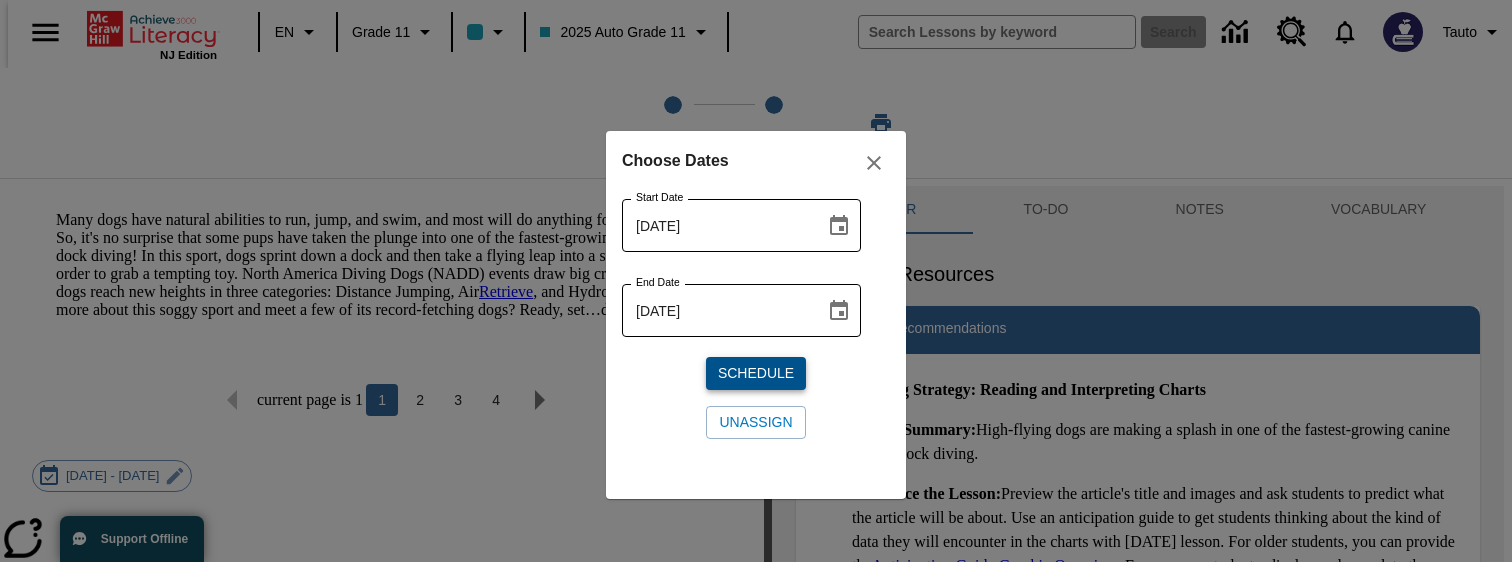 click on "Schedule" at bounding box center (756, 373) 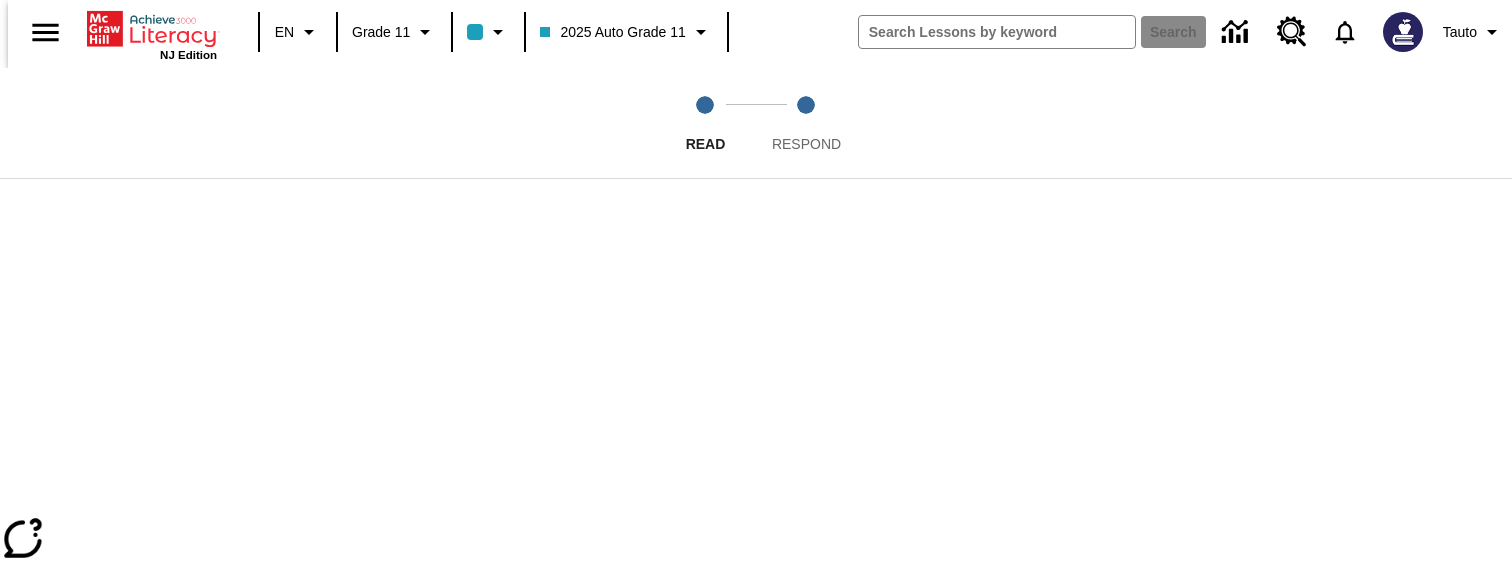 scroll, scrollTop: 0, scrollLeft: 0, axis: both 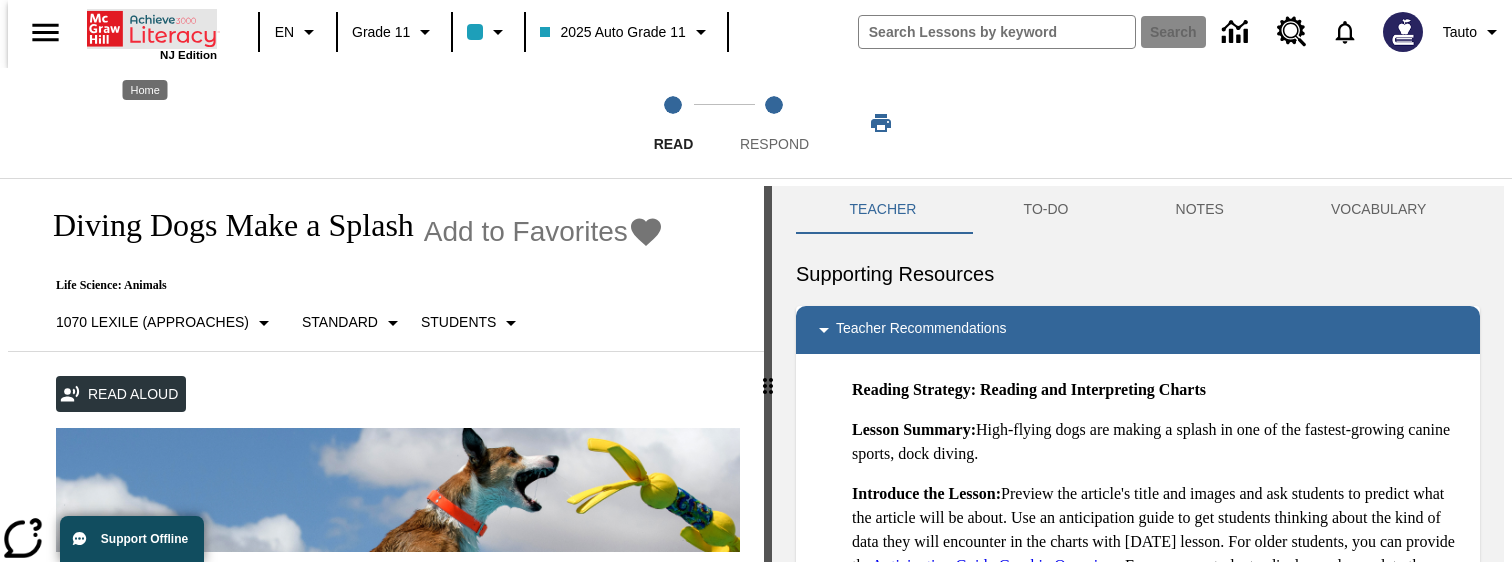 click 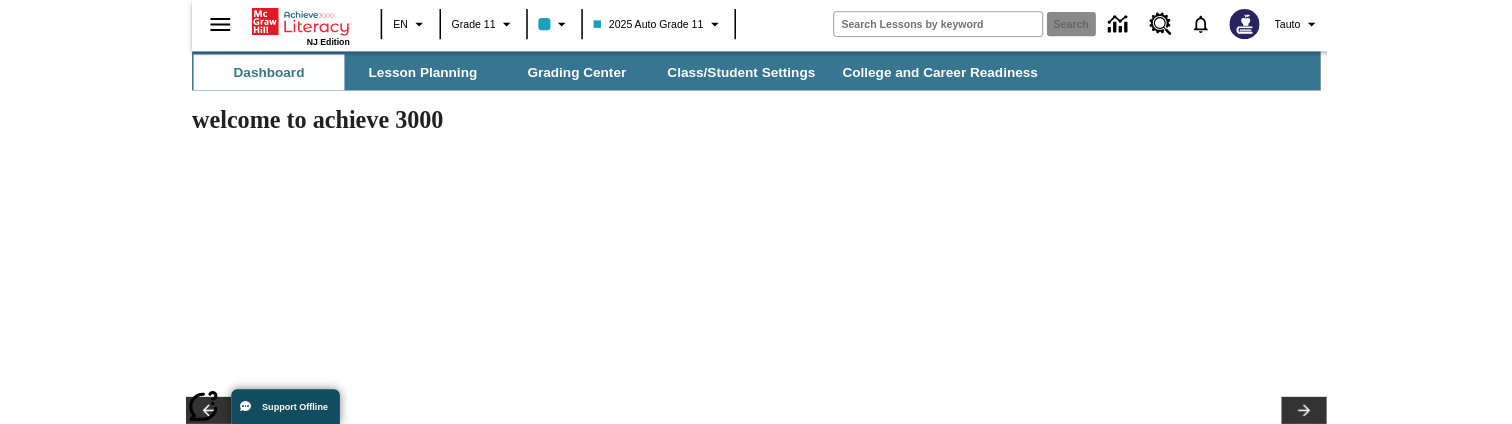 scroll, scrollTop: 0, scrollLeft: 0, axis: both 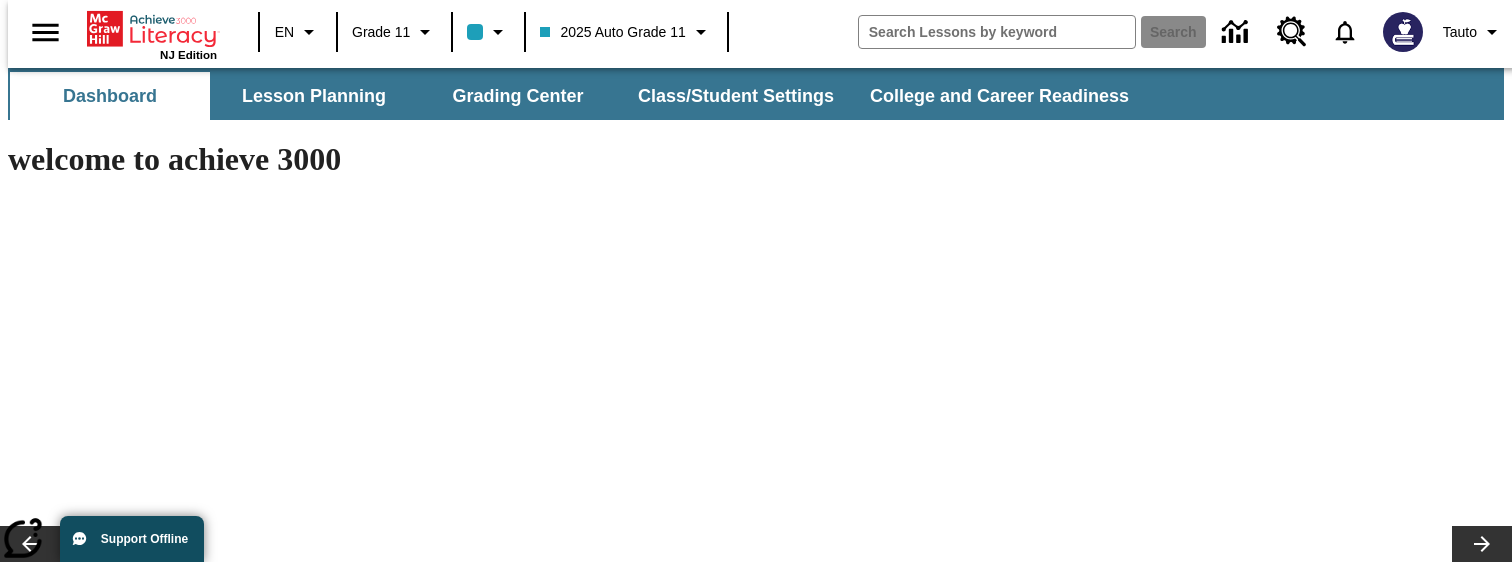 click on "Diving Dogs Make a Splash" at bounding box center (235, 2841) 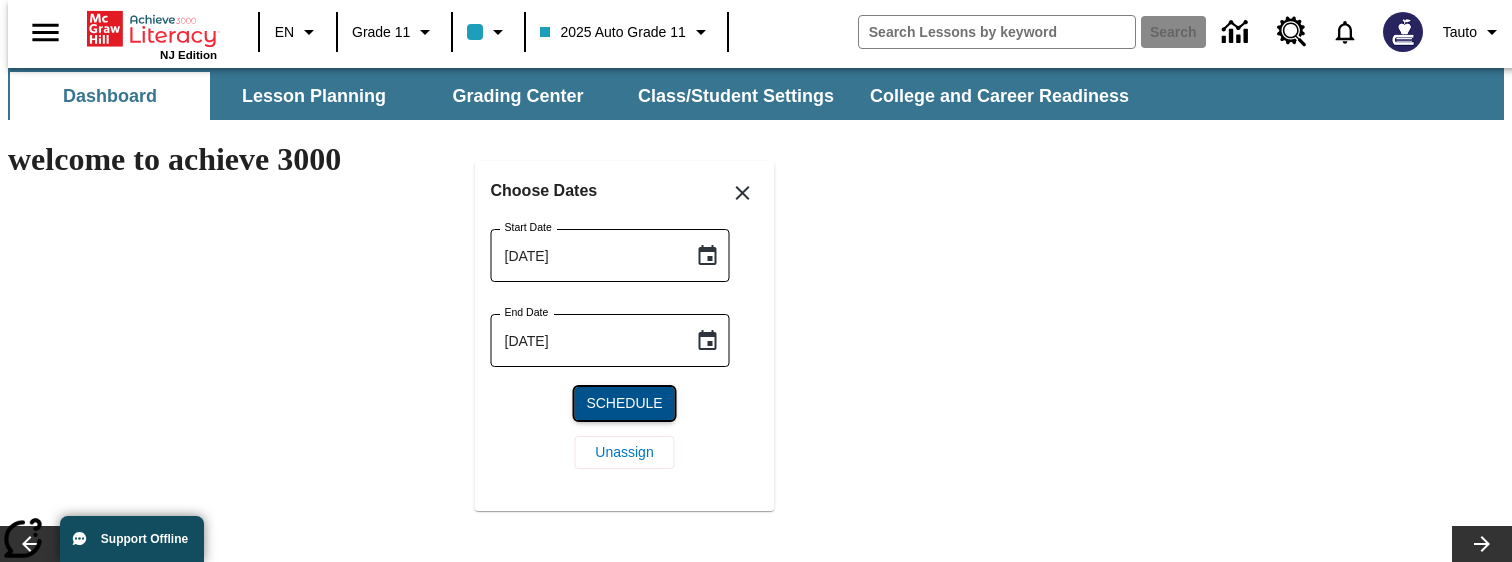 click on "Schedule" at bounding box center (624, 403) 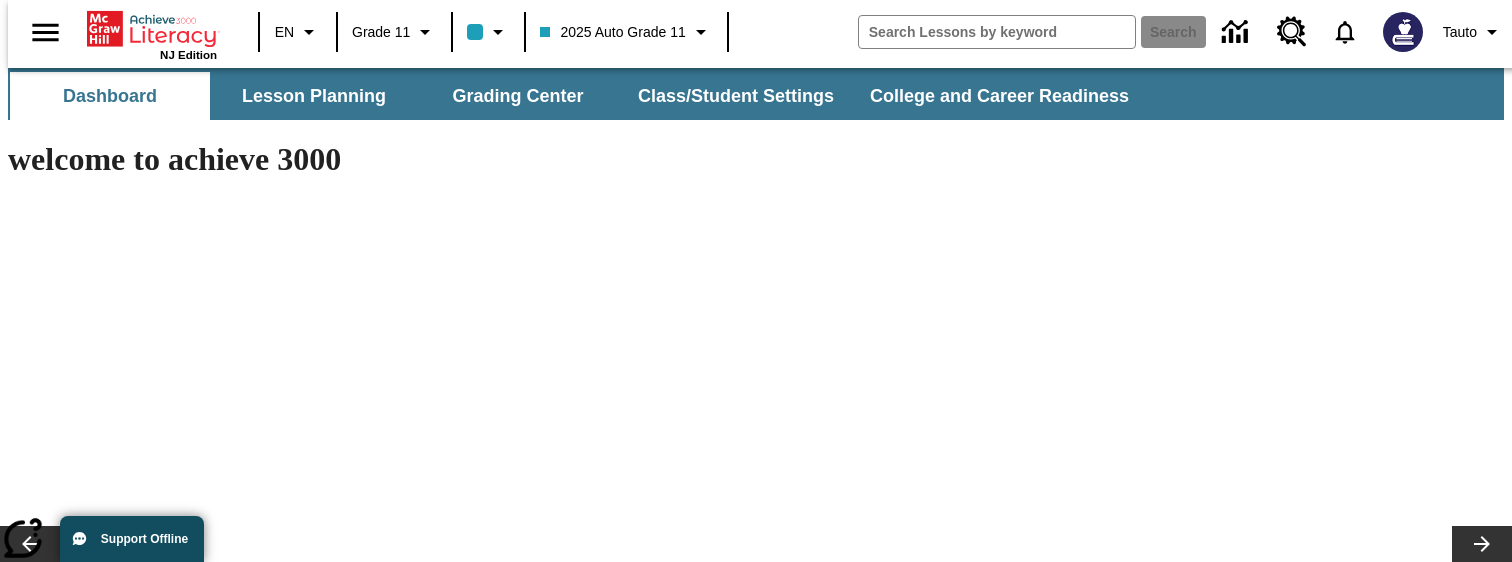 click 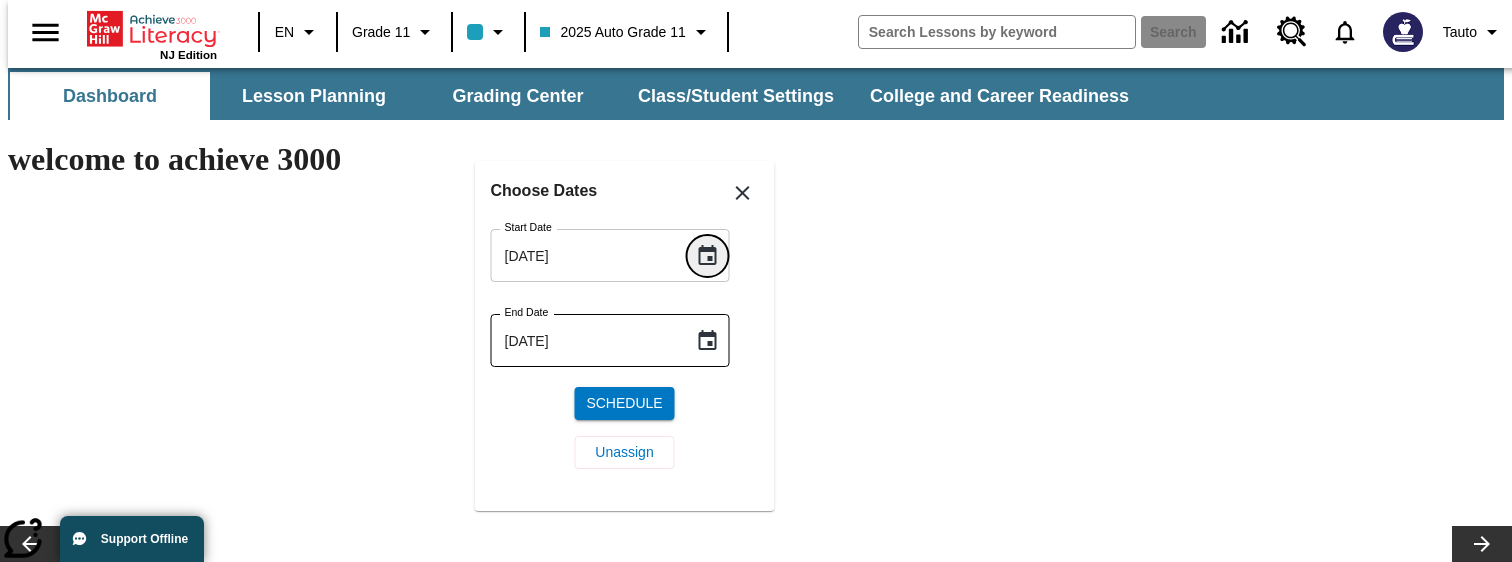 click 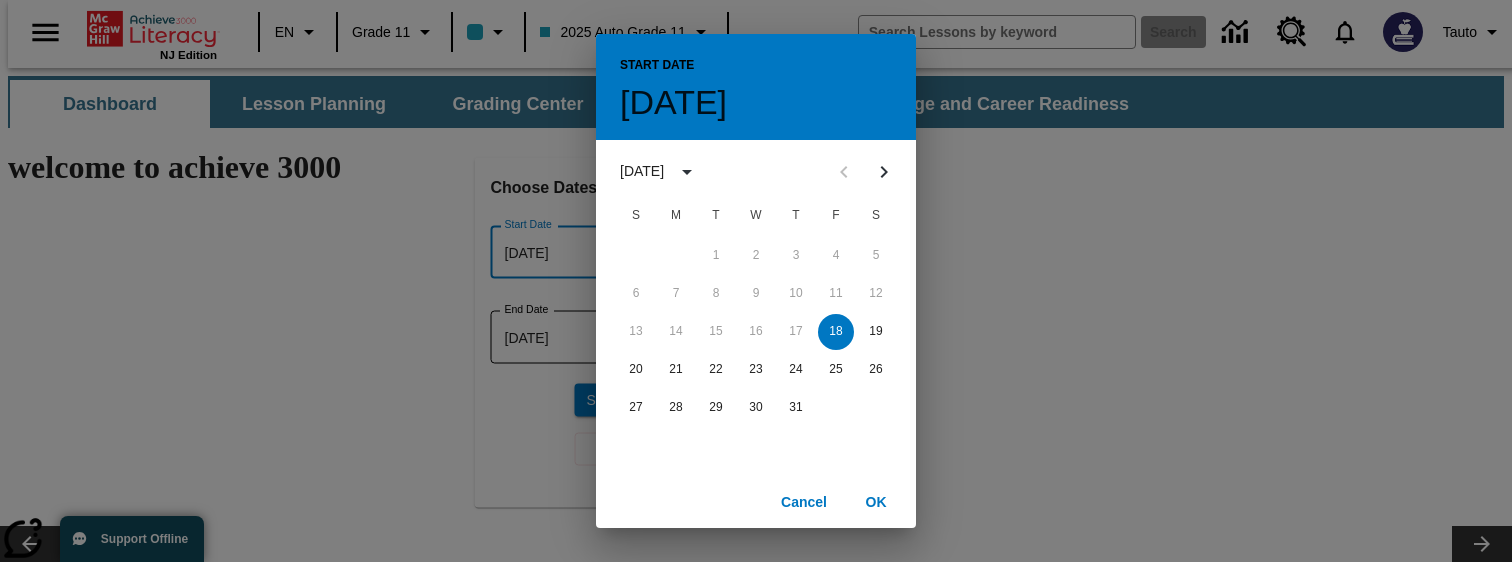 type 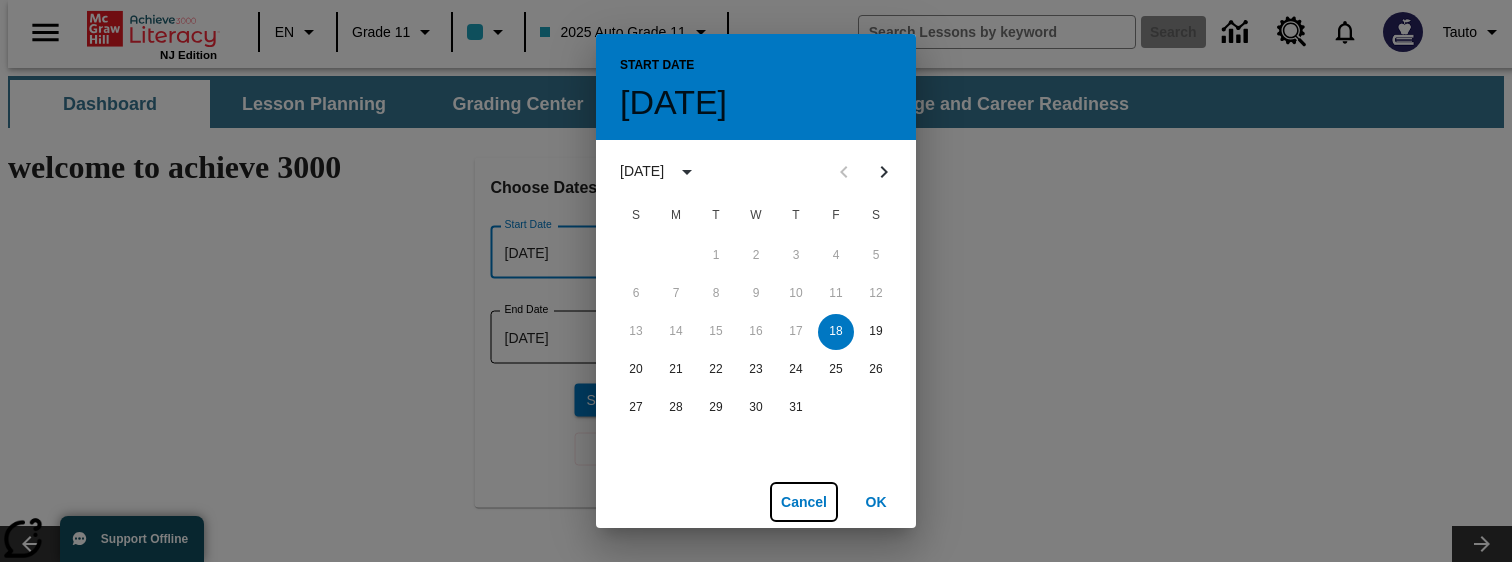 click on "Cancel" at bounding box center (804, 502) 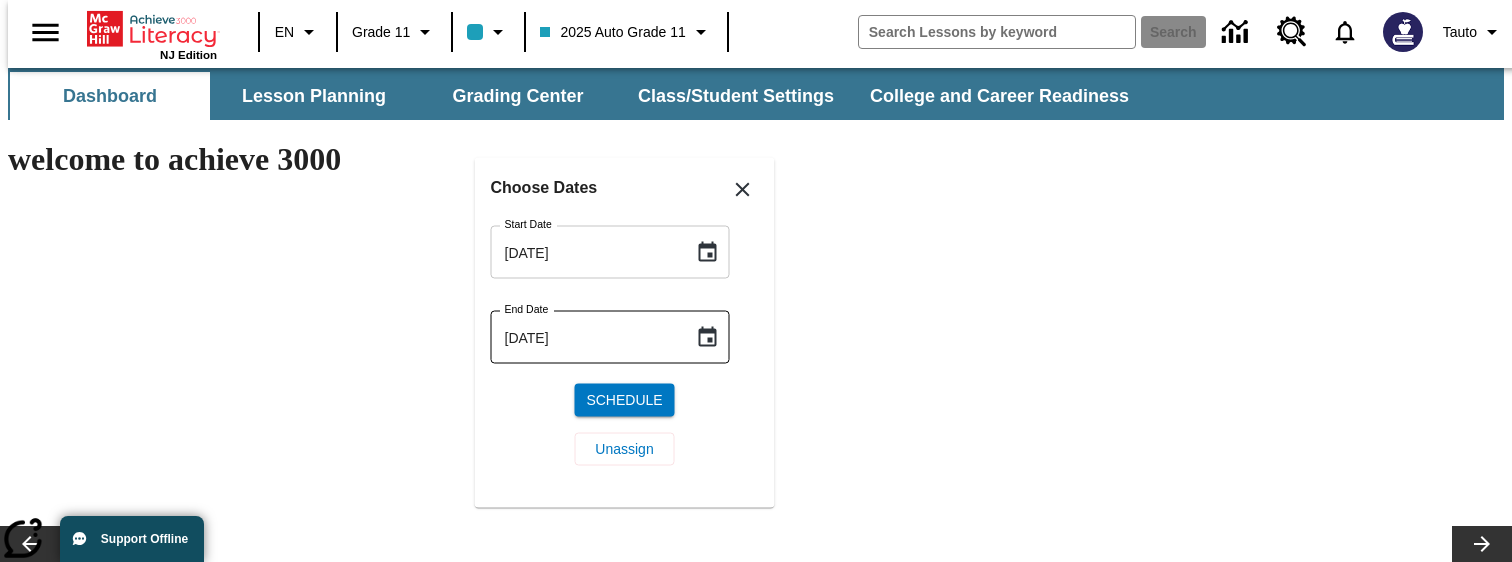 click on "Jul-18-2025" at bounding box center (585, 252) 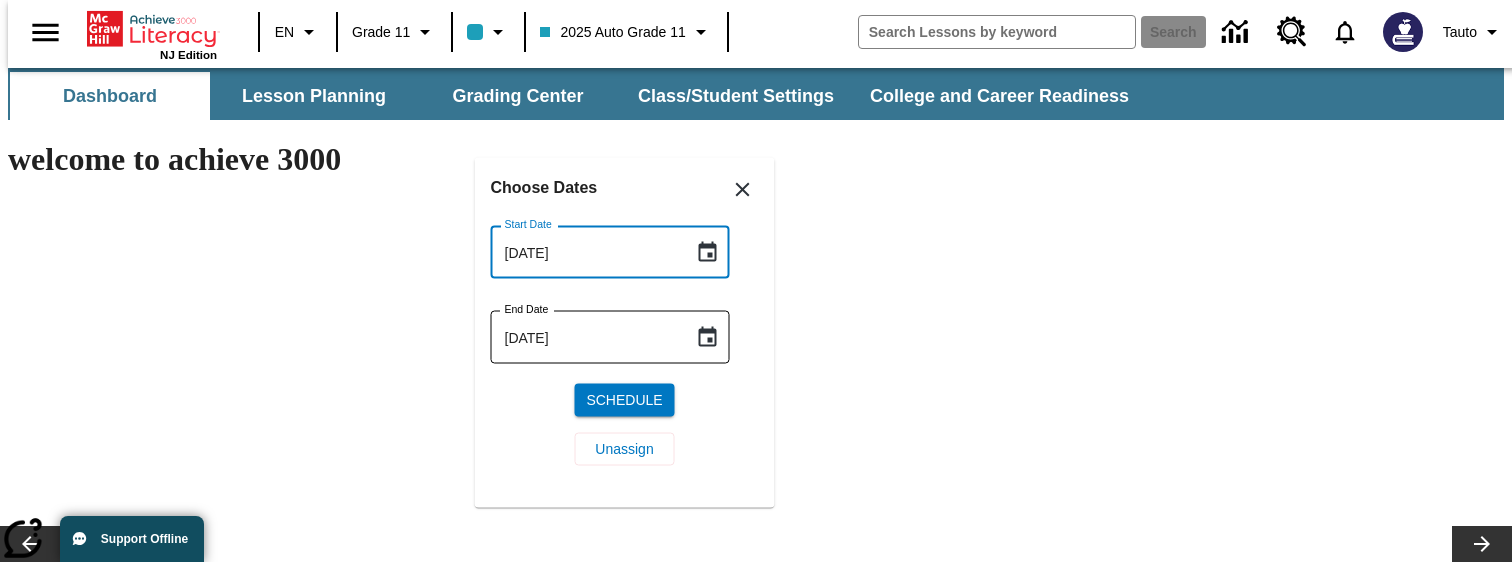 click on "Jul-18-2025" at bounding box center (585, 252) 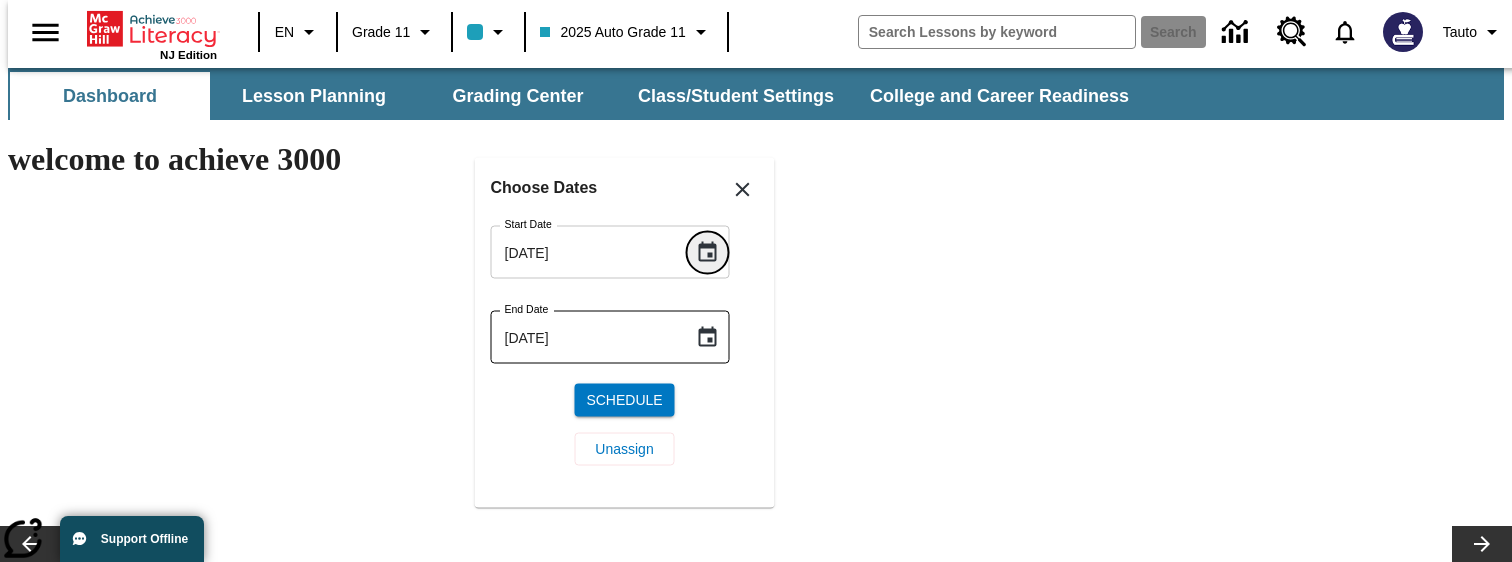 click 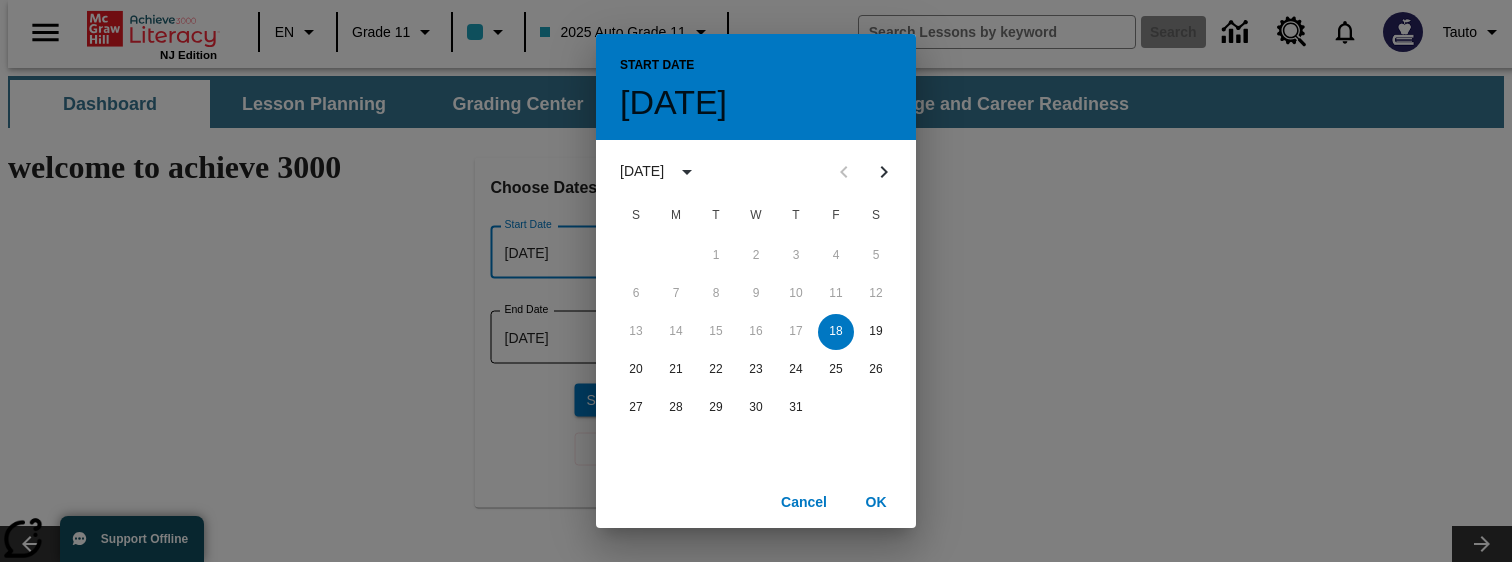 type 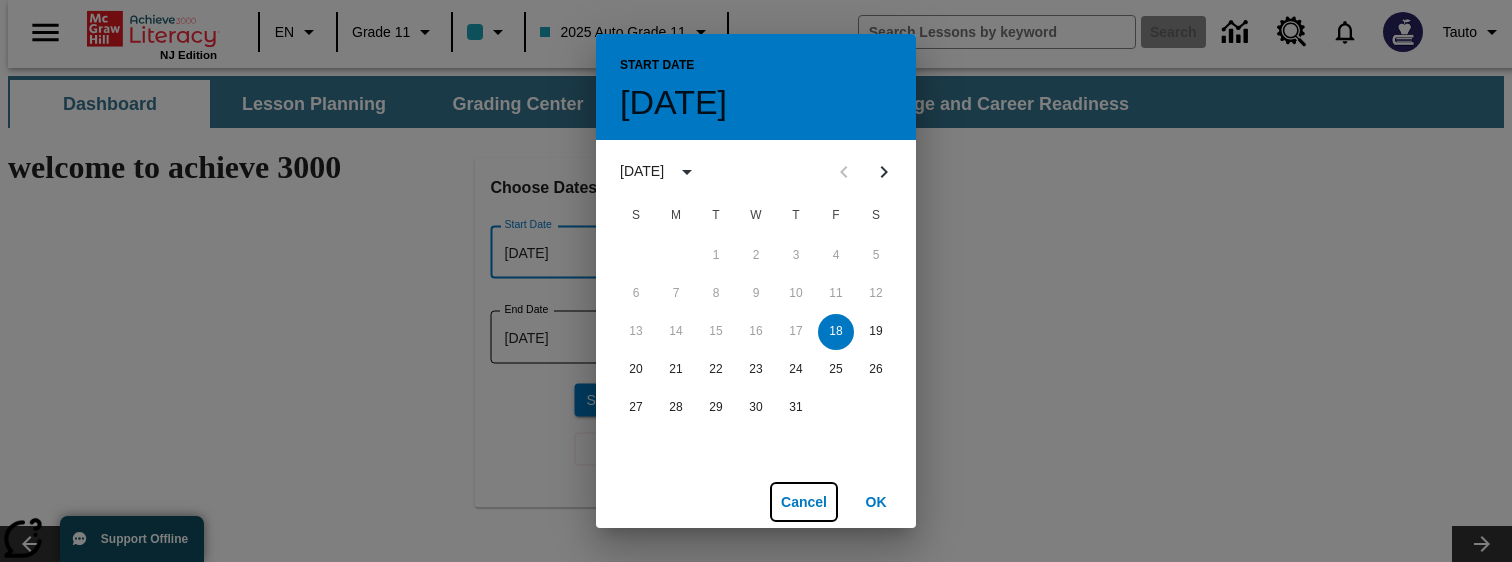 click on "Cancel" at bounding box center (804, 502) 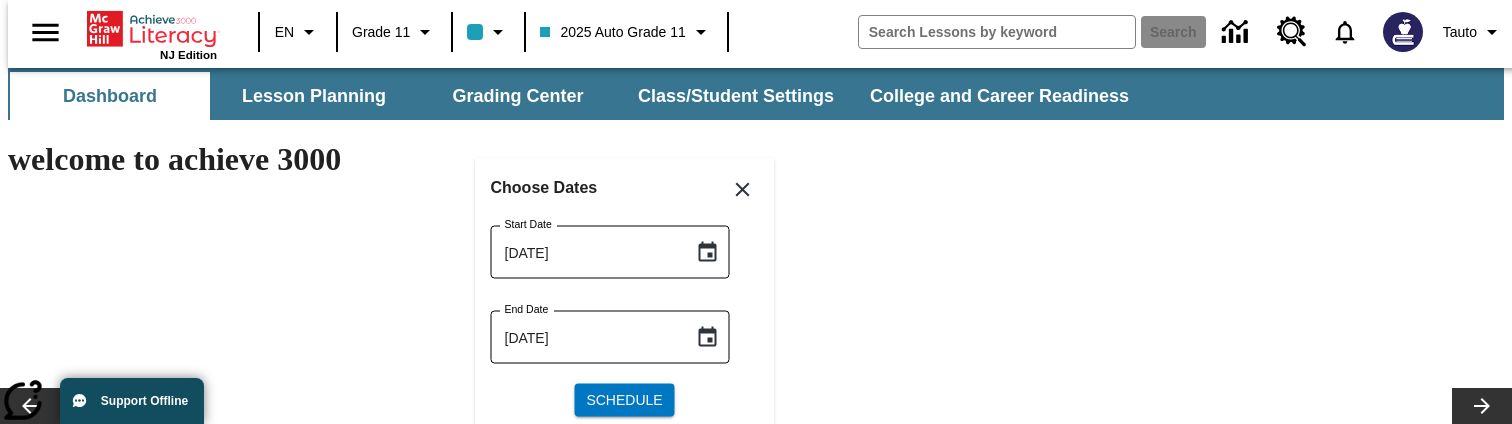scroll, scrollTop: 58, scrollLeft: 0, axis: vertical 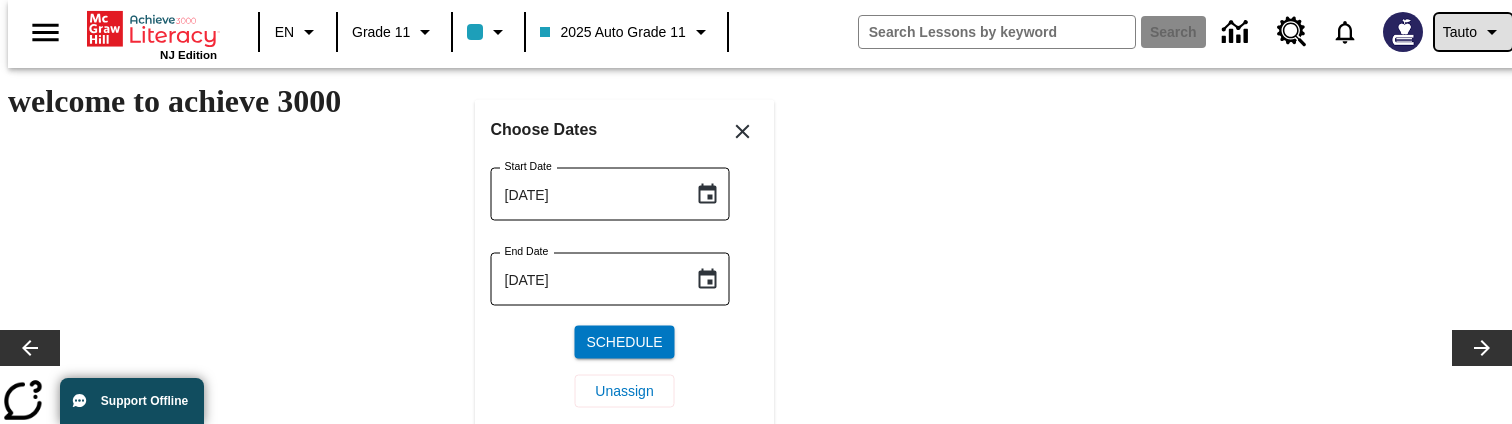 click 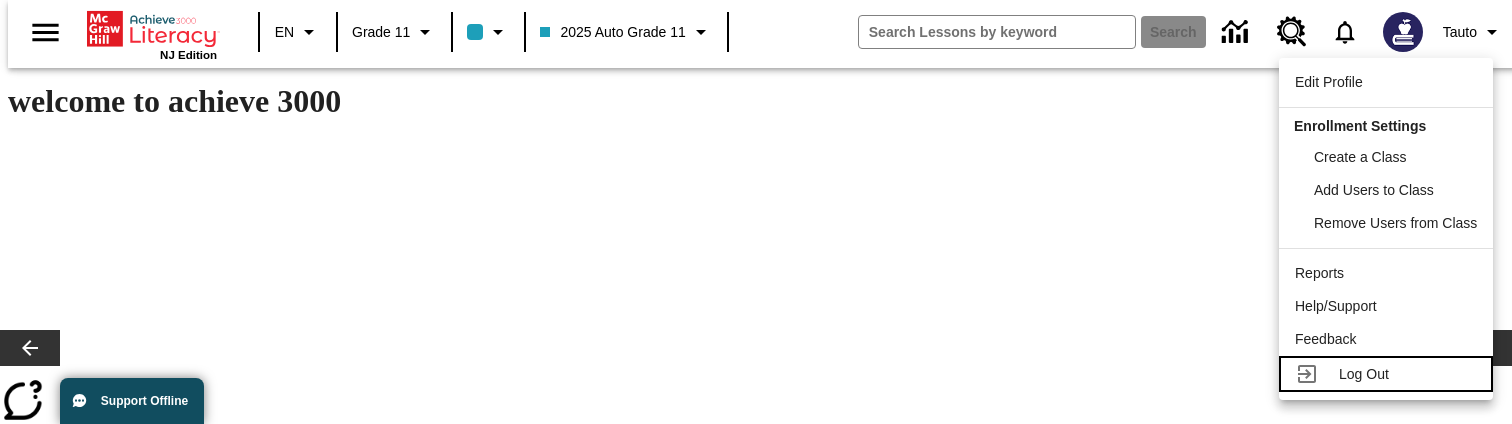 click on "Log Out" at bounding box center [1364, 374] 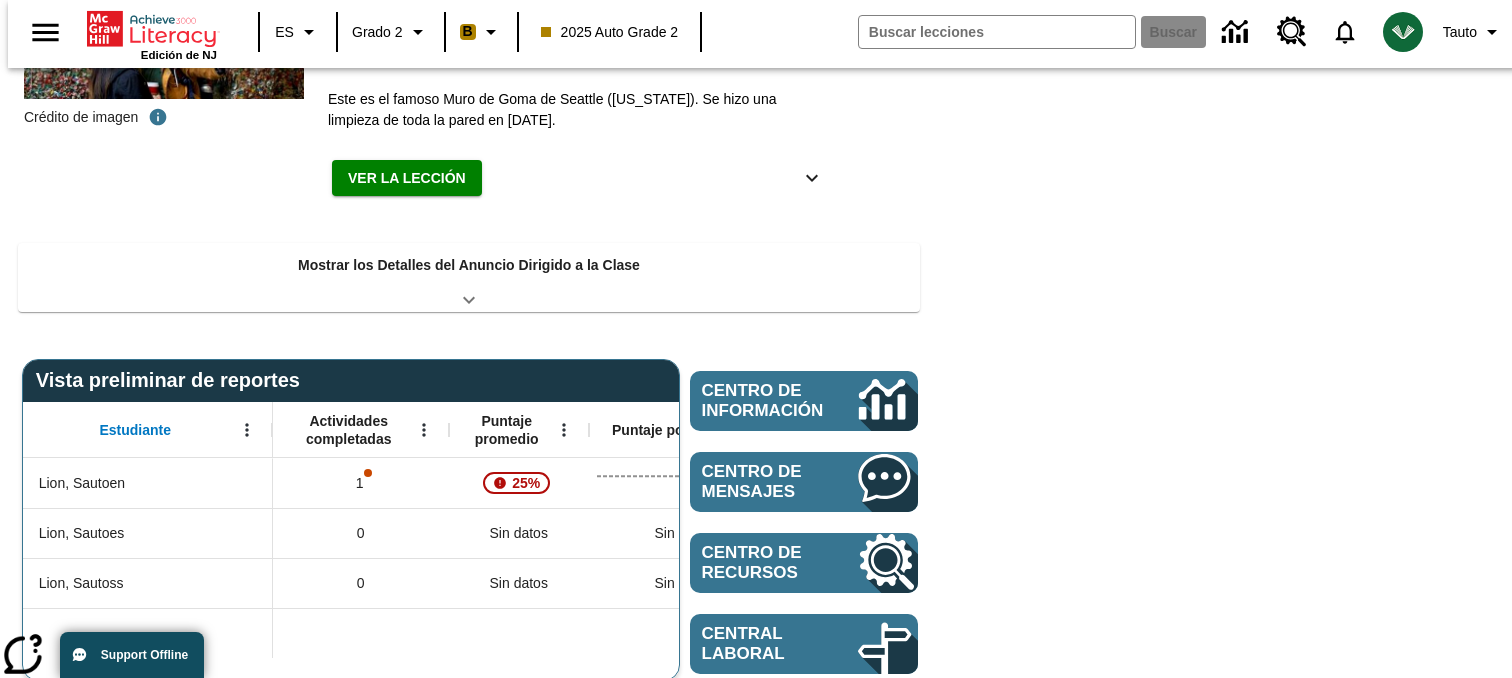 scroll, scrollTop: 0, scrollLeft: 0, axis: both 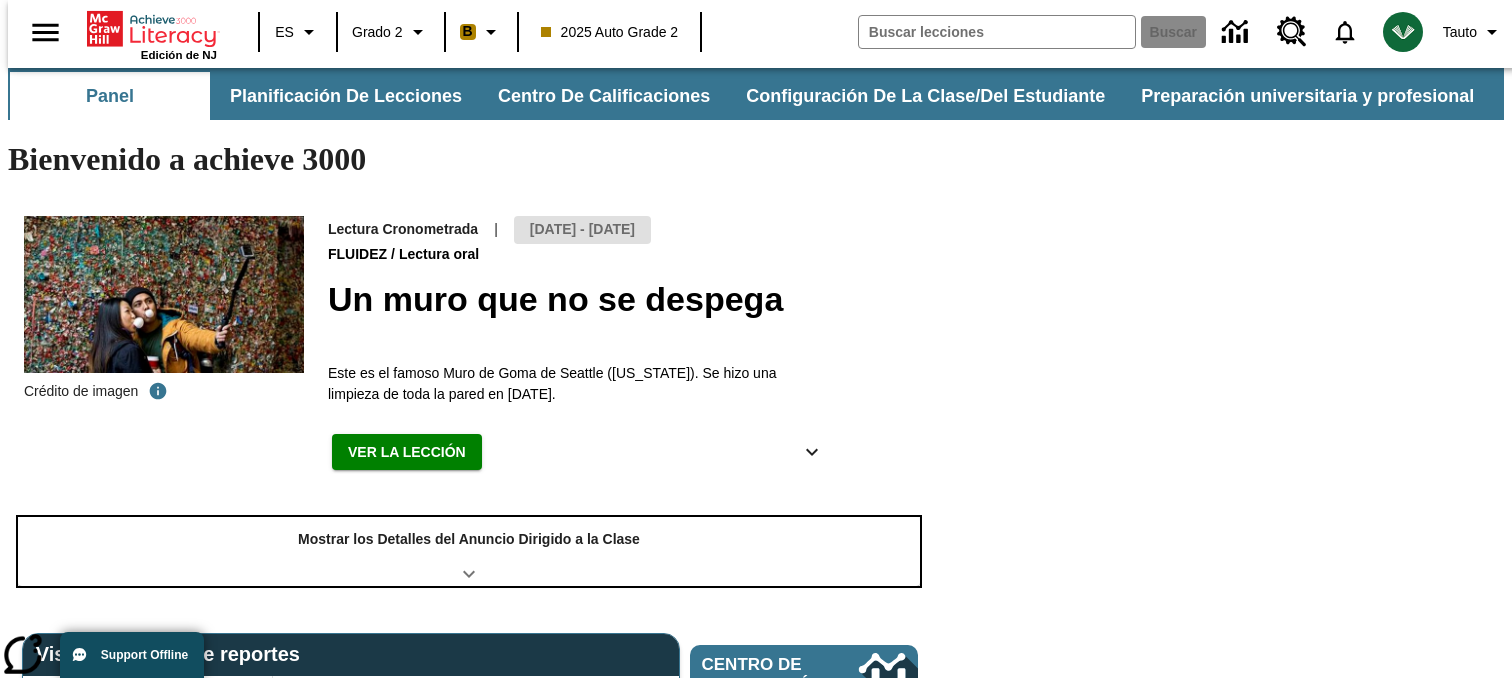 click 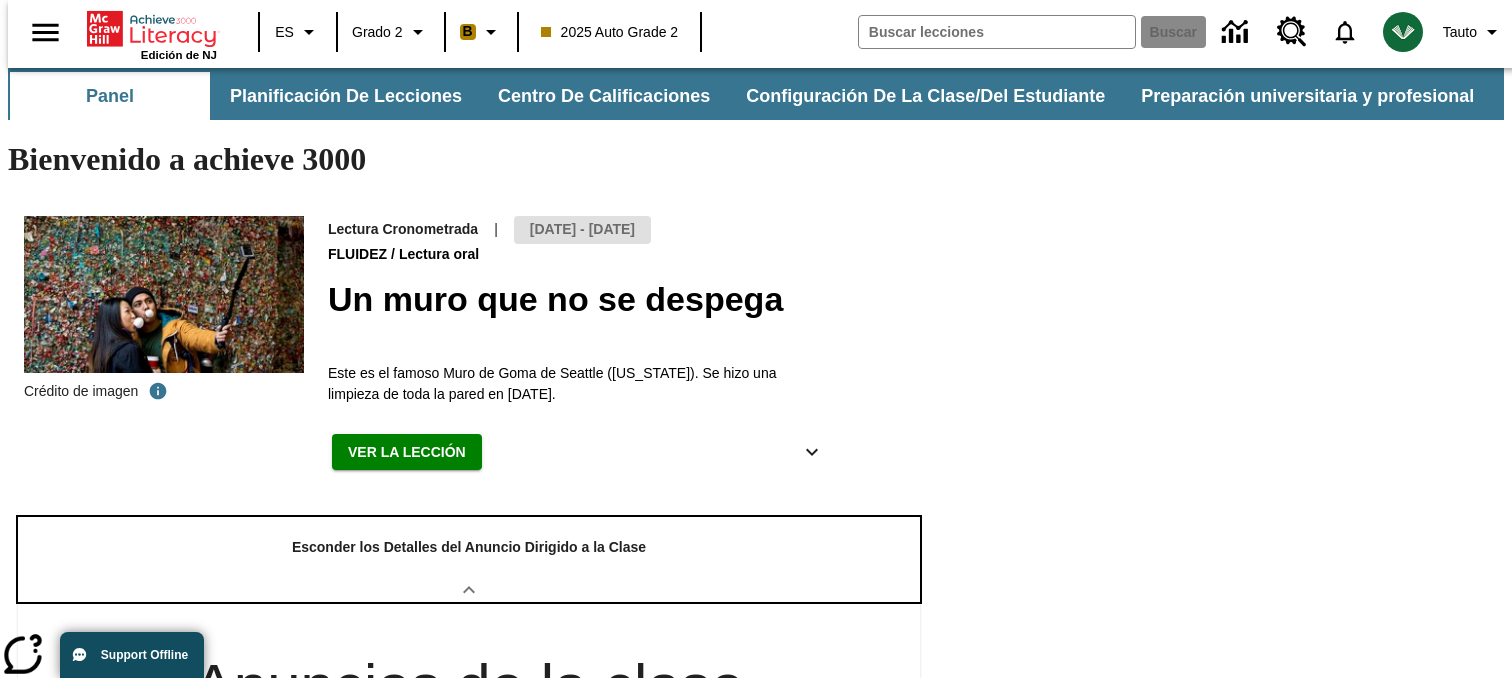 click 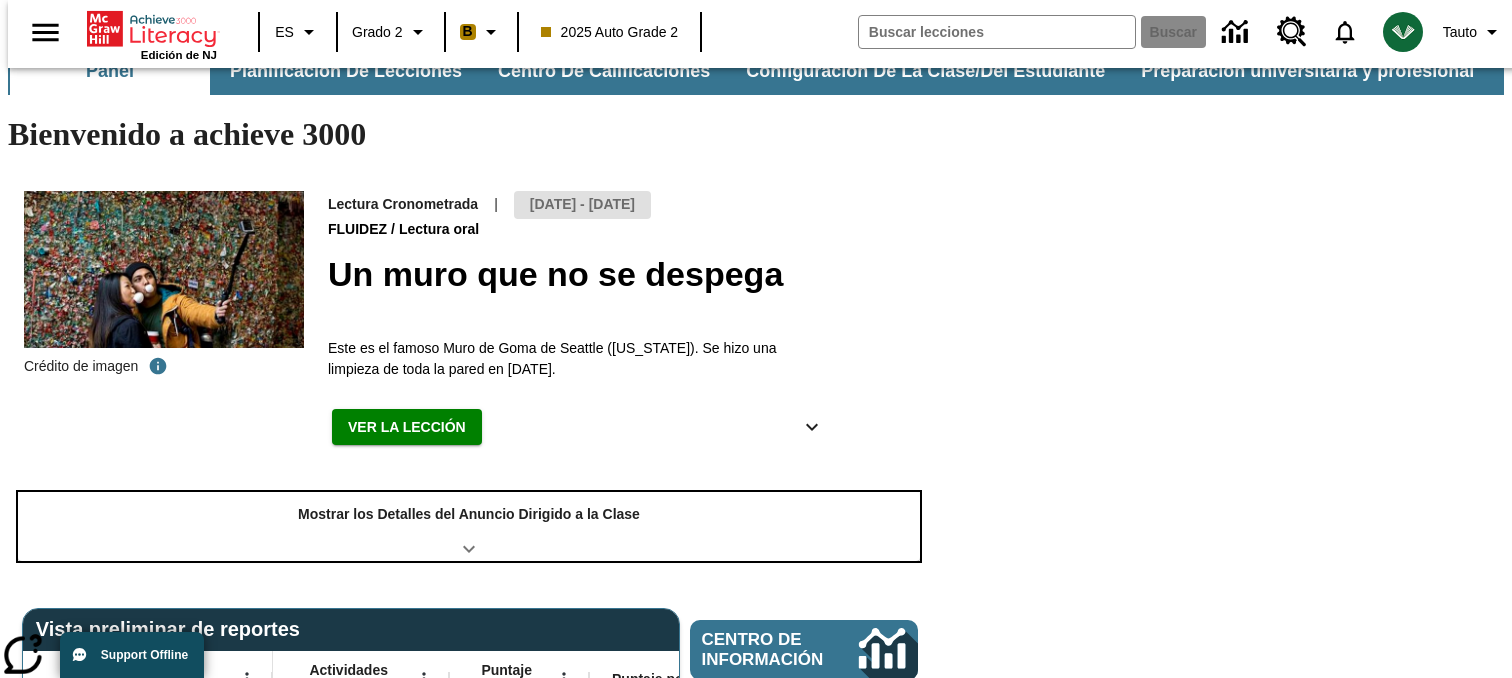 scroll, scrollTop: 0, scrollLeft: 0, axis: both 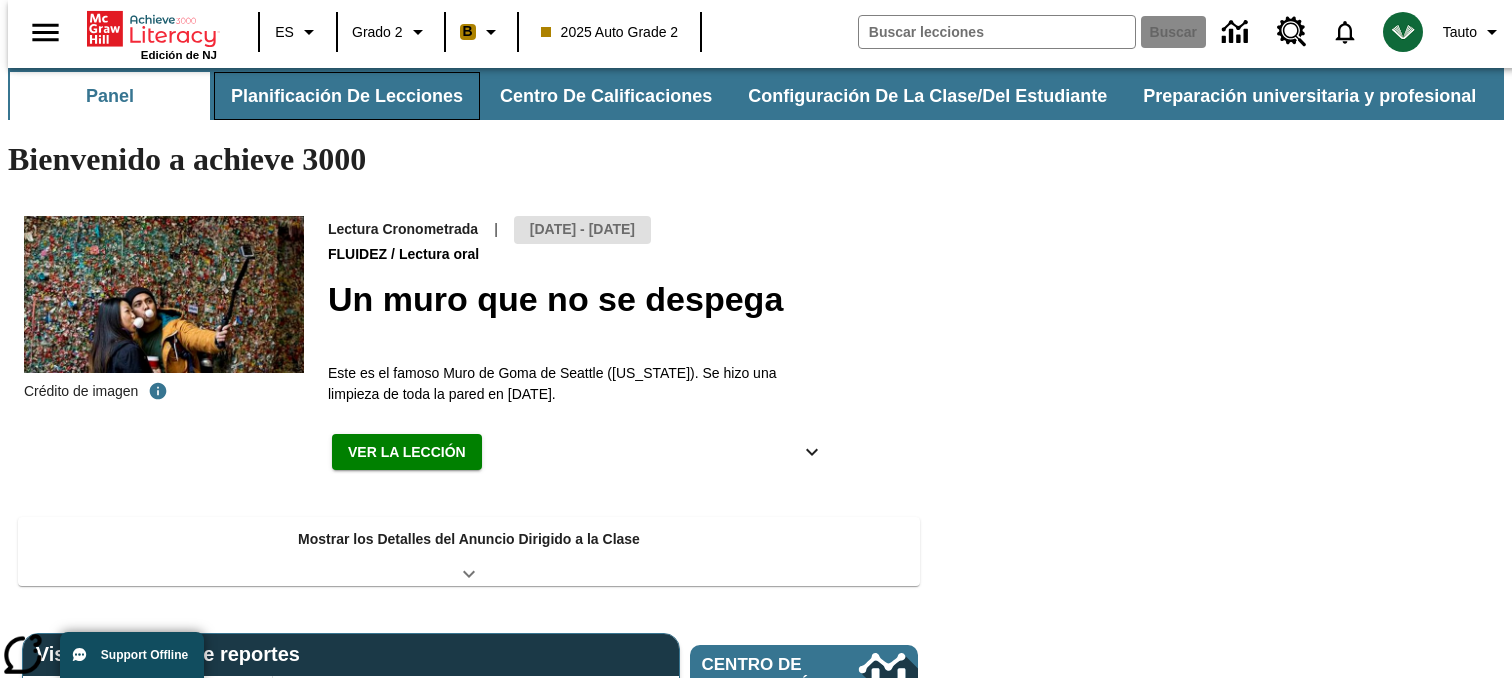 click on "Planificación de lecciones" at bounding box center [347, 96] 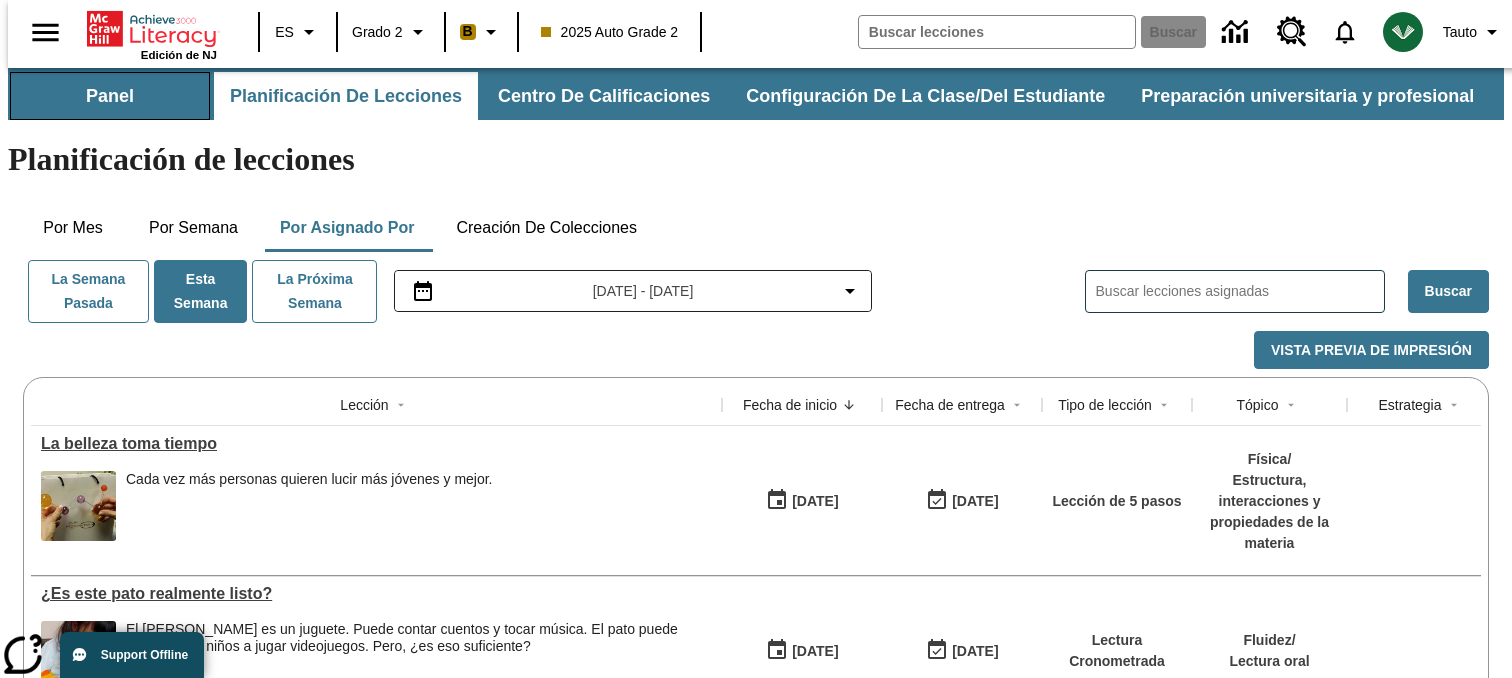click on "Panel" at bounding box center (110, 96) 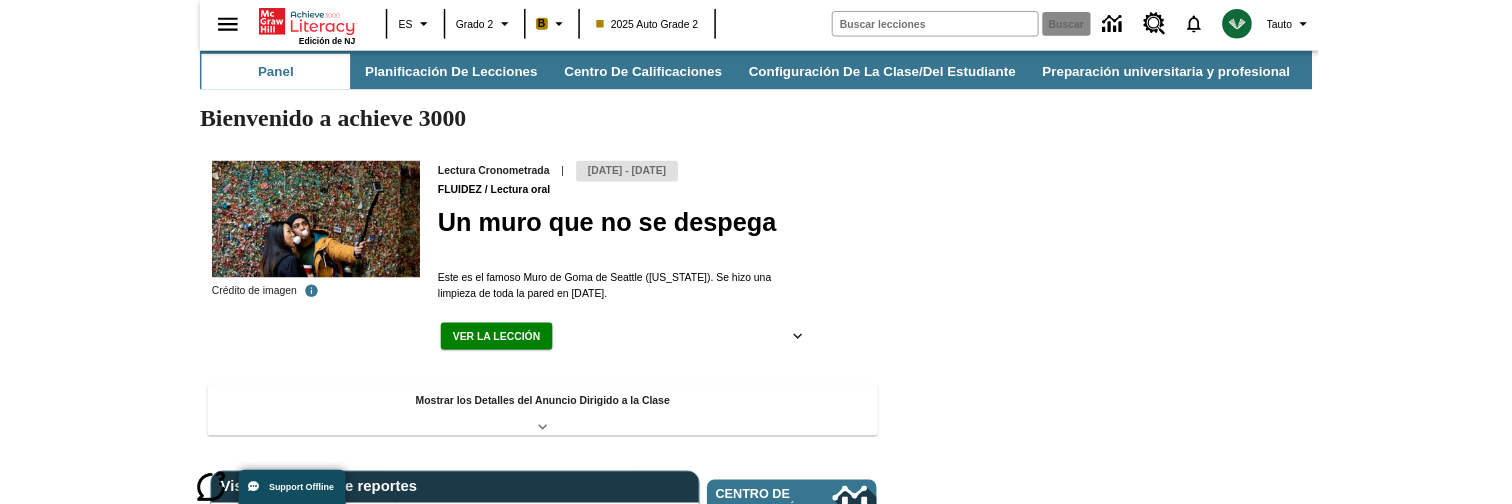 scroll, scrollTop: 0, scrollLeft: 0, axis: both 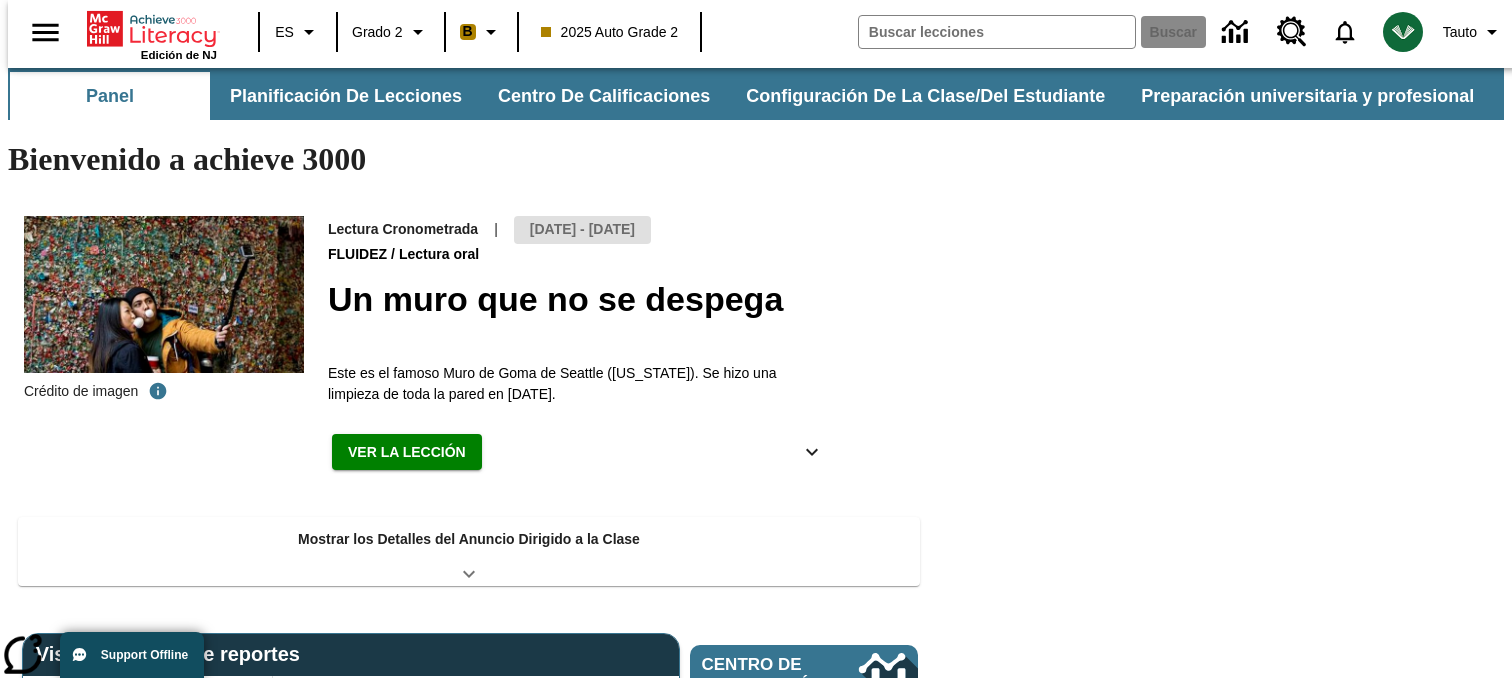 type on "-1" 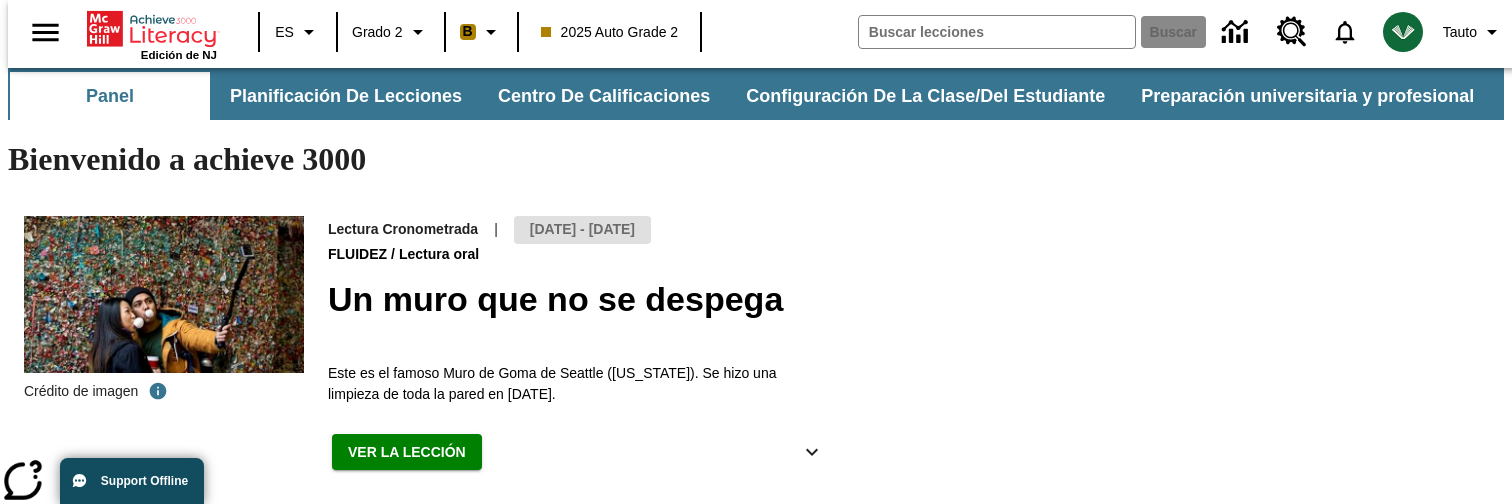 click on "[DATE] - [DATE]" at bounding box center [582, 230] 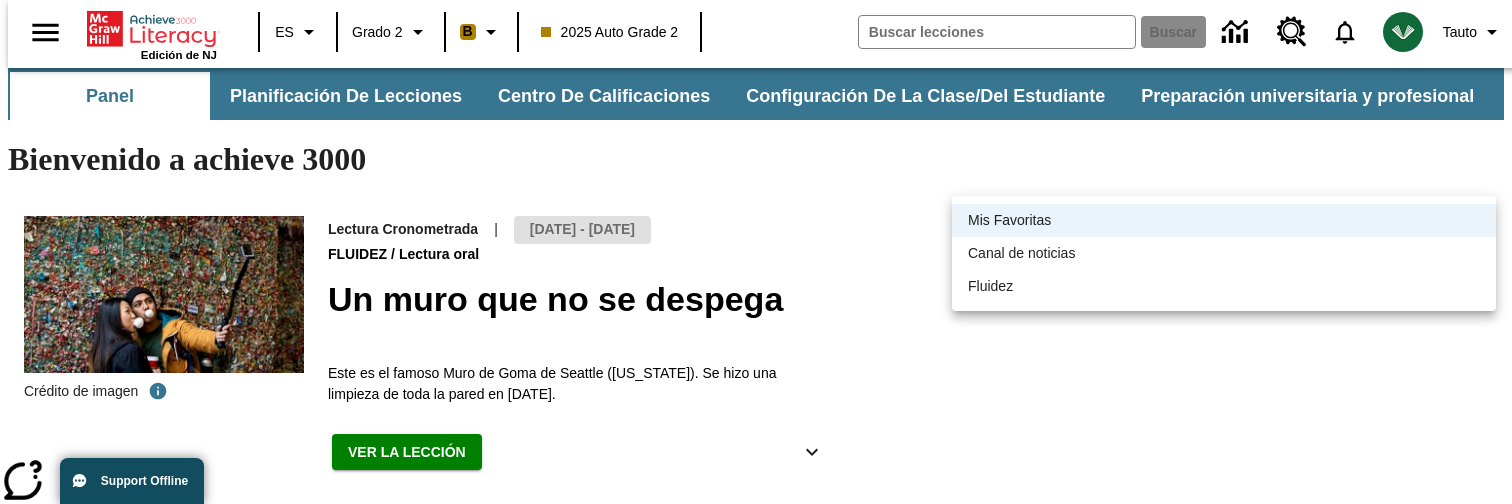 click at bounding box center [756, 252] 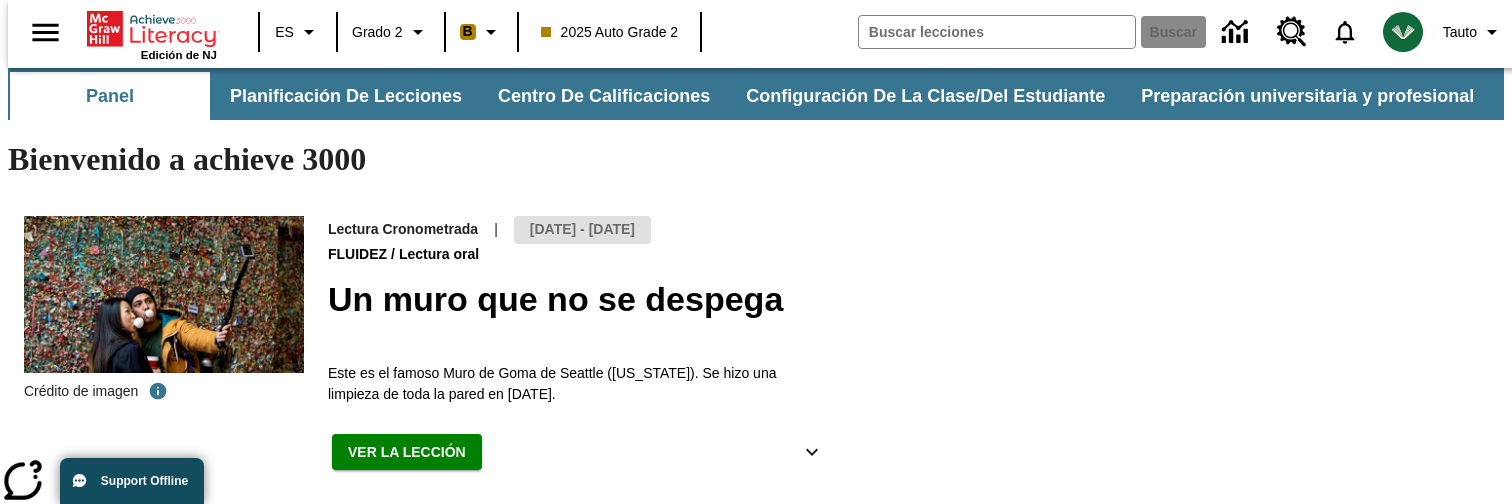 click on "07 jul - 20 jul" at bounding box center (582, 230) 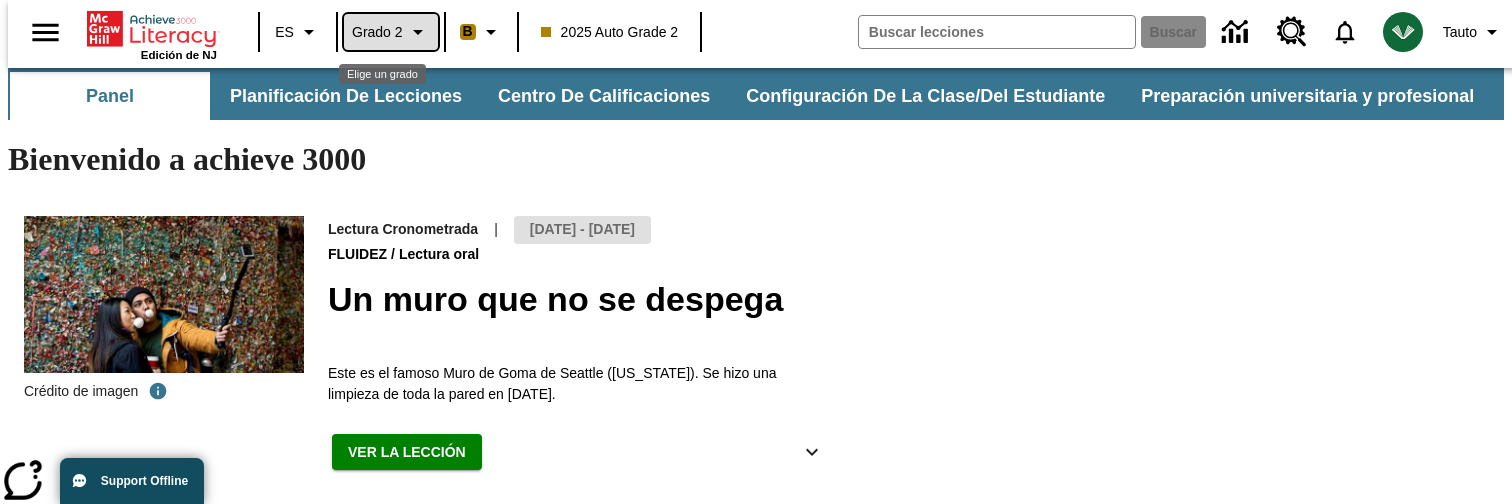 click 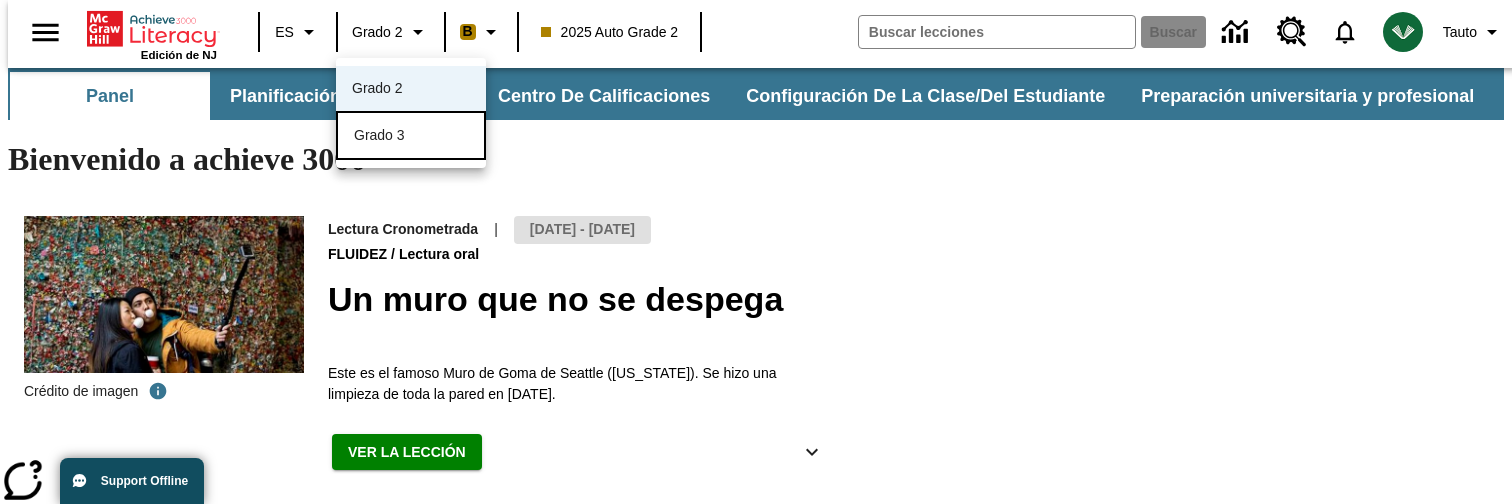 click on "Grado 3" at bounding box center [411, 135] 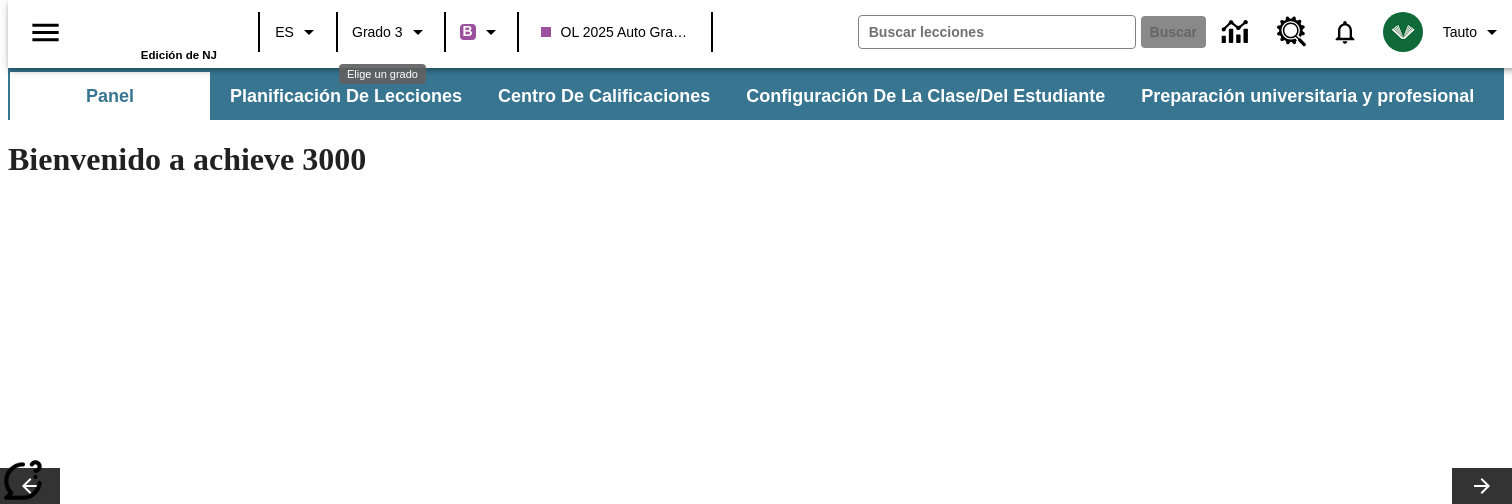 scroll, scrollTop: 0, scrollLeft: 0, axis: both 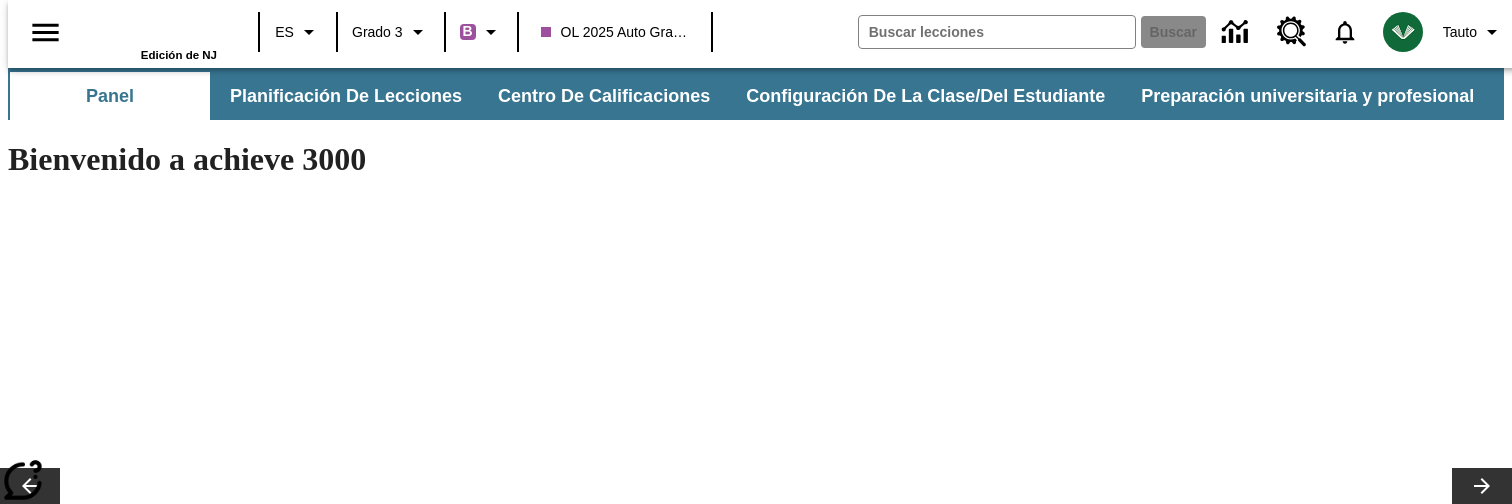 click on "[DATE] - [DATE]" at bounding box center [-367, 226] 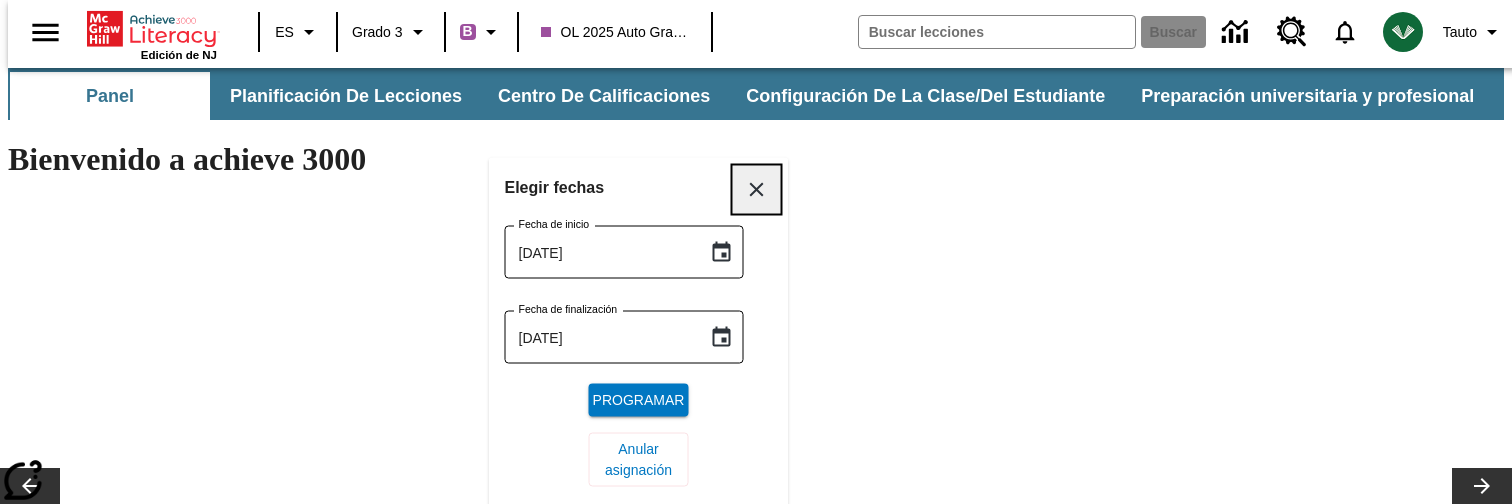 scroll, scrollTop: 0, scrollLeft: 0, axis: both 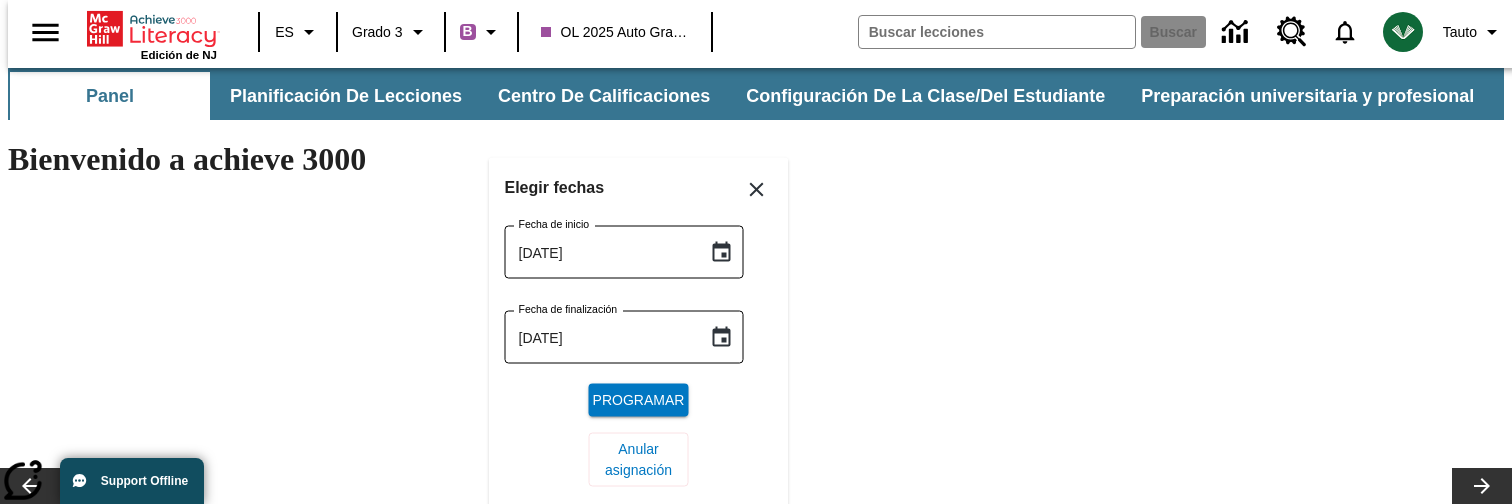 click on "Lección de 5 pasos   |   [DATE] - [DATE] Noticias / Negocios ¿Lo quieres con papas fritas? ¿Quiere saber cómo nacieron algunos de los grandes locales de comida rápida? ¡Sigue leyendo! Ver la lección" at bounding box center [-313, 341] 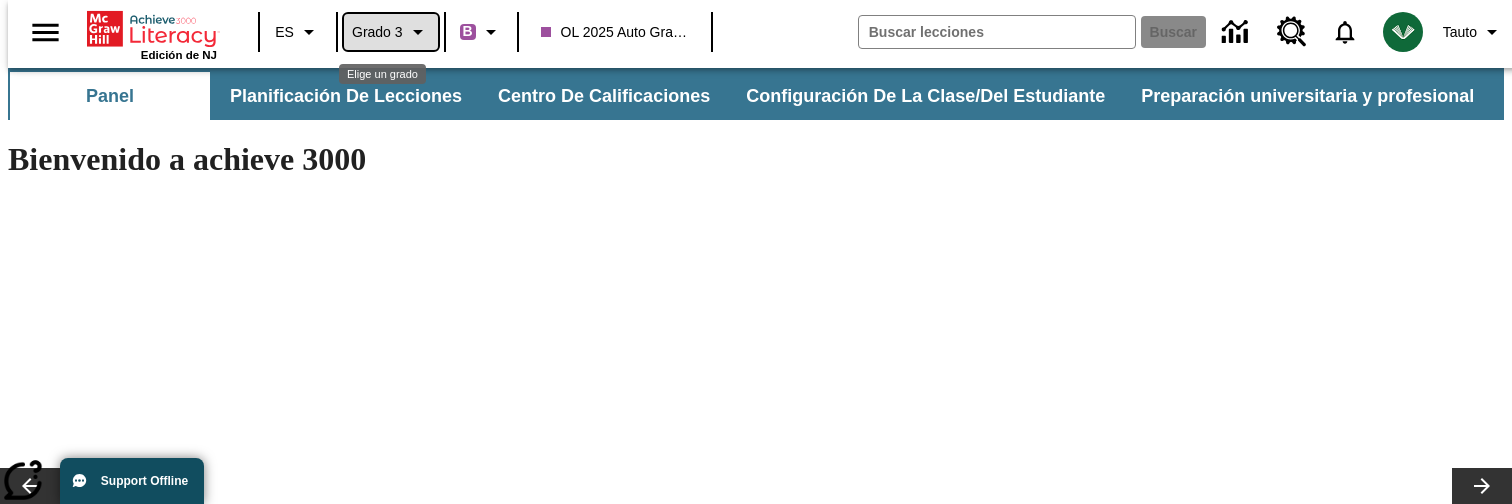 click on "Grado 3" at bounding box center (391, 32) 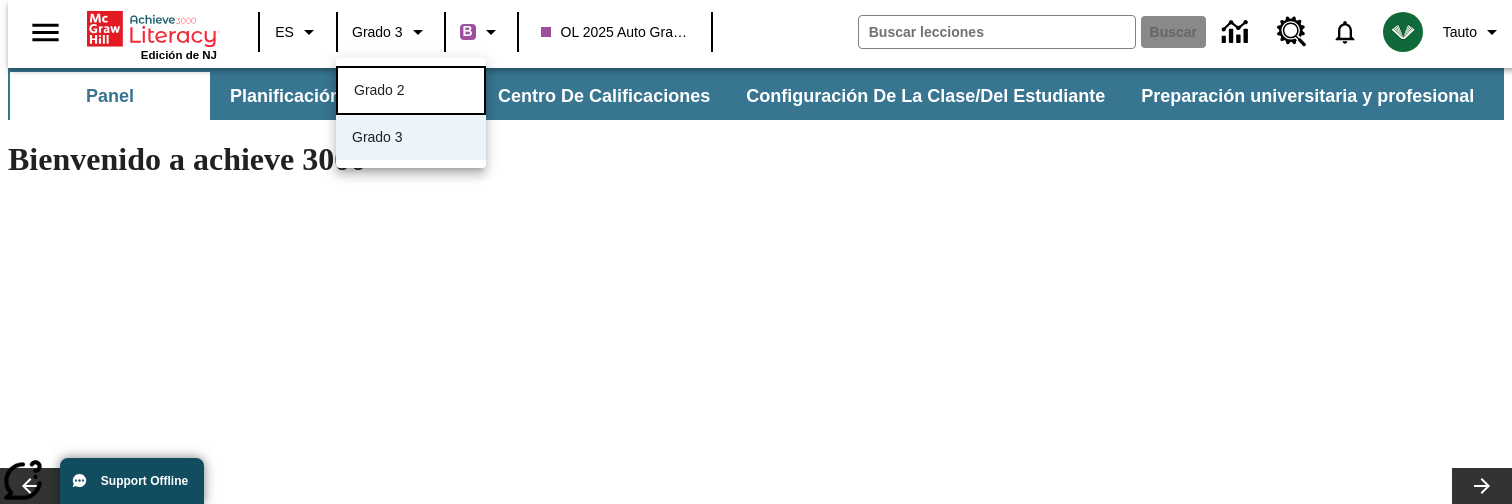 click on "Grado 2" at bounding box center [379, 90] 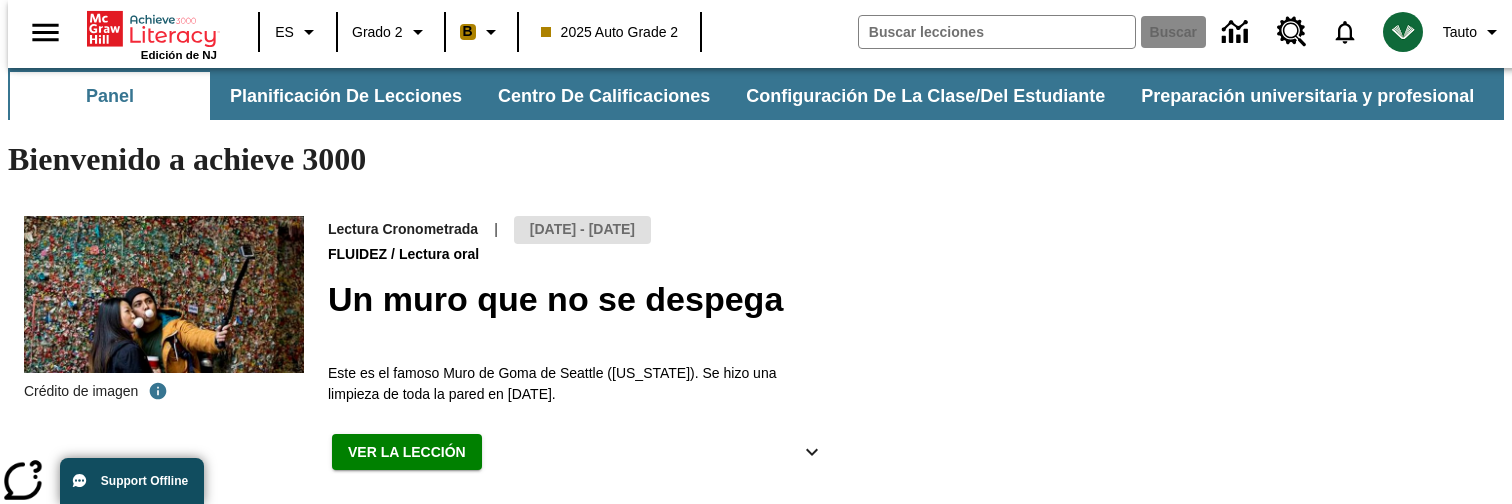 scroll, scrollTop: 0, scrollLeft: 0, axis: both 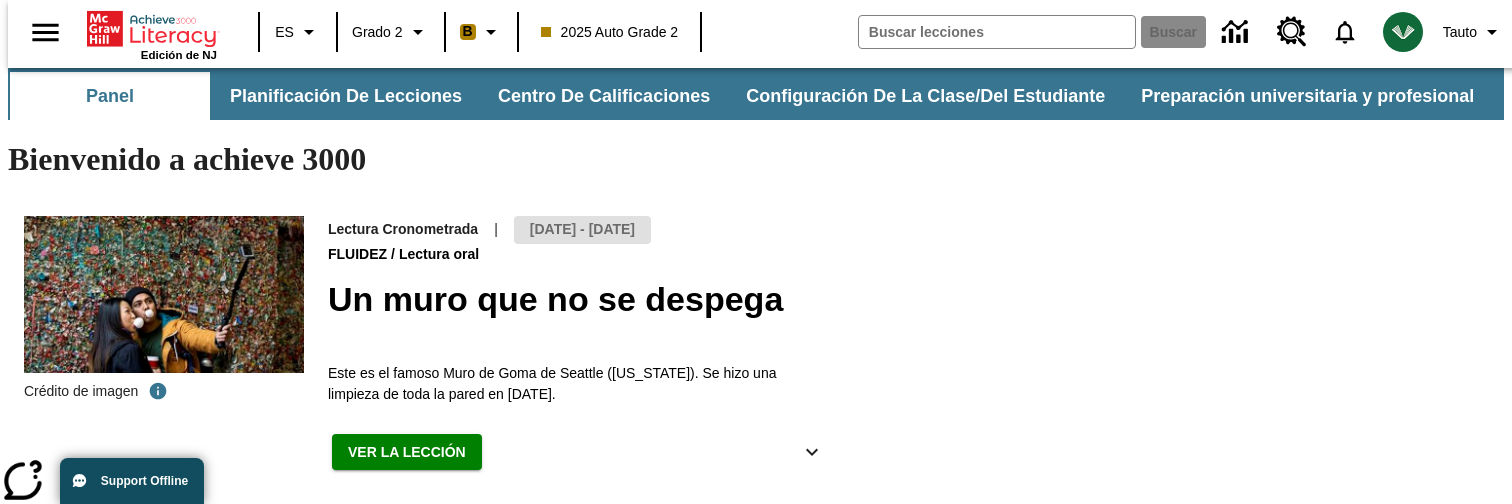 click on "[DATE] - [DATE]" at bounding box center (582, 230) 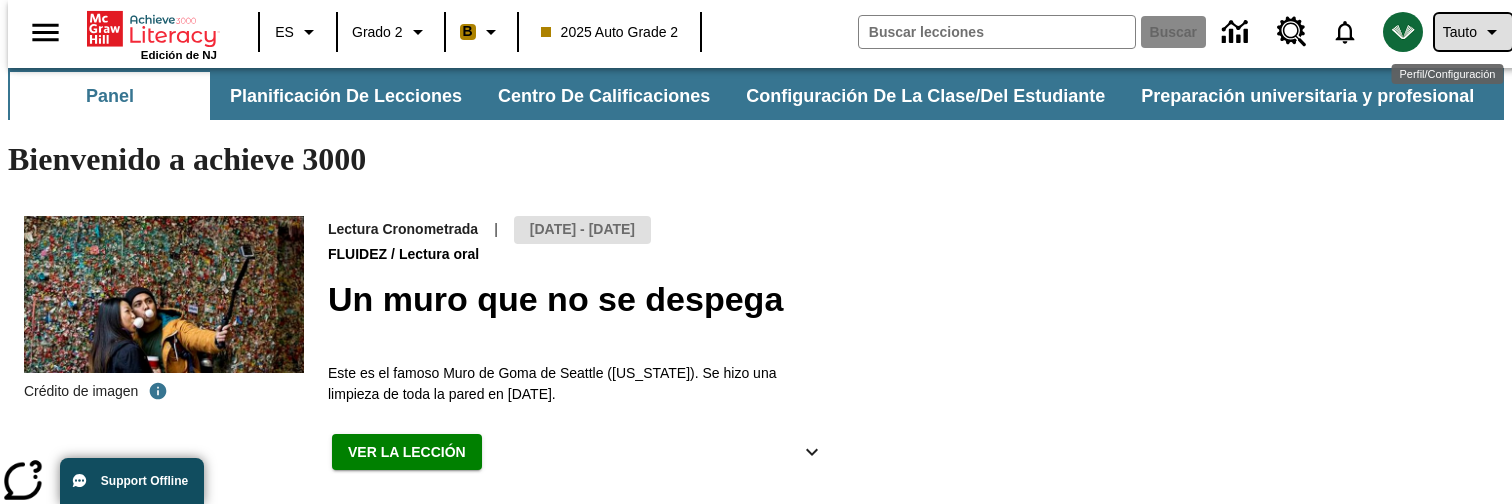 click 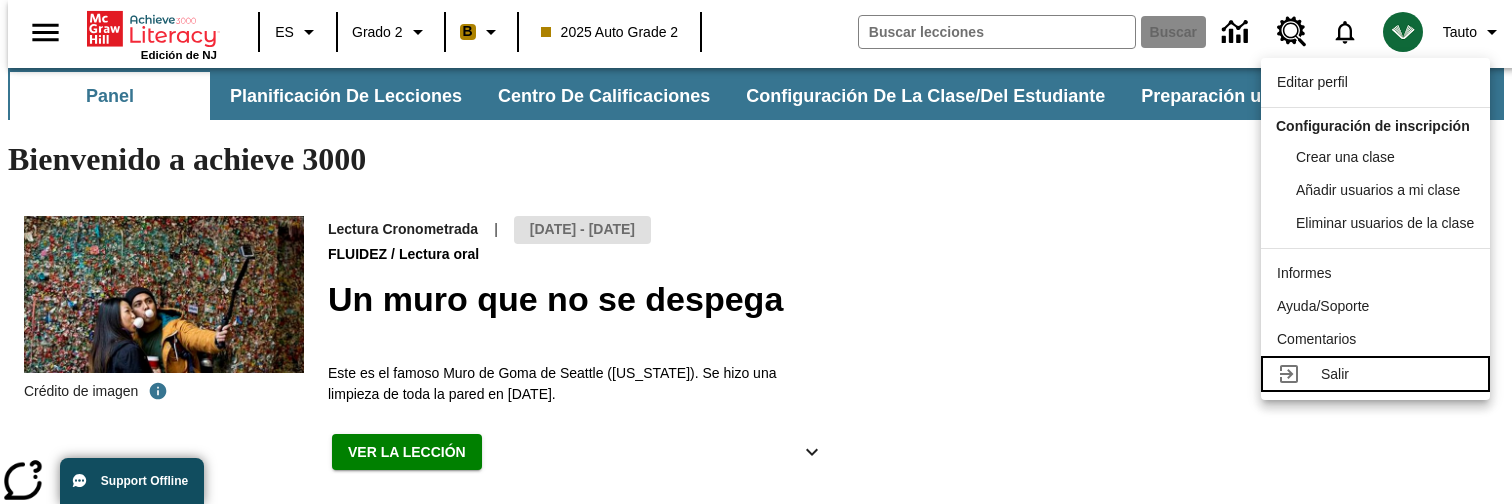 click on "Salir" at bounding box center [1335, 374] 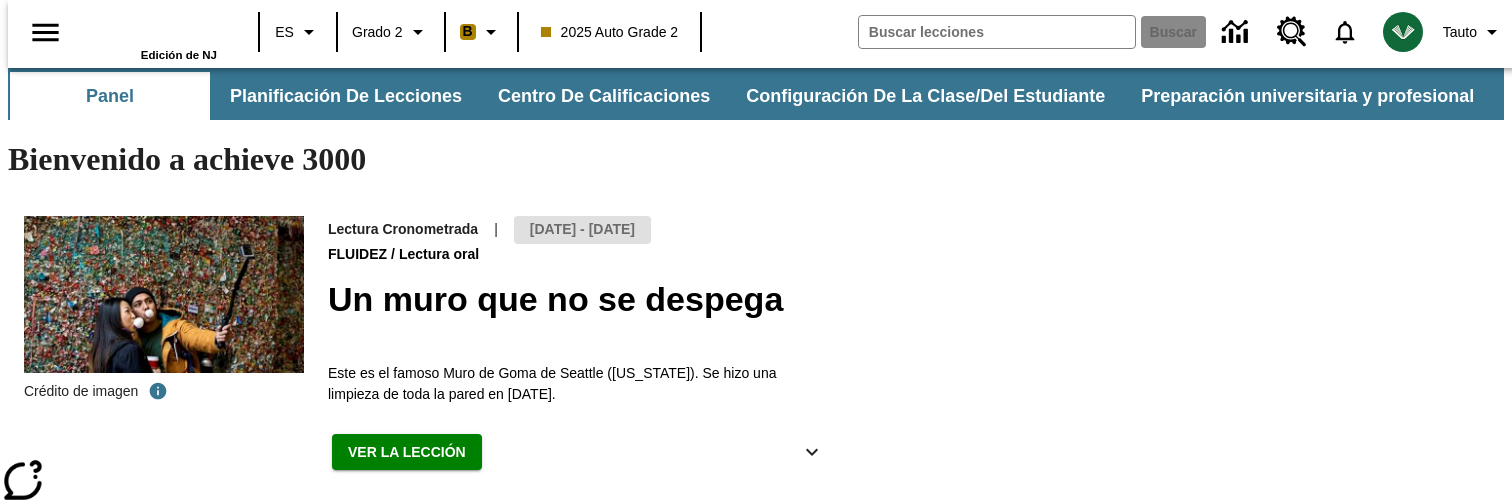 scroll, scrollTop: 0, scrollLeft: 0, axis: both 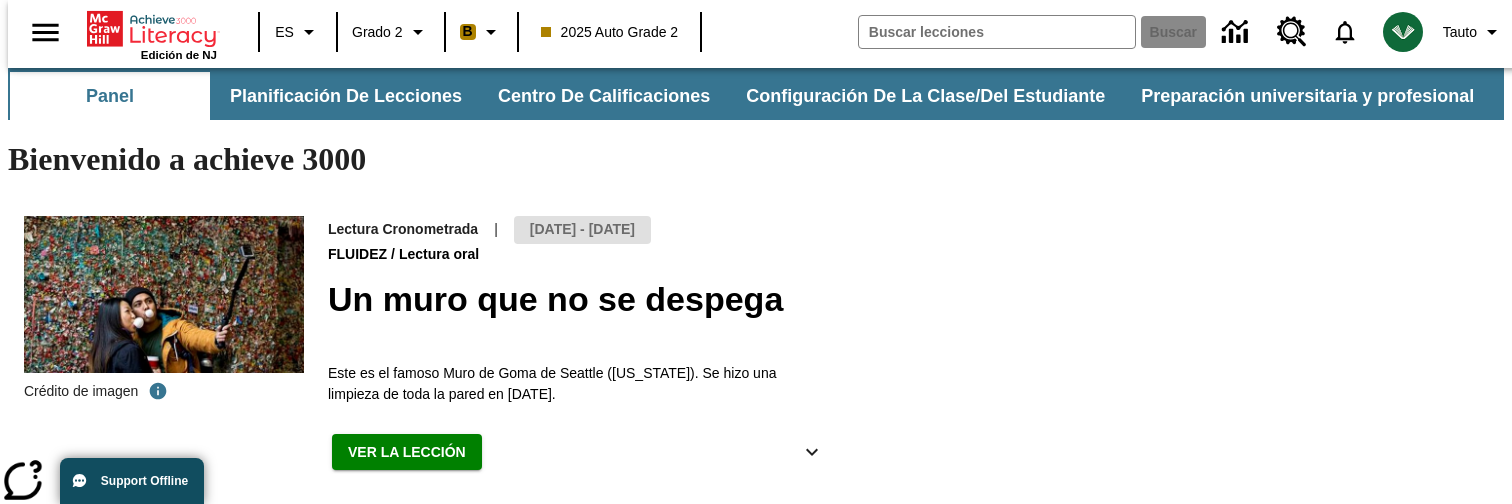 click on "[DATE] - [DATE]" at bounding box center (582, 230) 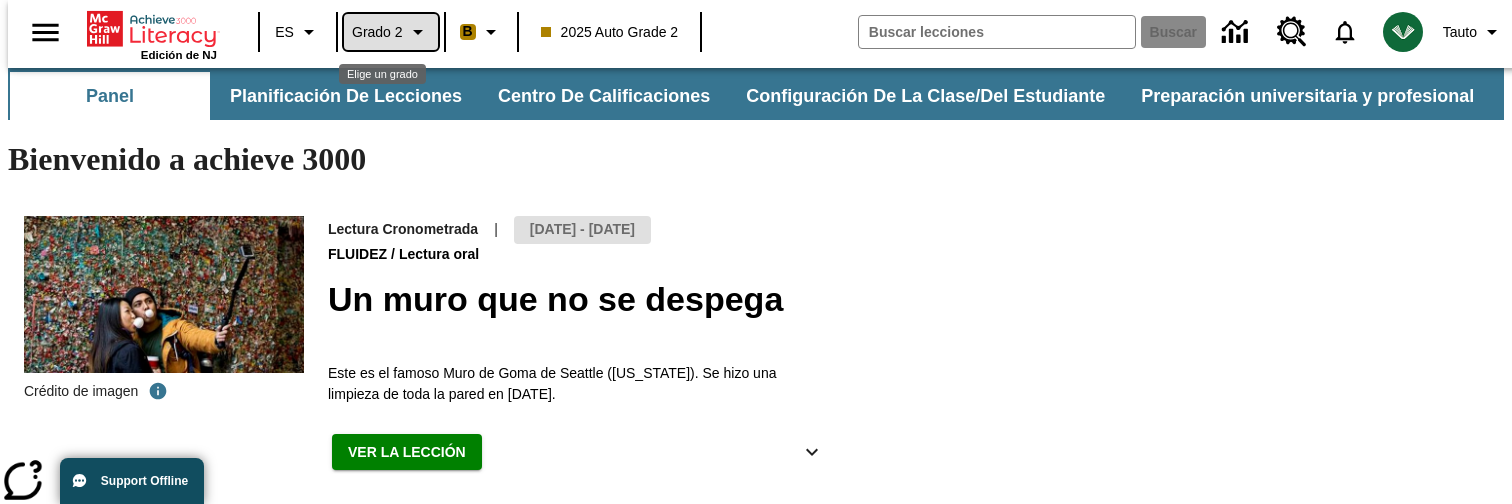 click on "Grado 2" at bounding box center [377, 32] 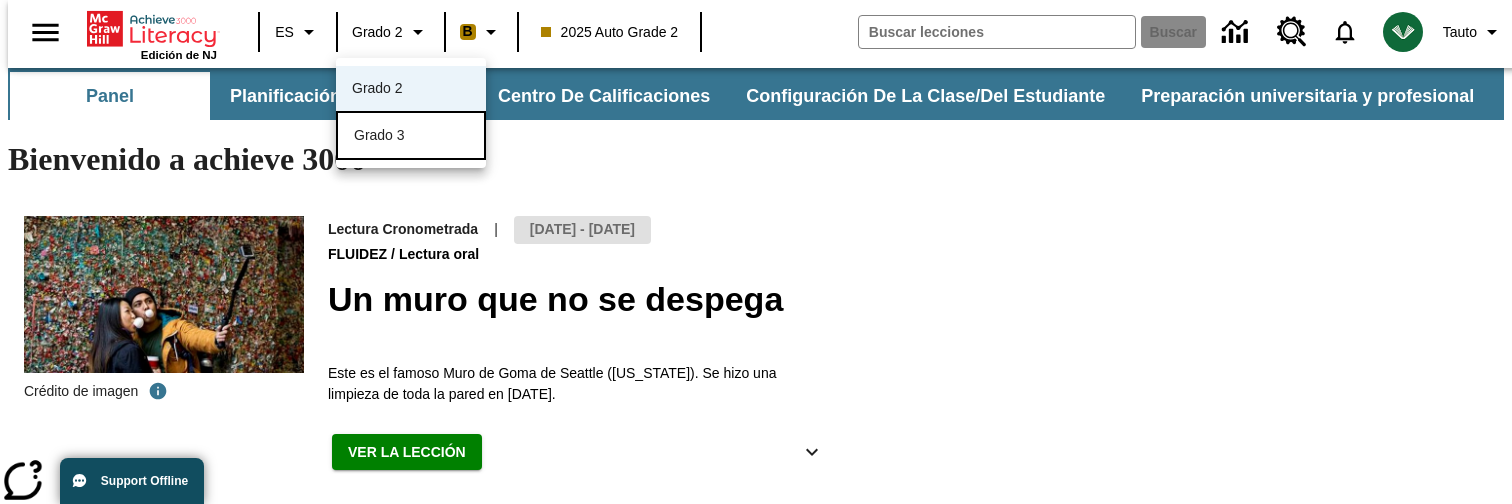 click on "Grado 3" at bounding box center [379, 135] 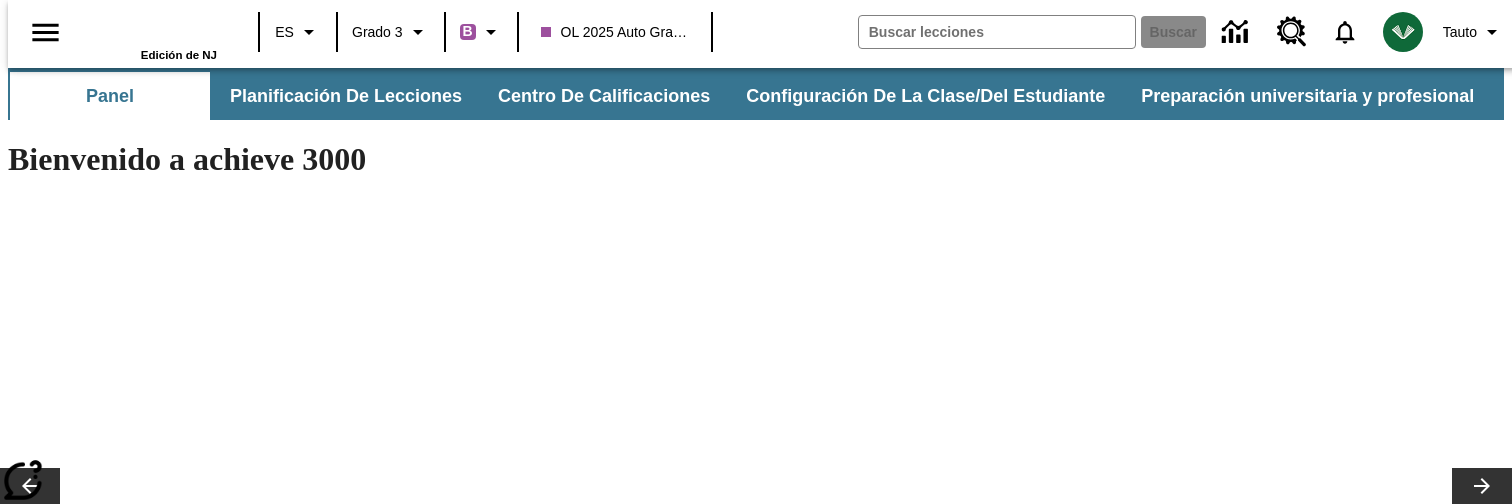 scroll, scrollTop: 0, scrollLeft: 0, axis: both 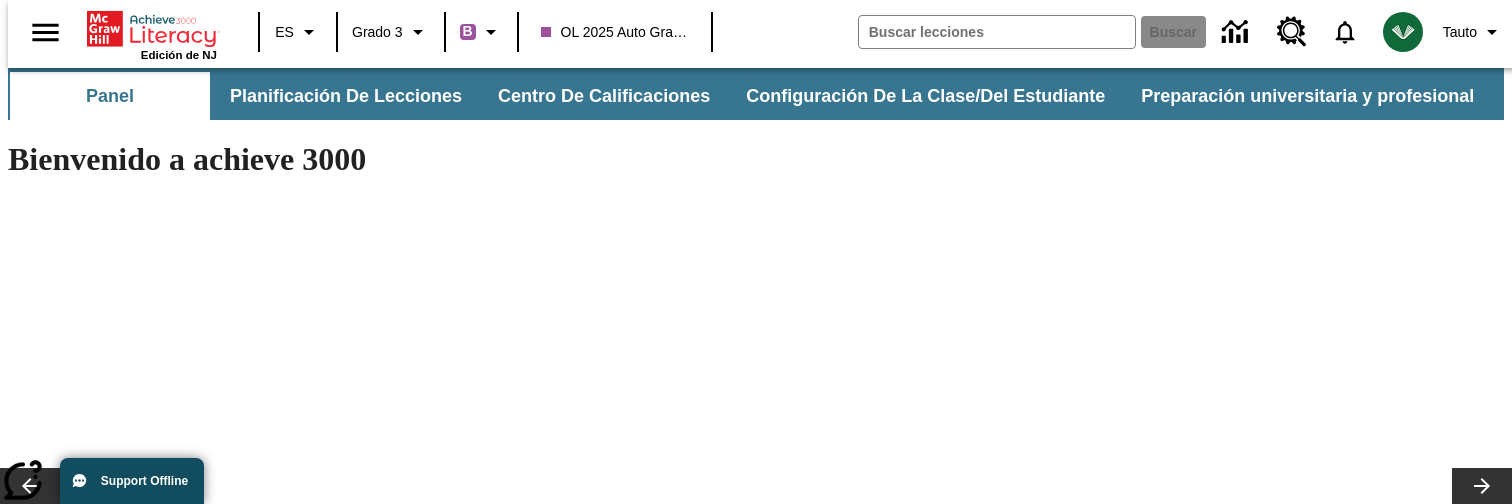 type on "-1" 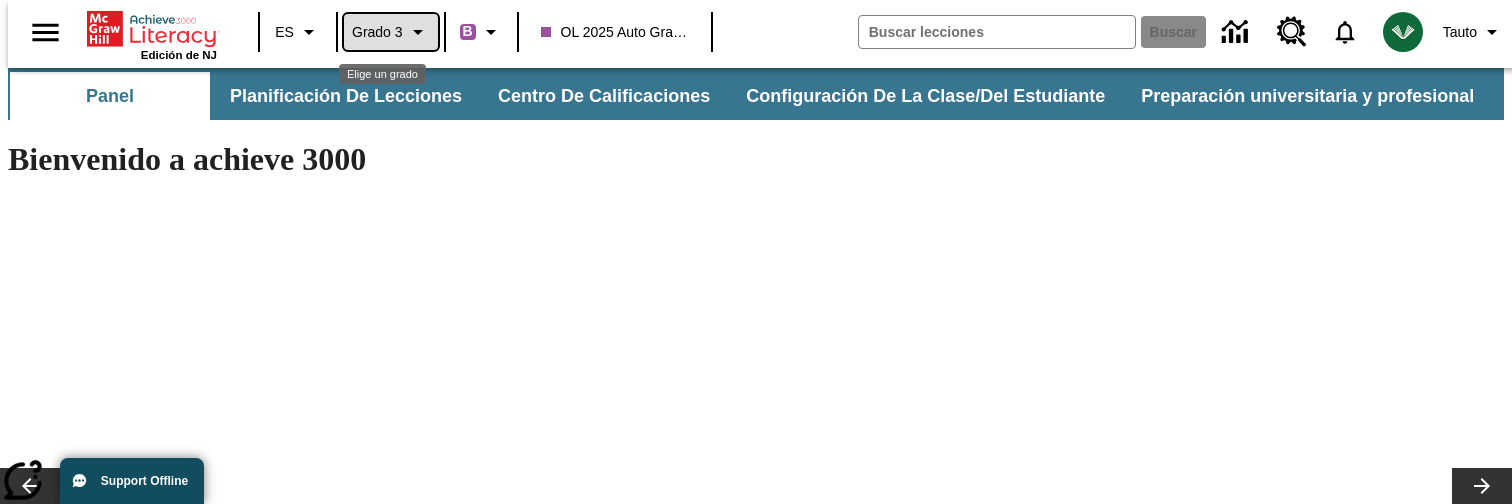 click on "Grado 3" at bounding box center (391, 32) 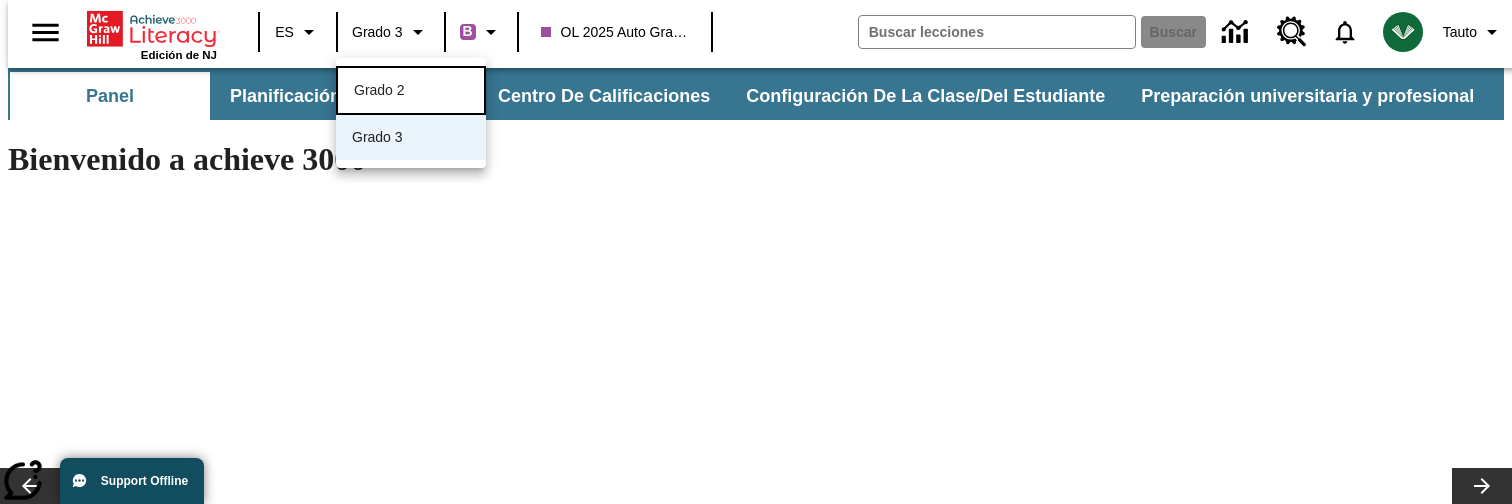 click on "Grado 2" at bounding box center [379, 90] 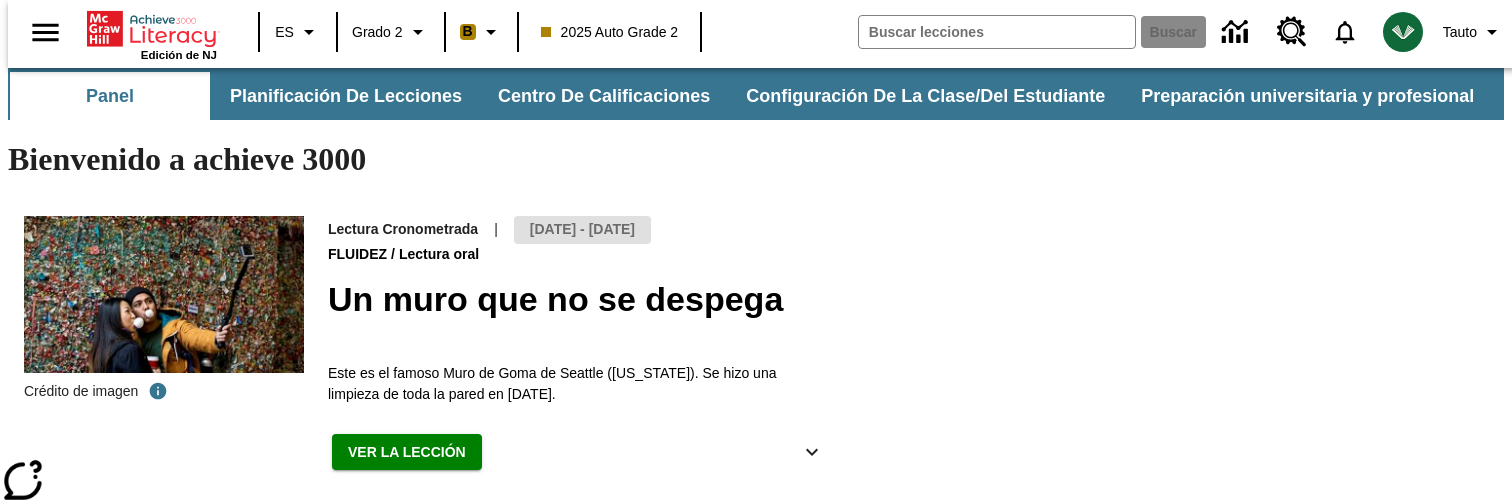 scroll, scrollTop: 0, scrollLeft: 0, axis: both 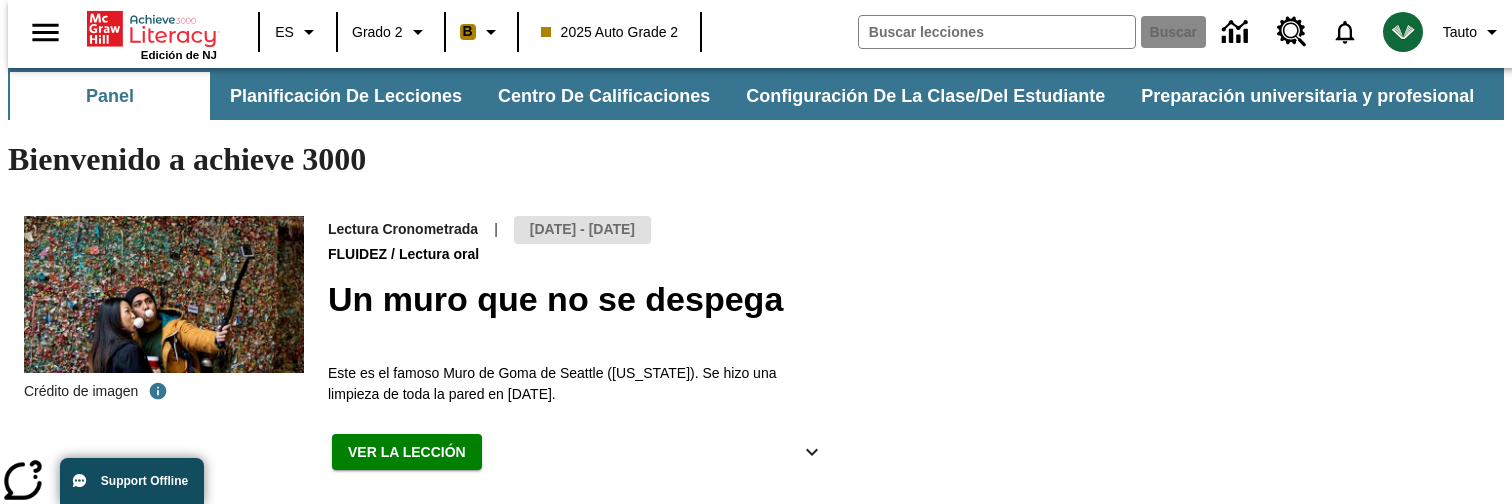 click on "07 jul - 20 jul" at bounding box center (582, 230) 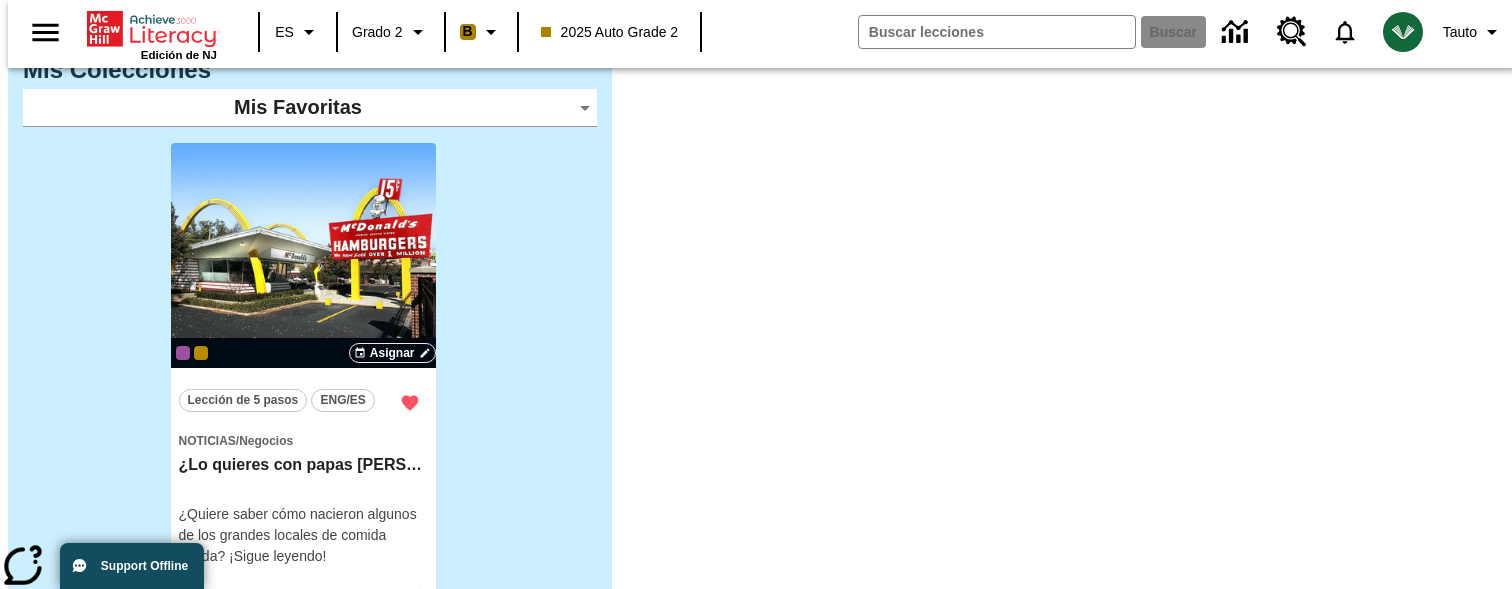 scroll, scrollTop: 0, scrollLeft: 0, axis: both 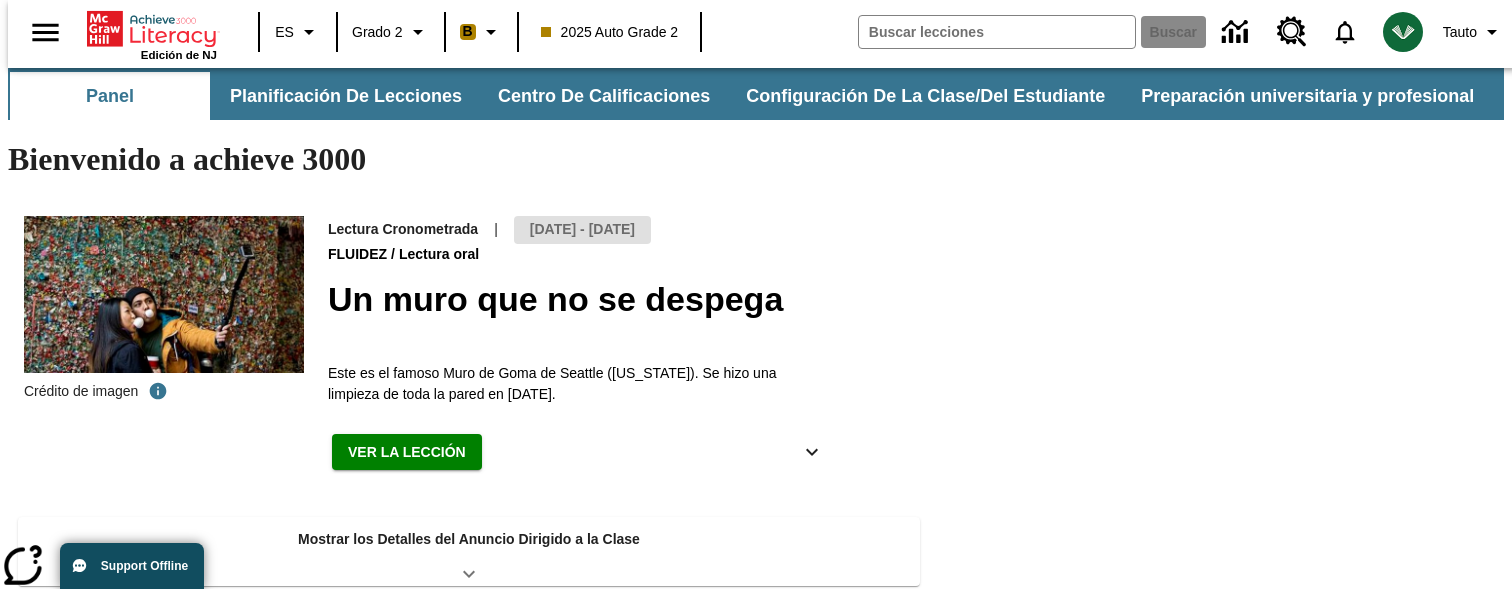 click on "Saltar al contenido principal
Edición de NJ ES Grado 2 B 2025 Auto Grade 2 Buscar Tauto Panel Planificación de lecciones Centro de calificaciones Configuración de la clase/del estudiante Preparación universitaria y profesional Bienvenido a achieve 3000 Crédito de imagen Lectura Cronometrada   |   07 jul - 20 jul Fluidez / Lectura oral Un muro que no se despega Este es el famoso Muro de Goma de Seattle (Washington). Se hizo una limpieza de toda la pared en noviembre de 2015. Ver la lección Mostrar los Detalles del Anuncio Dirigido a la Clase Anuncios de la clase Máximo 600 caracteres Presiona Escape para desactivar la barra de herramientas Presiona Alt + F10 para activar la barra de herramientas System Font 12pt Enviar Vista preliminar de reportes   Estudiante Actividades completadas Puntaje promedio Puntaje por Actividad Lexile de la prueba inicial Lexile actual Puntaje Lexile por mes" at bounding box center (756, 1145) 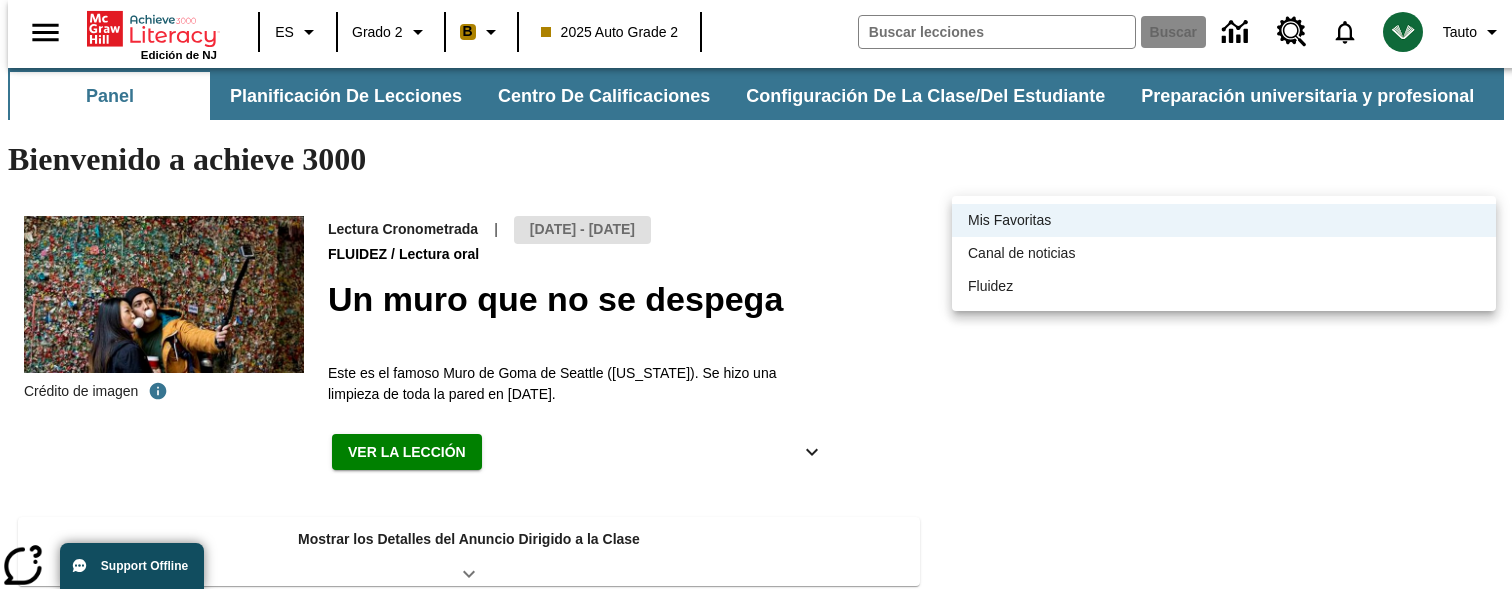 click at bounding box center (756, 294) 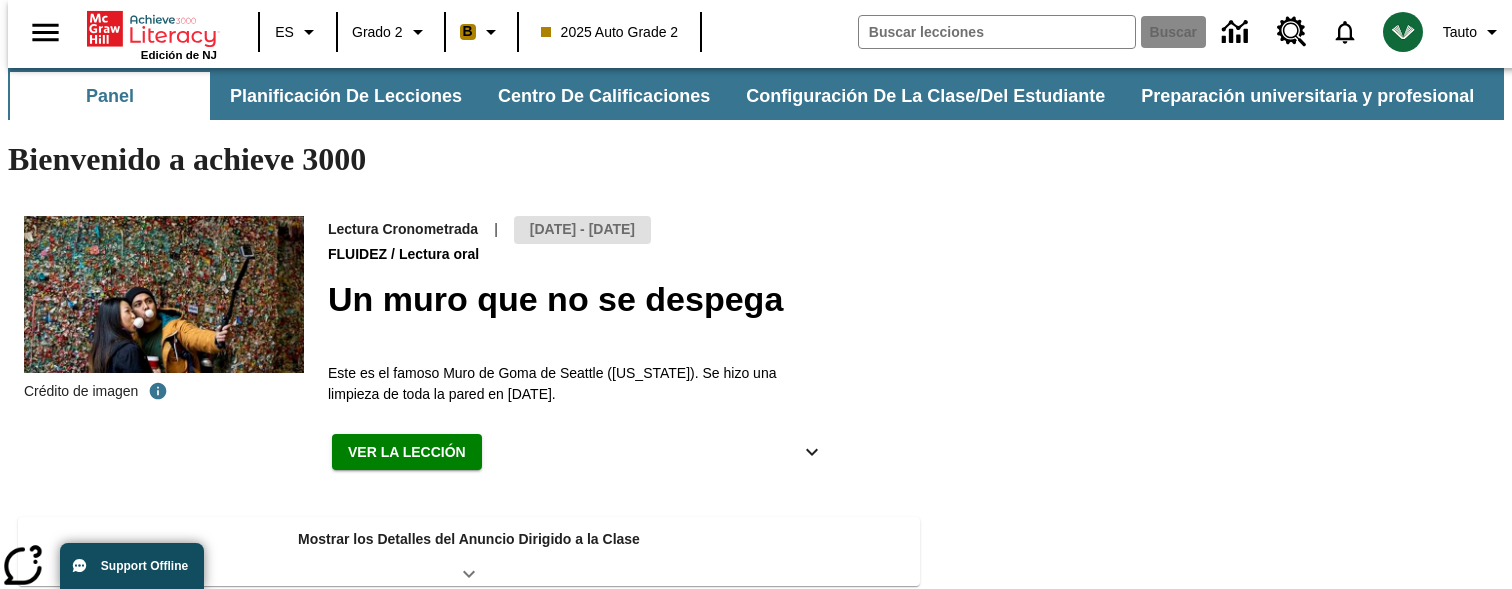 click on "[DATE] - [DATE]" at bounding box center (582, 230) 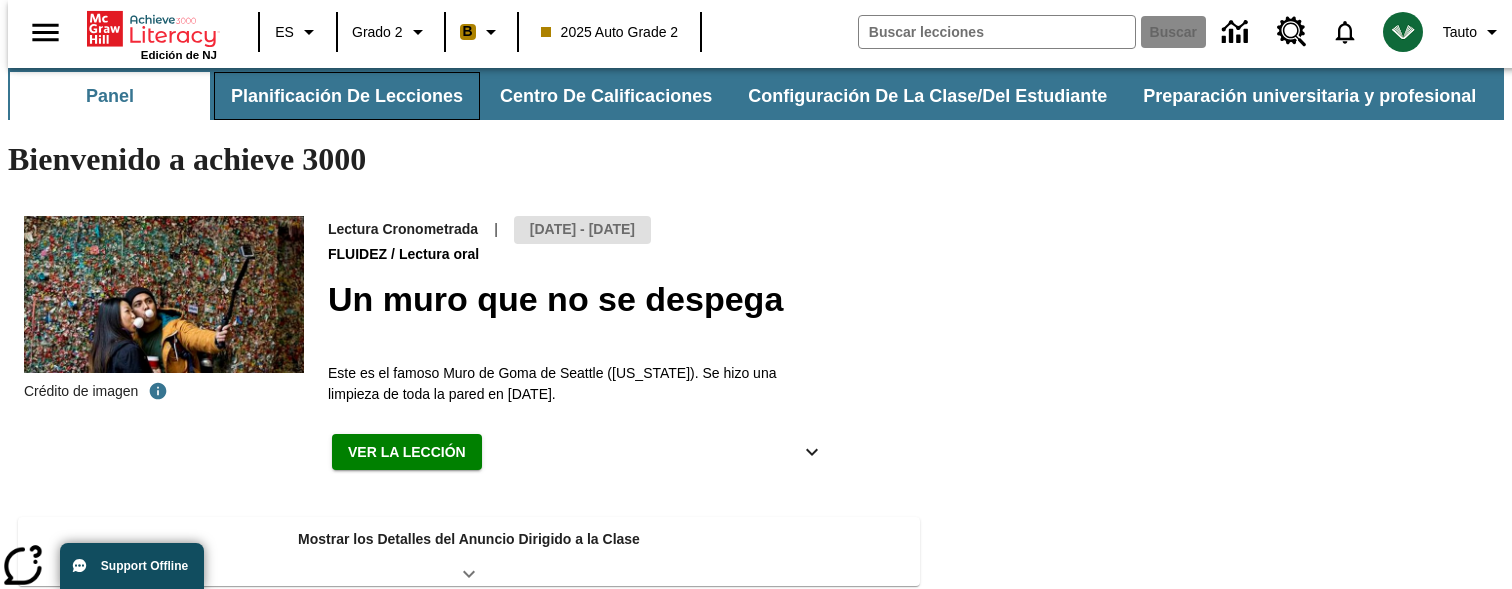 click on "Planificación de lecciones" at bounding box center [347, 96] 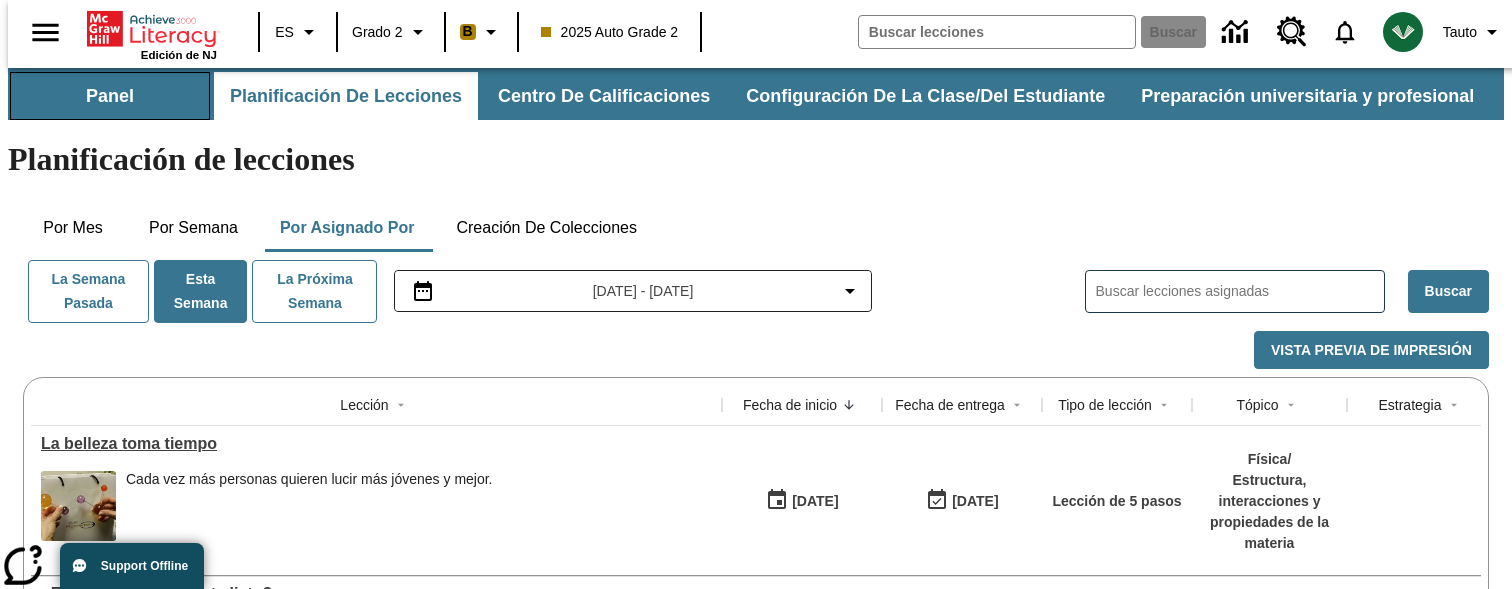 click on "Panel" at bounding box center [110, 96] 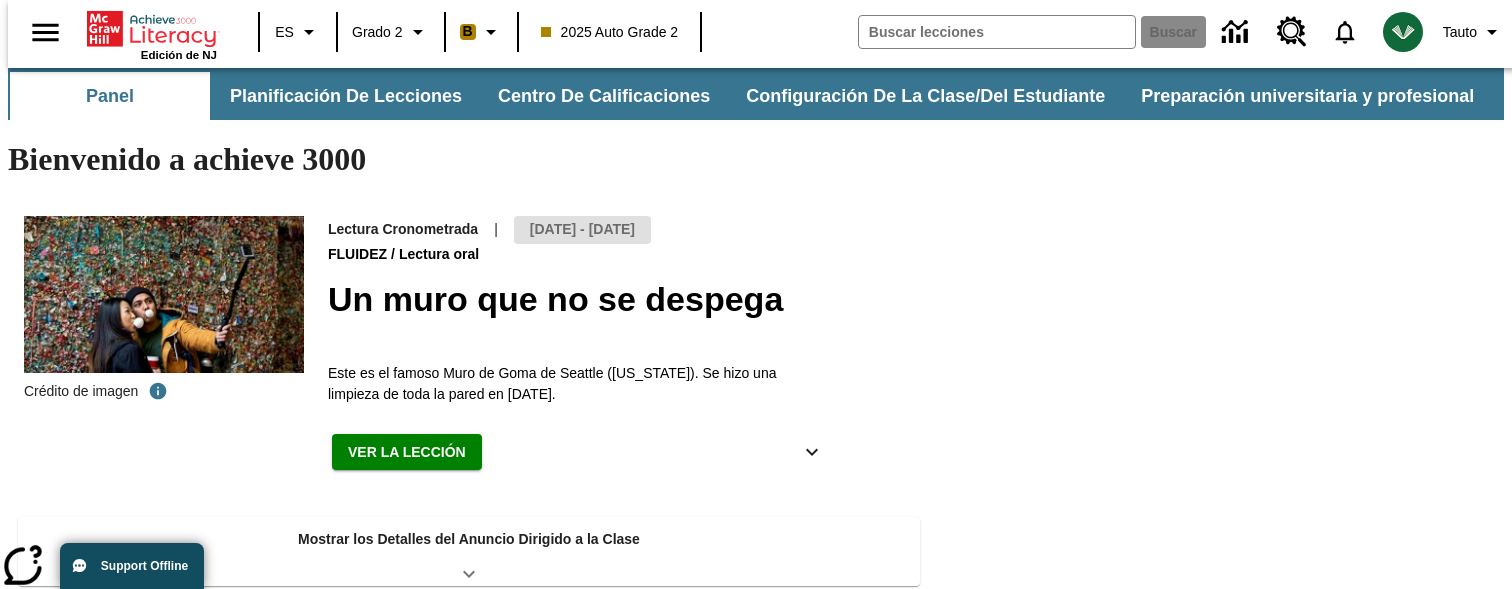 scroll, scrollTop: 0, scrollLeft: 0, axis: both 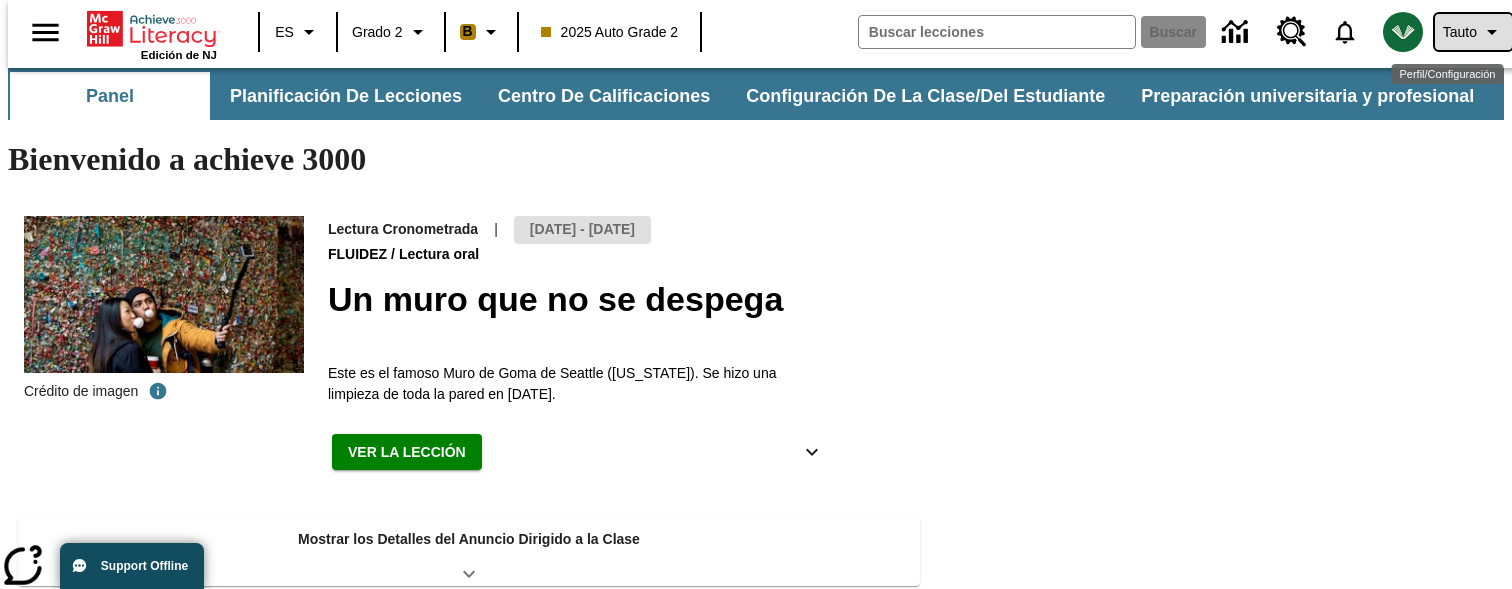 click on "Tauto" at bounding box center [1473, 32] 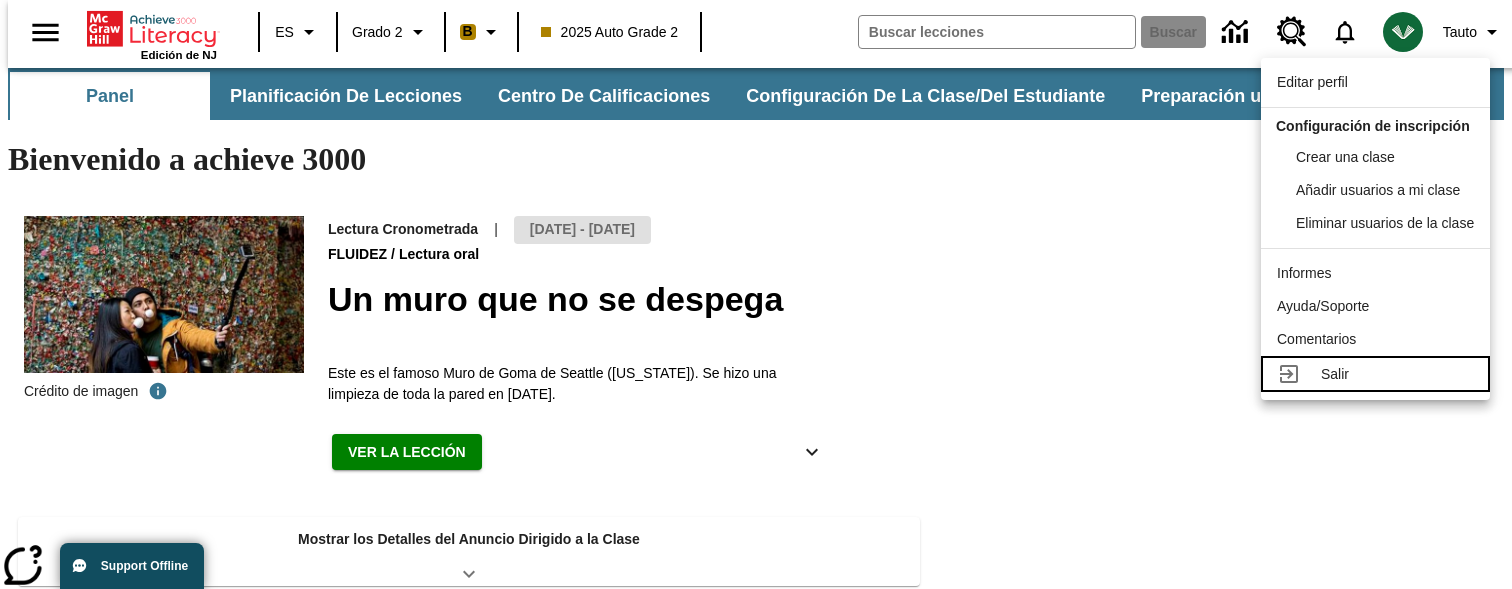 click on "Salir" at bounding box center (1397, 374) 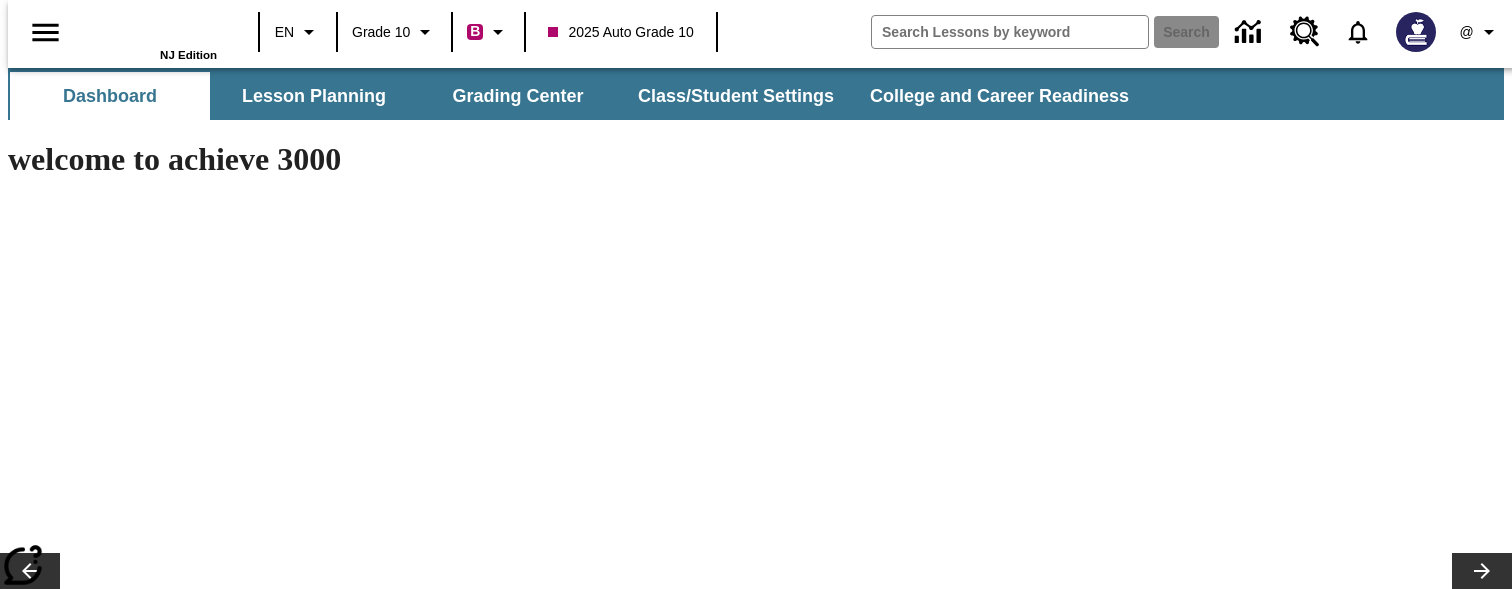 scroll, scrollTop: 0, scrollLeft: 0, axis: both 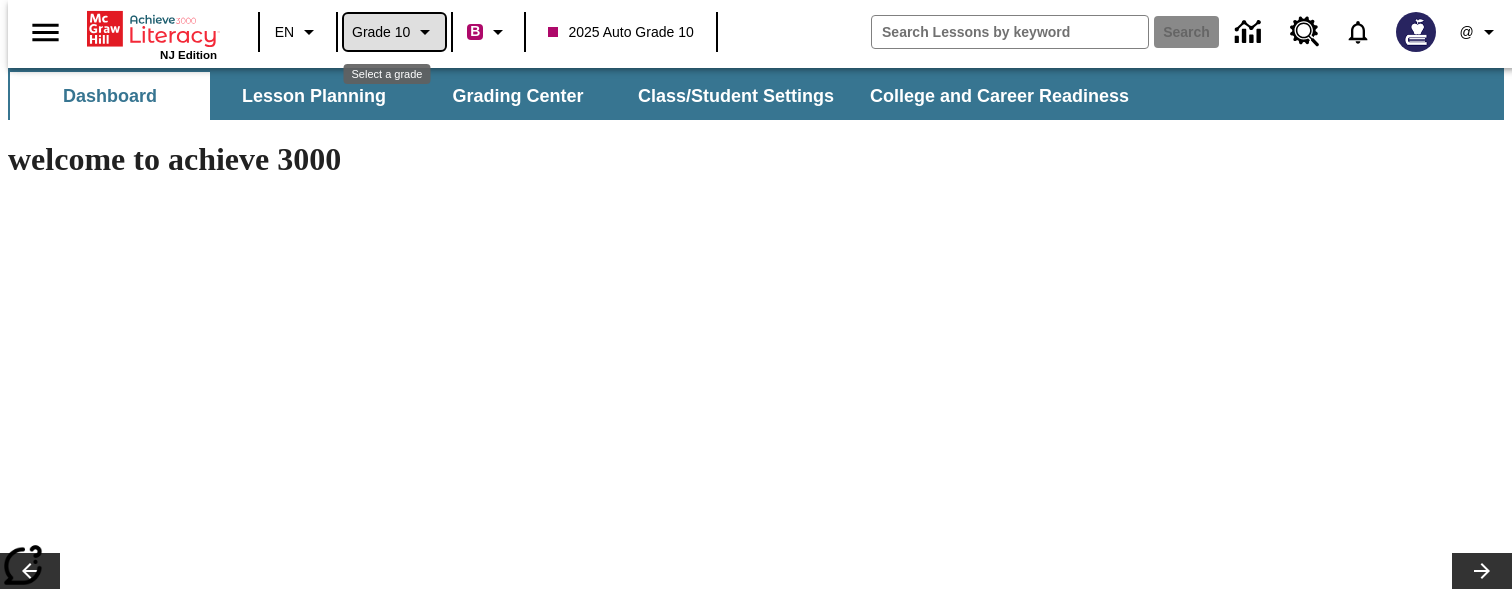 click on "Grade 10" at bounding box center [381, 32] 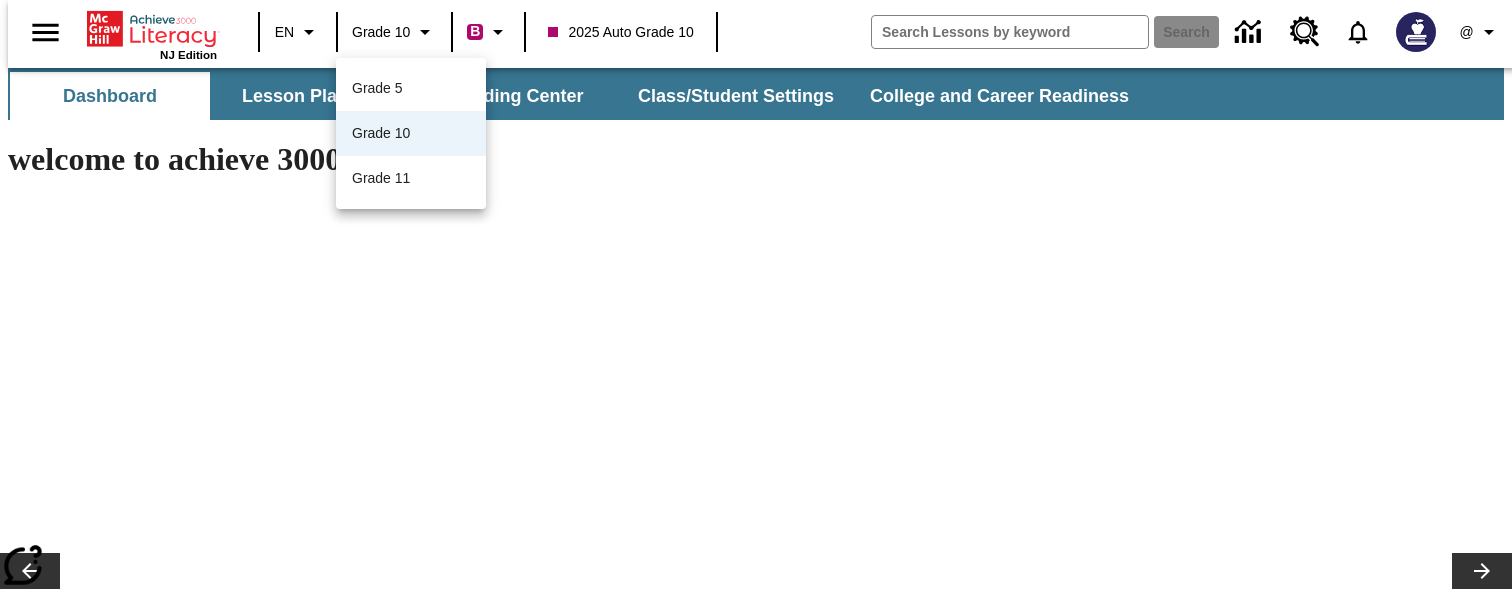 scroll, scrollTop: 0, scrollLeft: 0, axis: both 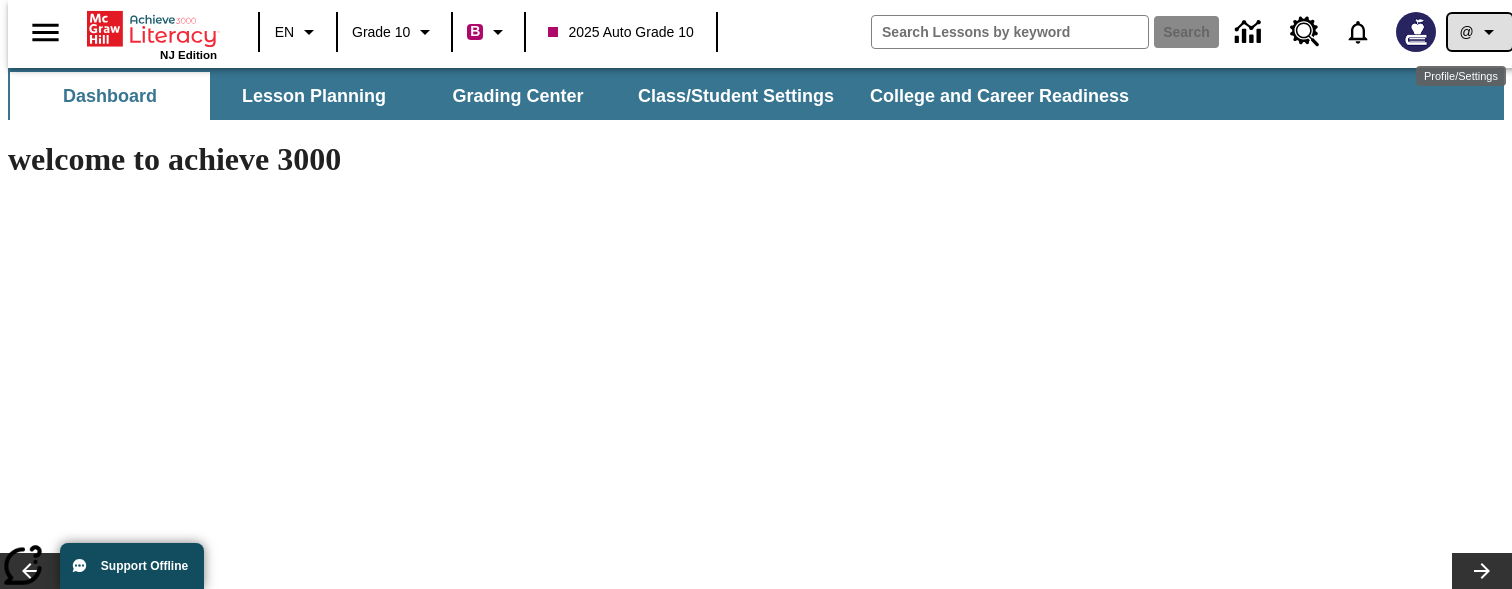 click 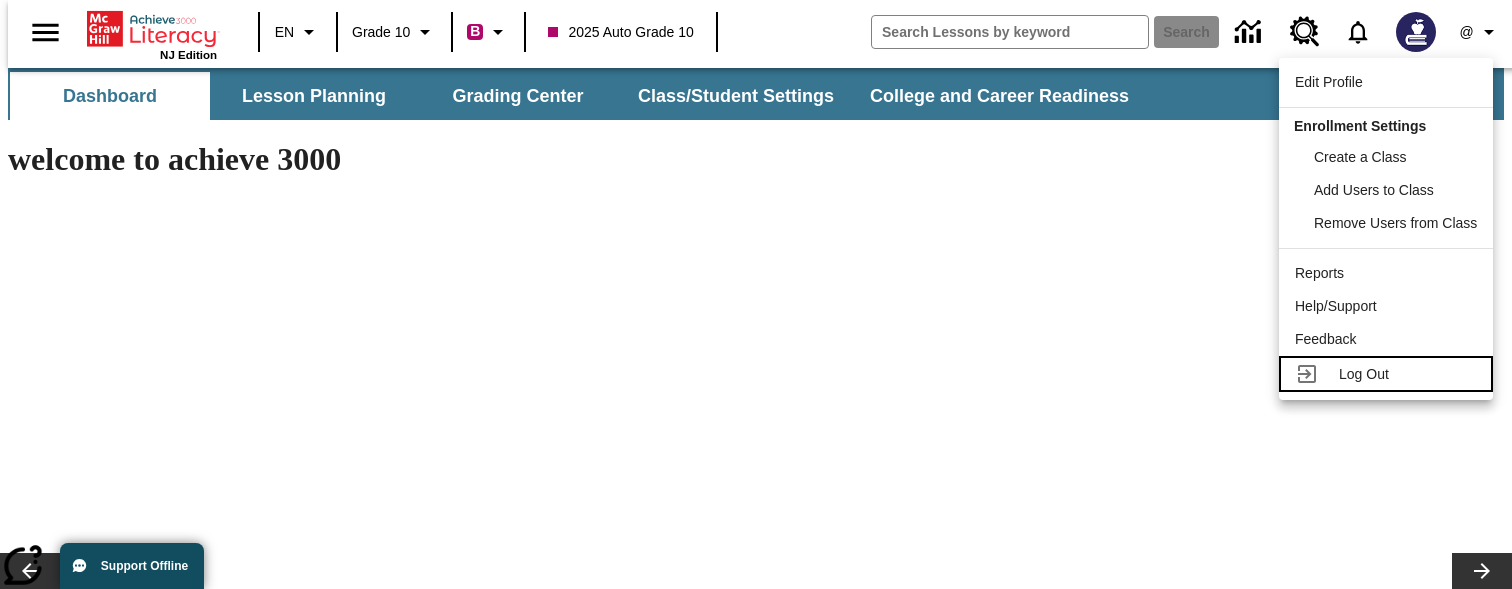 click on "Log Out" at bounding box center [1386, 374] 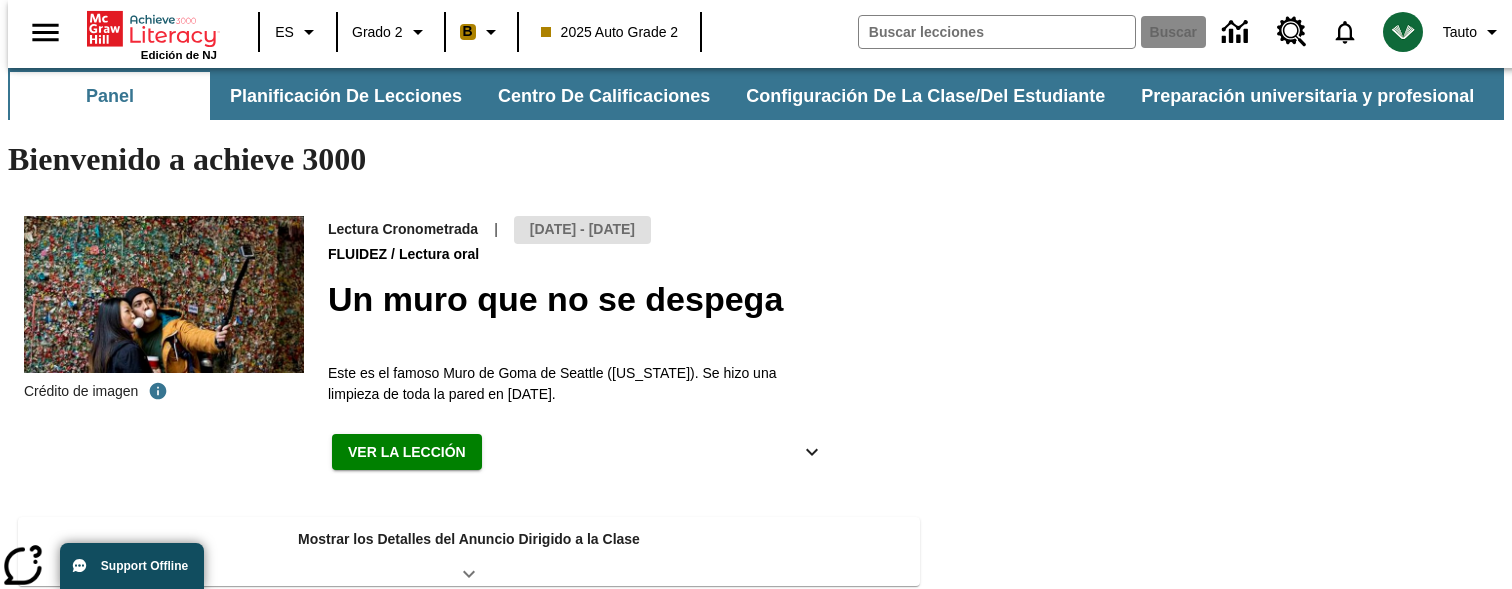 scroll, scrollTop: 0, scrollLeft: 0, axis: both 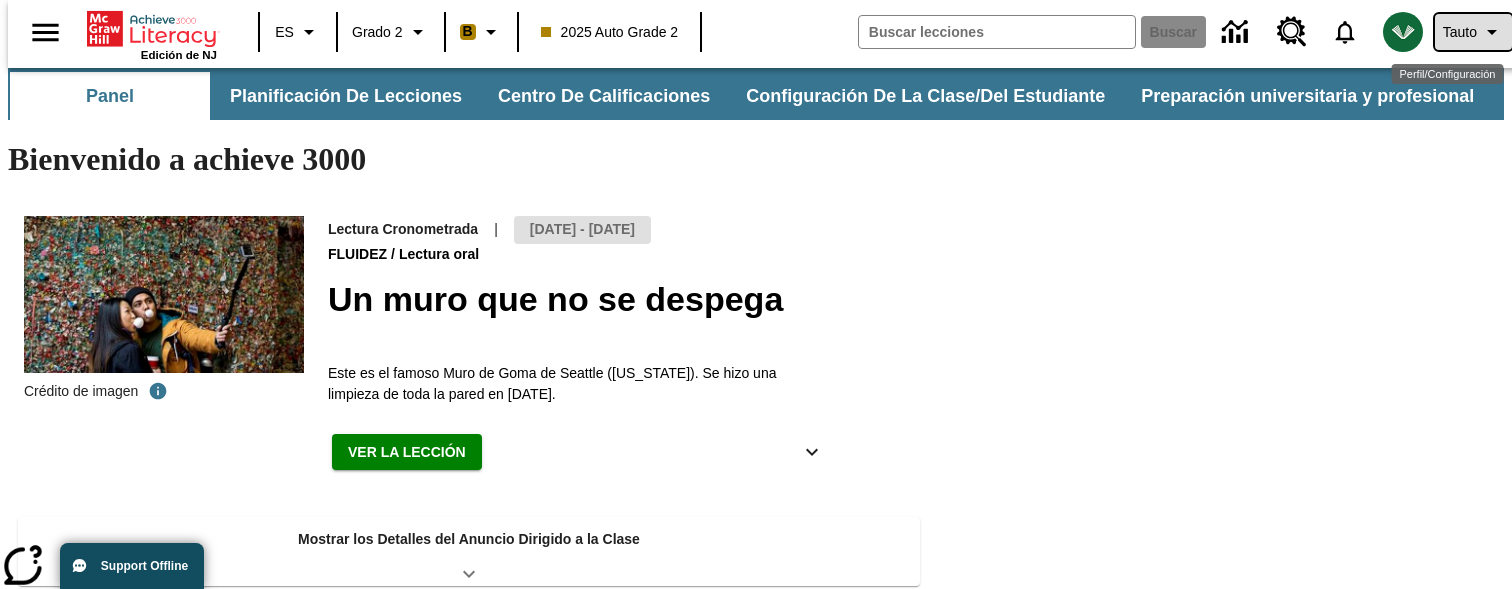 click on "Tauto" at bounding box center [1473, 32] 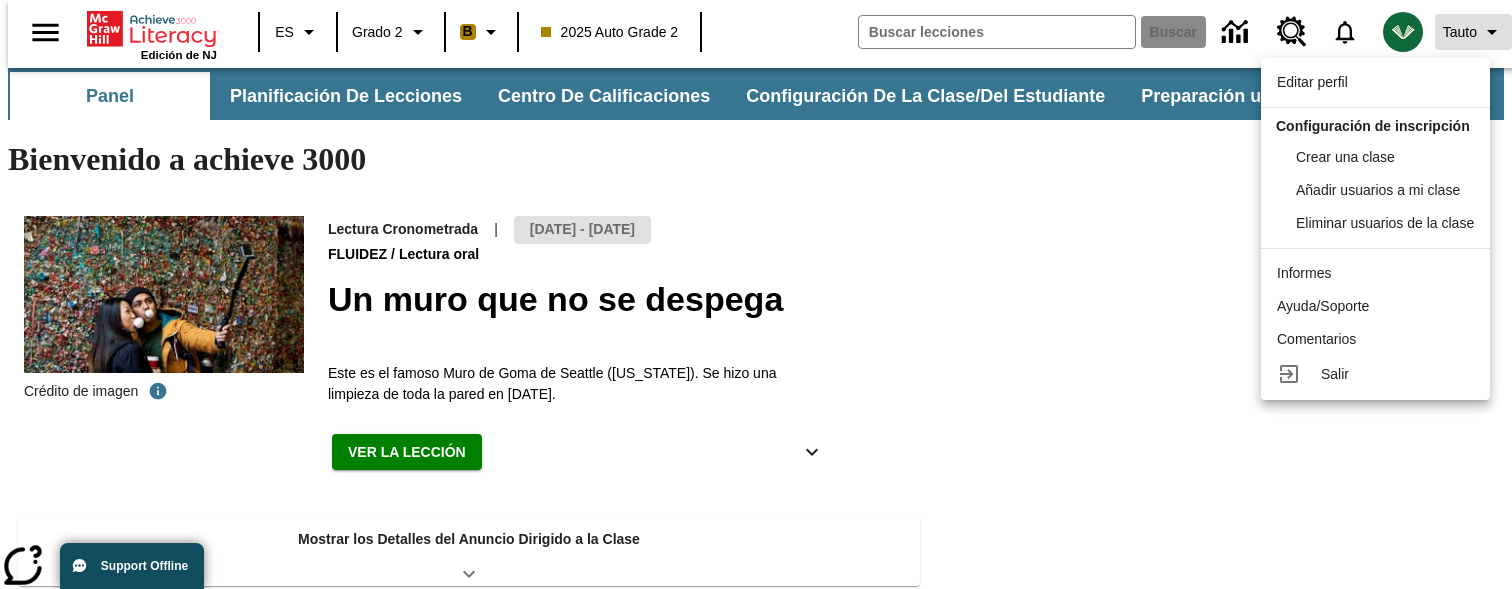 click at bounding box center [756, 294] 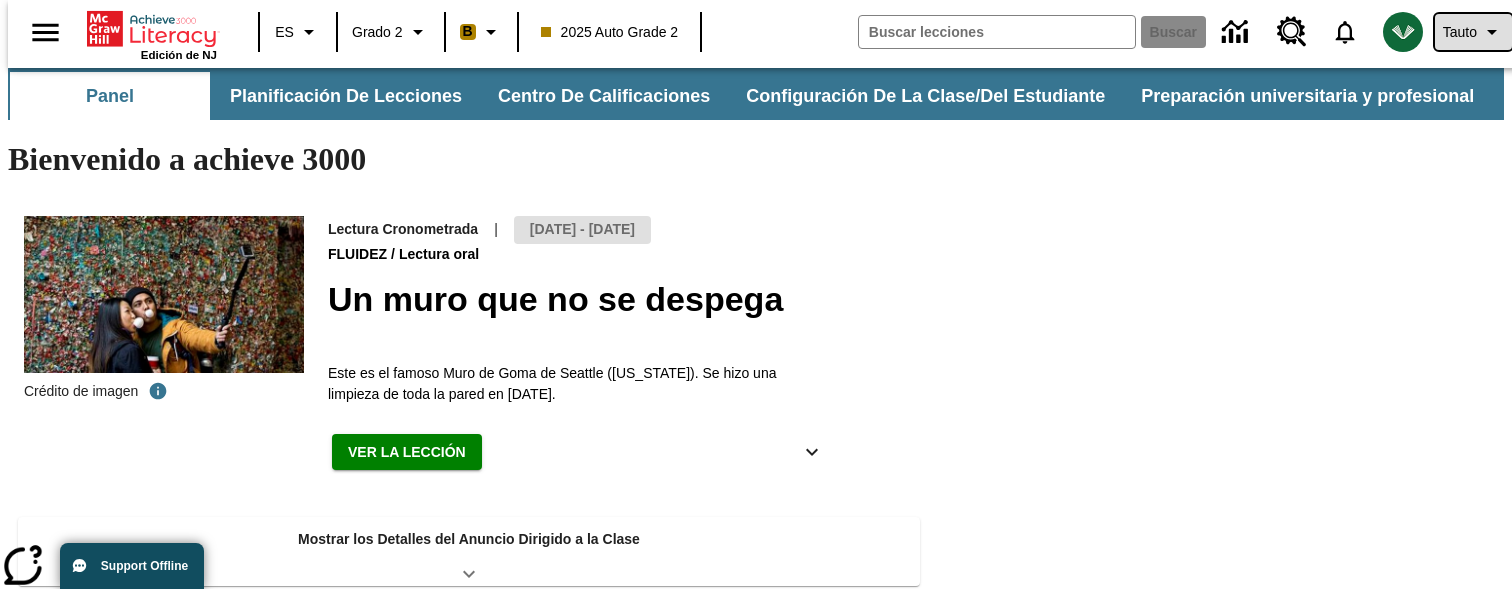 type 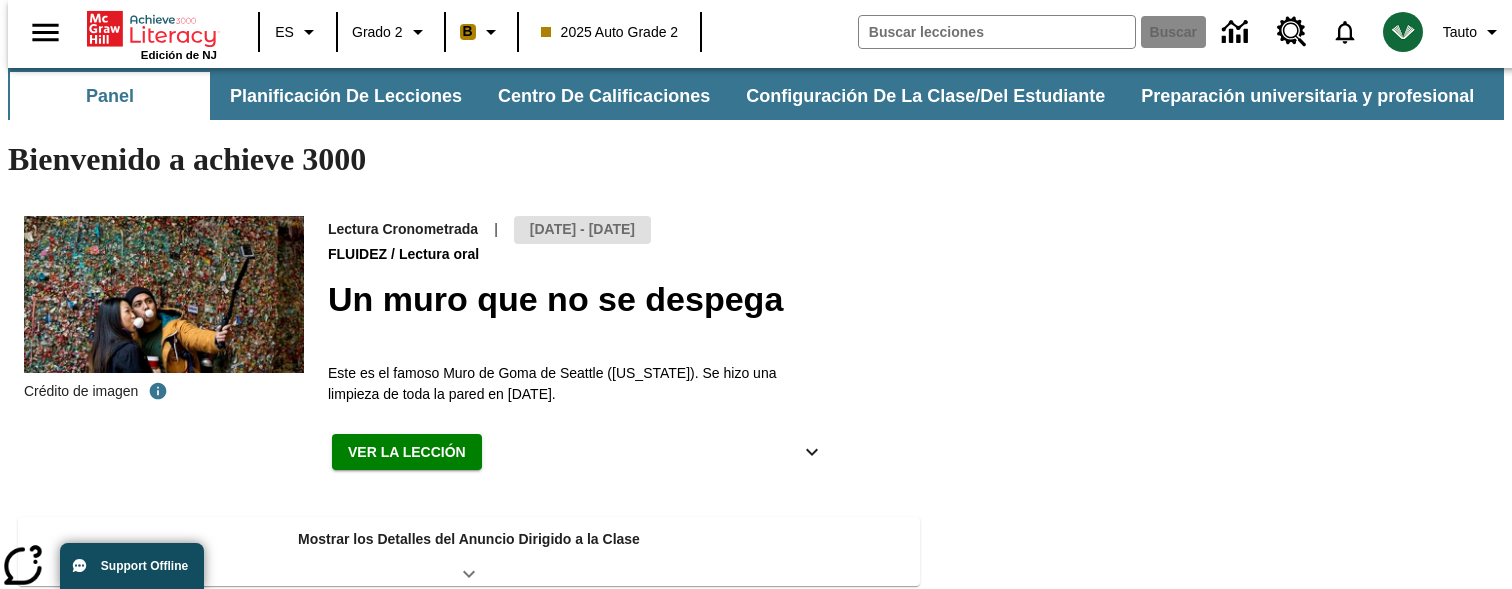 click on "Edición de NJ ES Grado 2 B 2025 Auto Grade 2 Buscar Tauto" at bounding box center [764, 32] 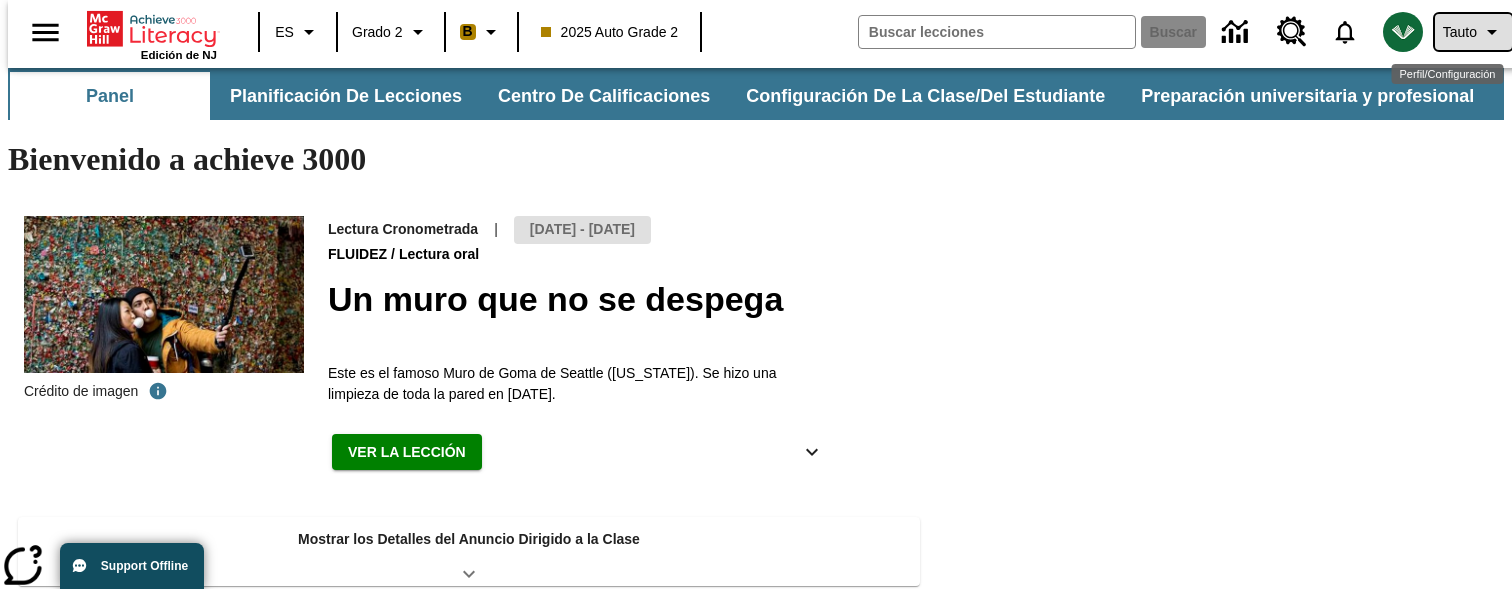 click on "Tauto" at bounding box center (1473, 32) 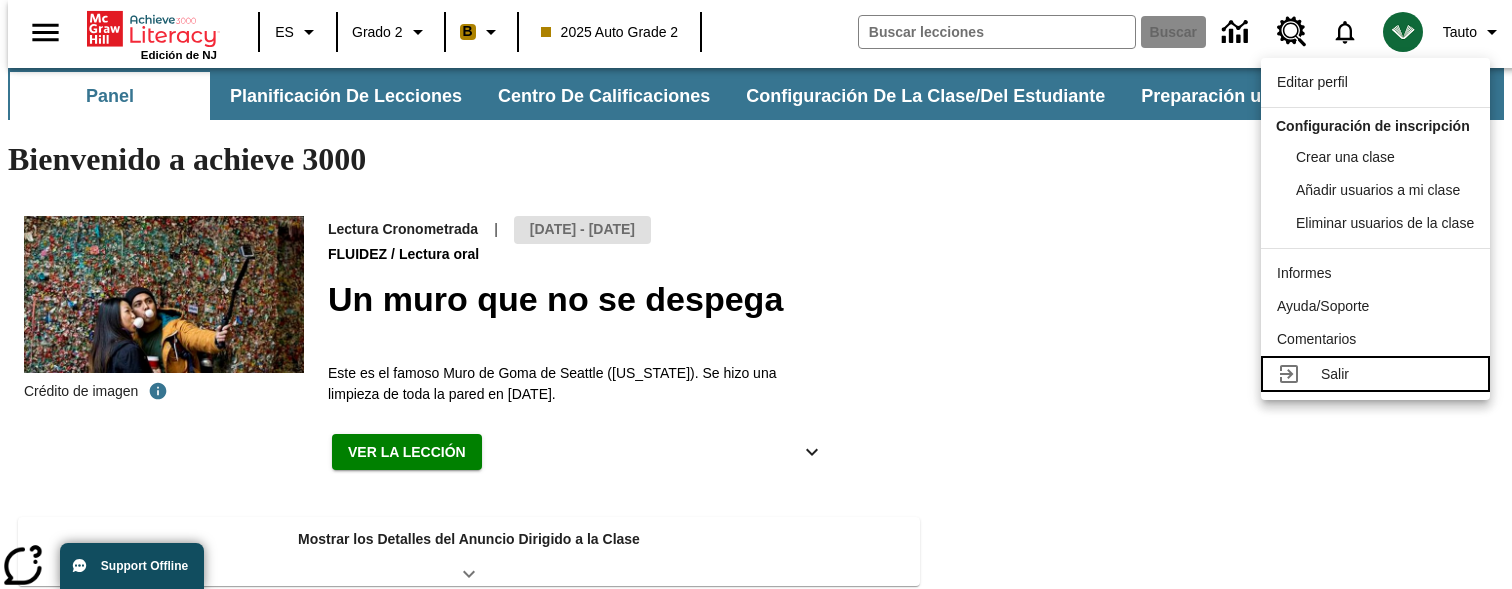 click on "Salir" at bounding box center [1335, 374] 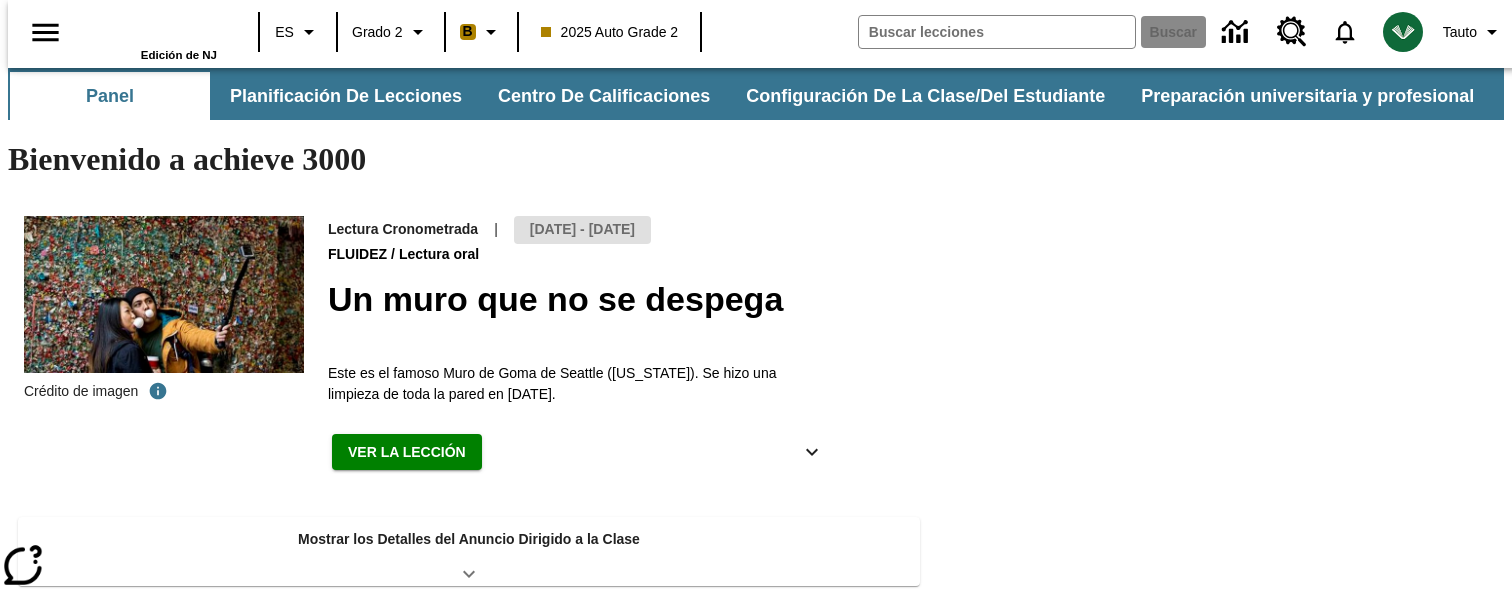 scroll, scrollTop: 0, scrollLeft: 0, axis: both 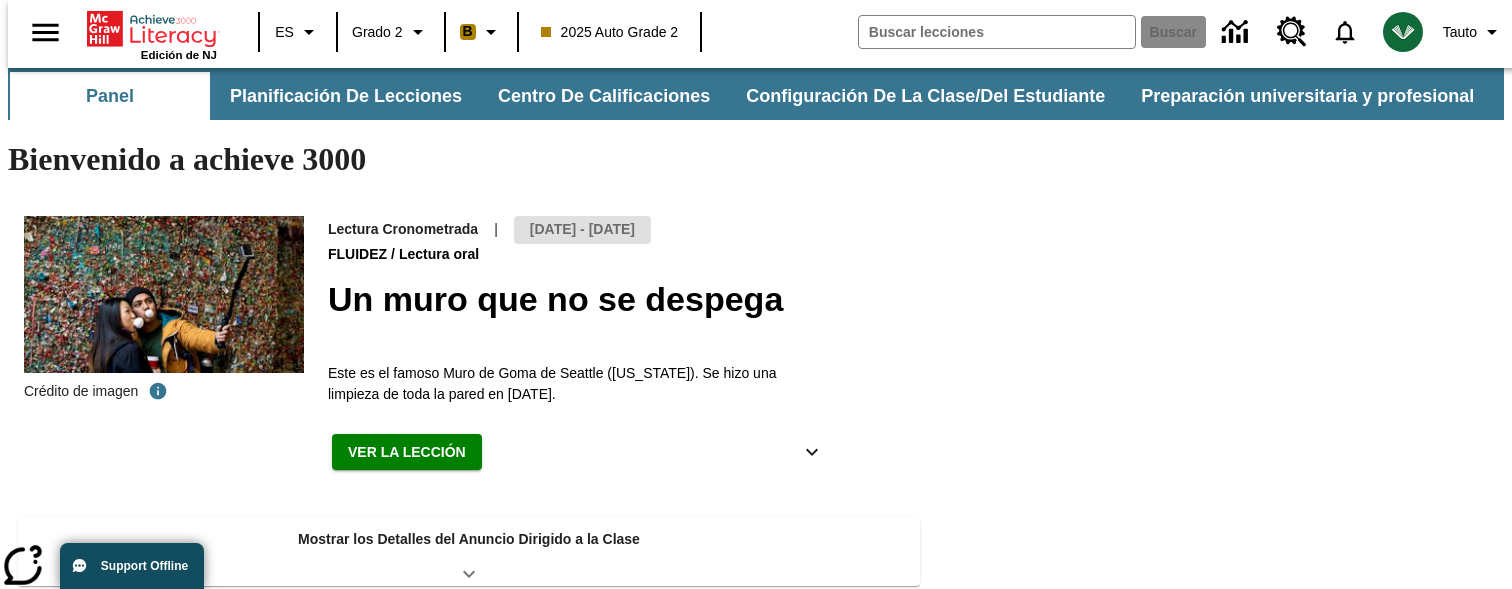click on "[DATE] - [DATE]" at bounding box center (582, 230) 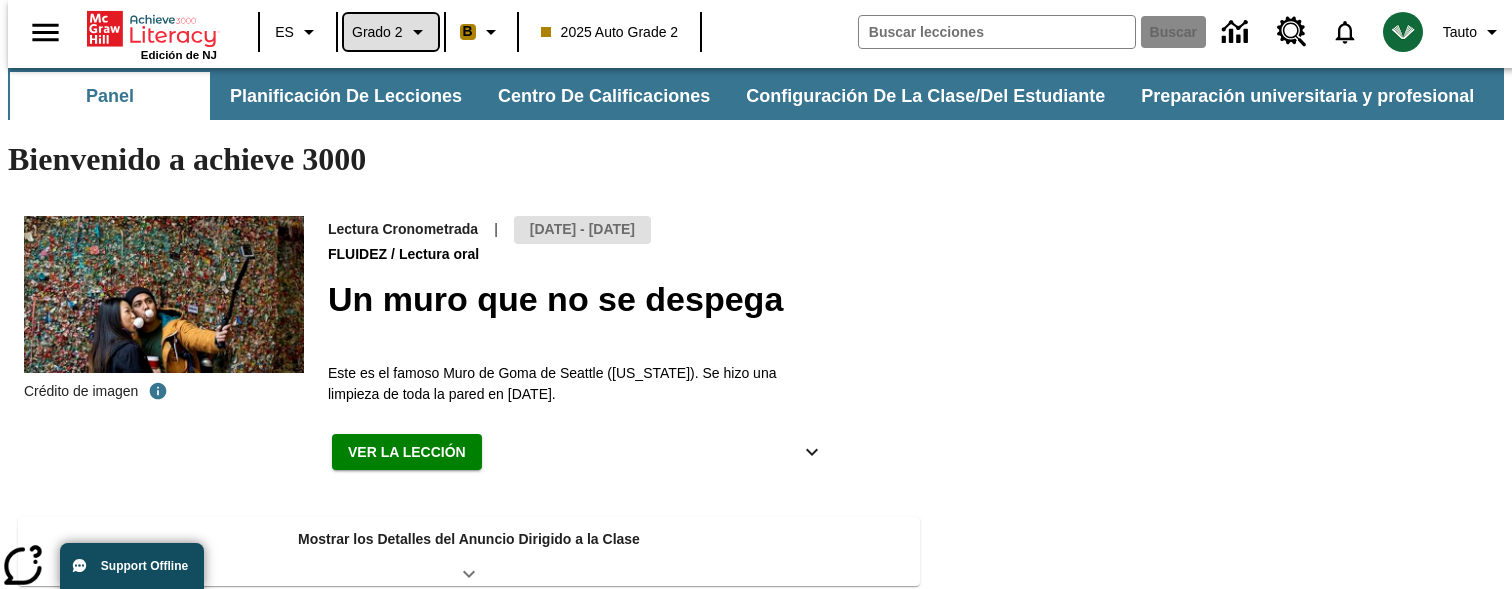click on "Grado 2" at bounding box center (391, 32) 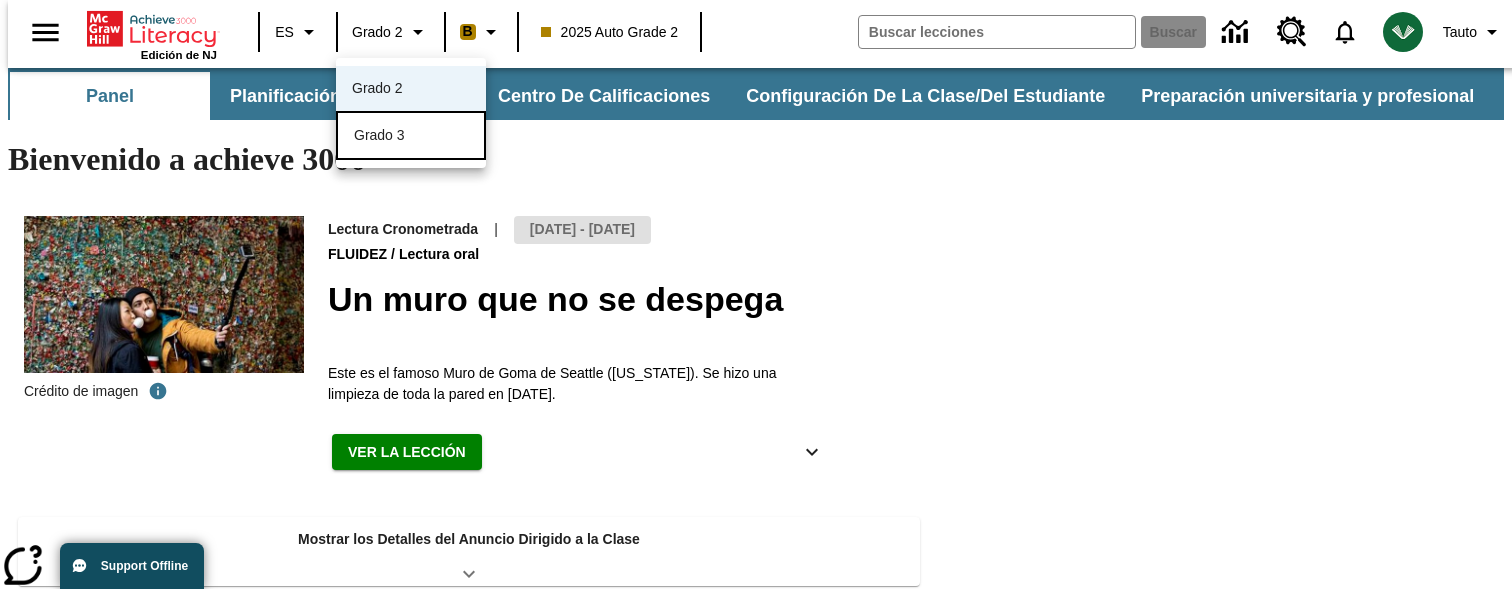 click on "Grado 3" at bounding box center (411, 135) 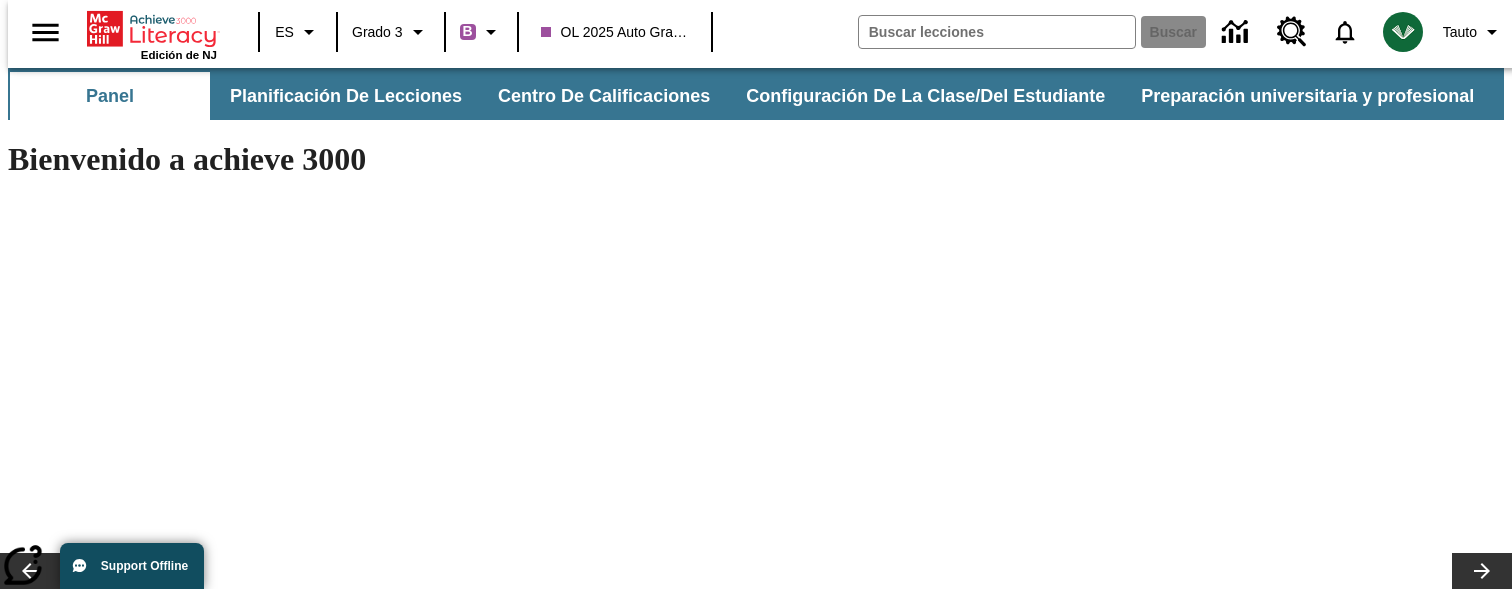 scroll, scrollTop: 0, scrollLeft: 0, axis: both 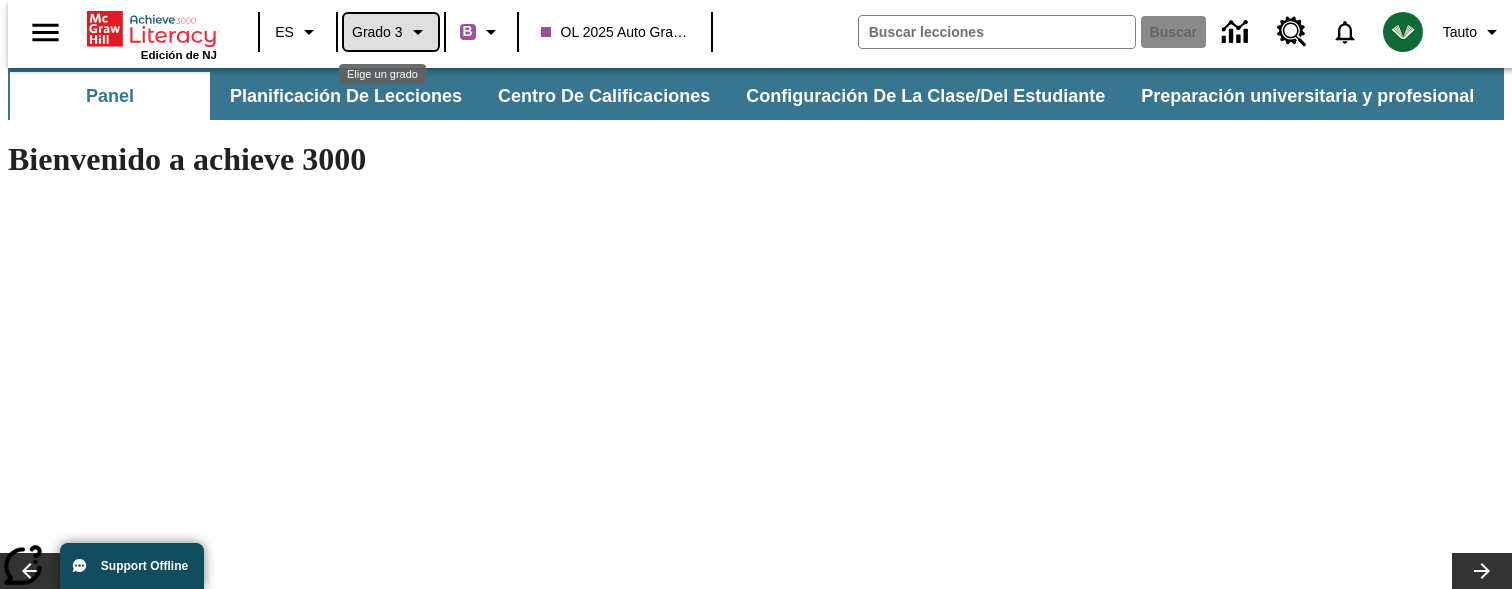click 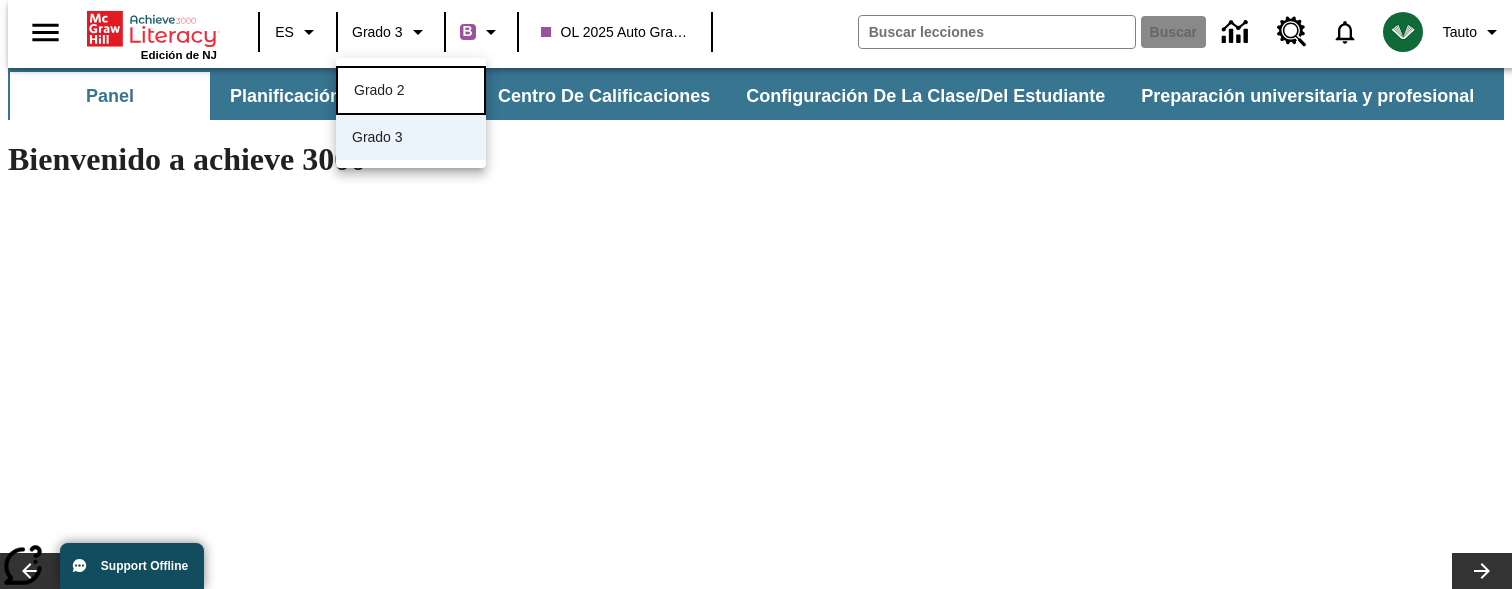 click on "Grado 2" at bounding box center [411, 90] 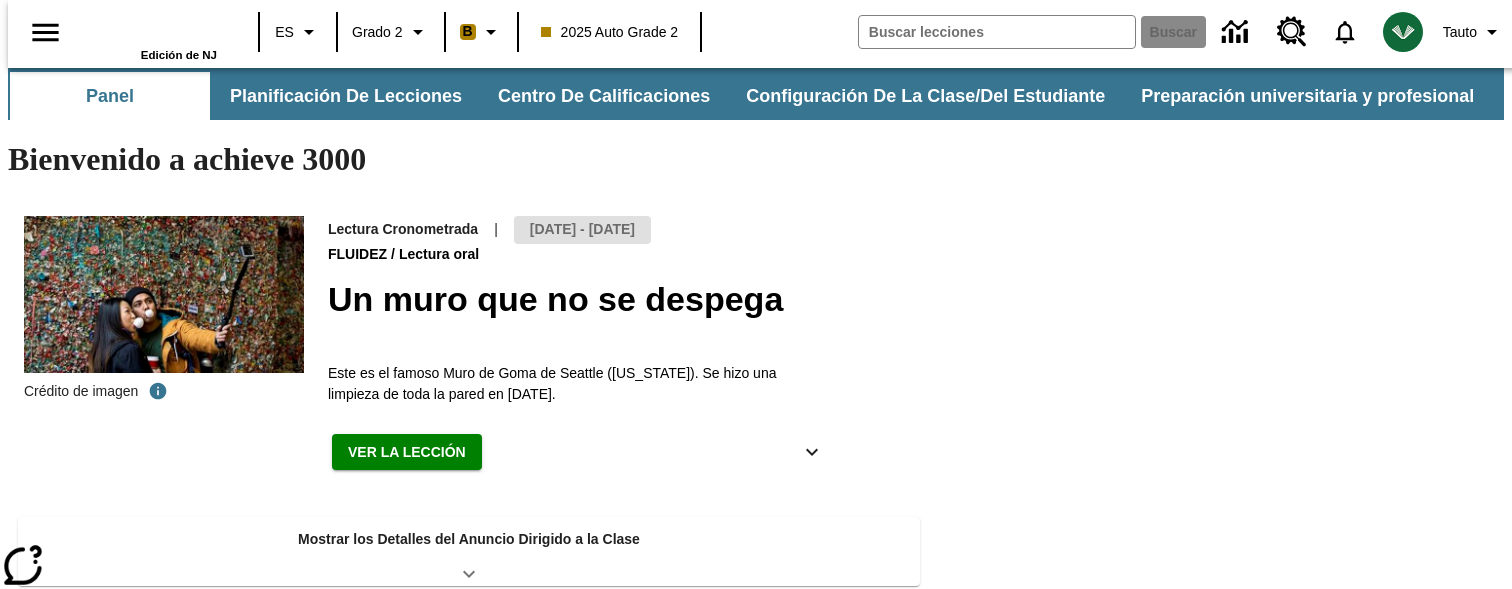 scroll, scrollTop: 0, scrollLeft: 0, axis: both 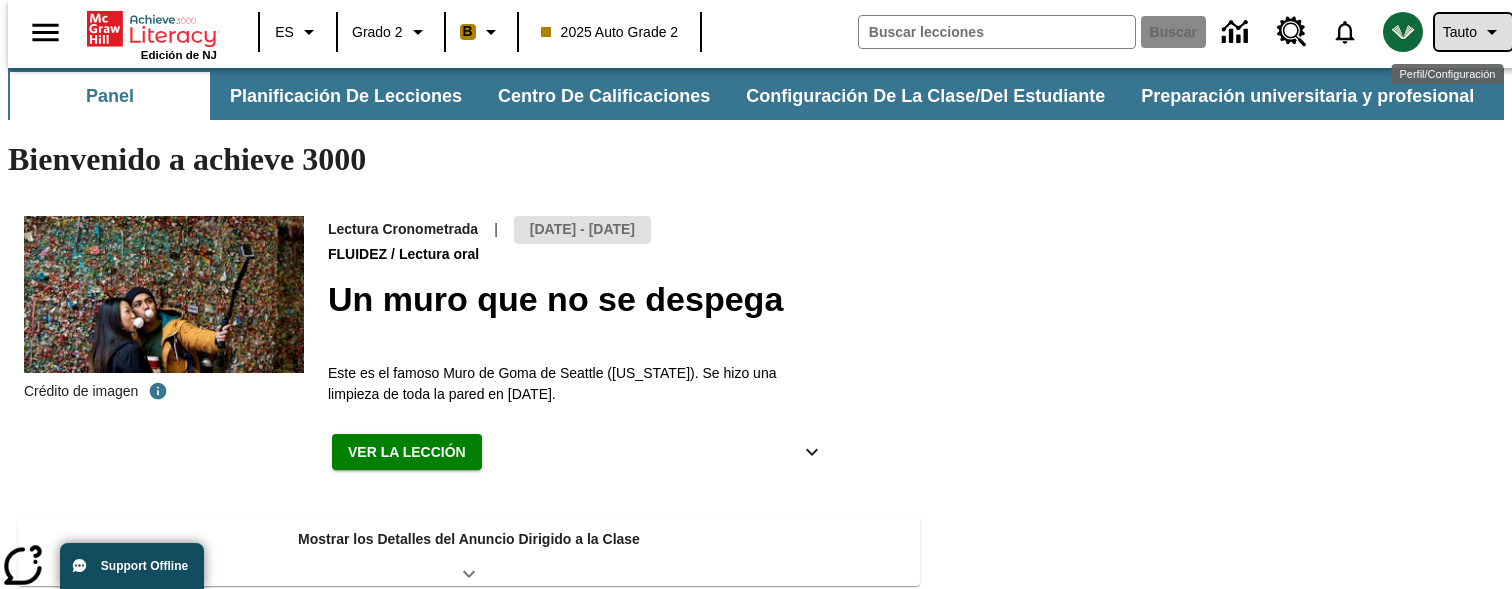 click 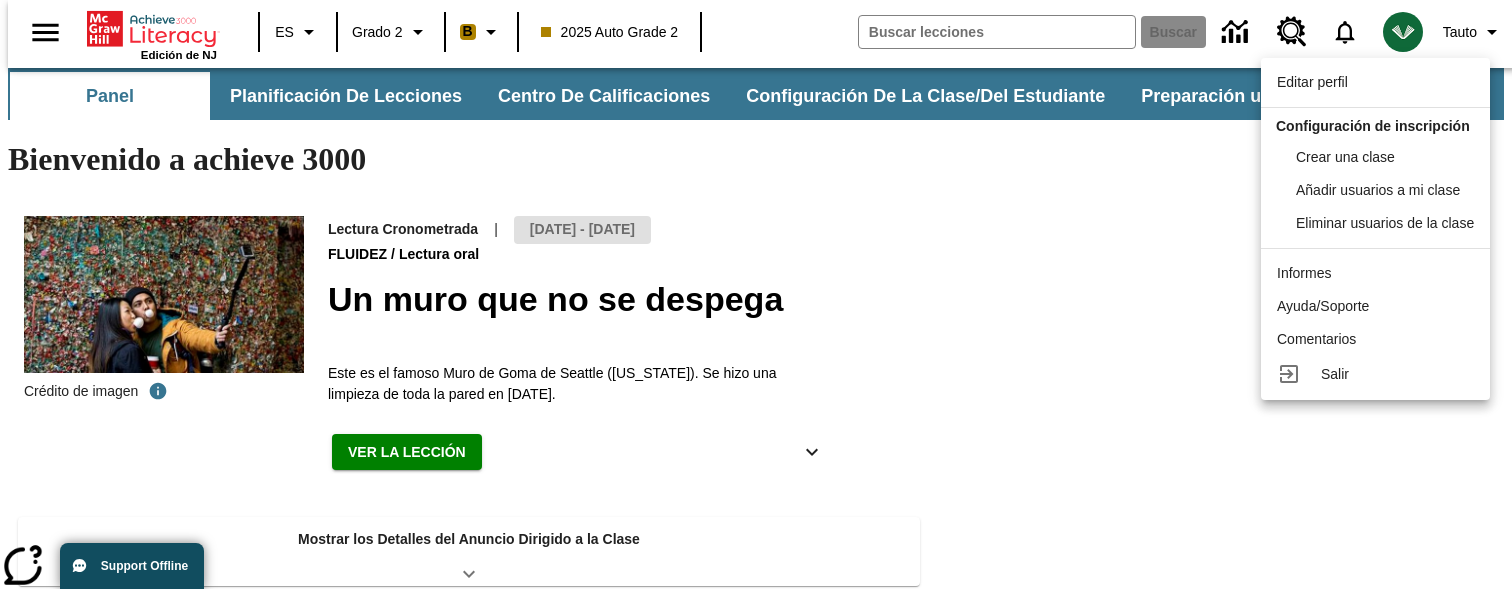 click at bounding box center [756, 294] 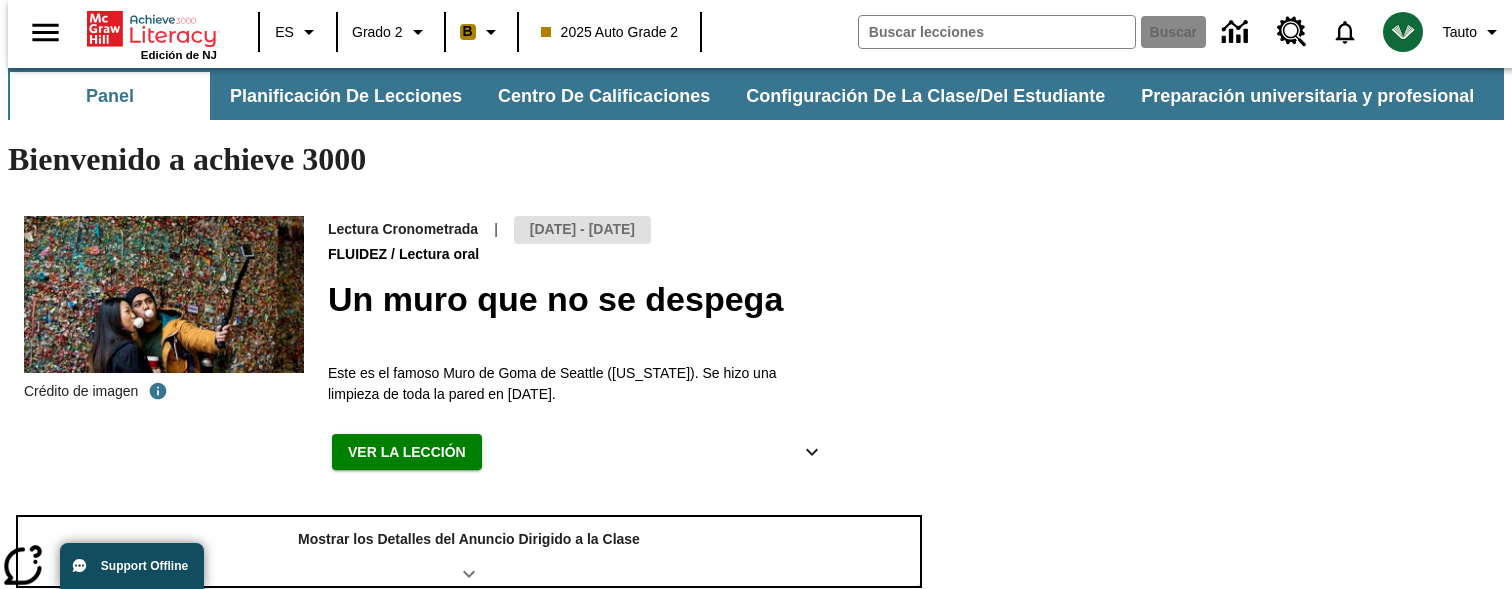 click 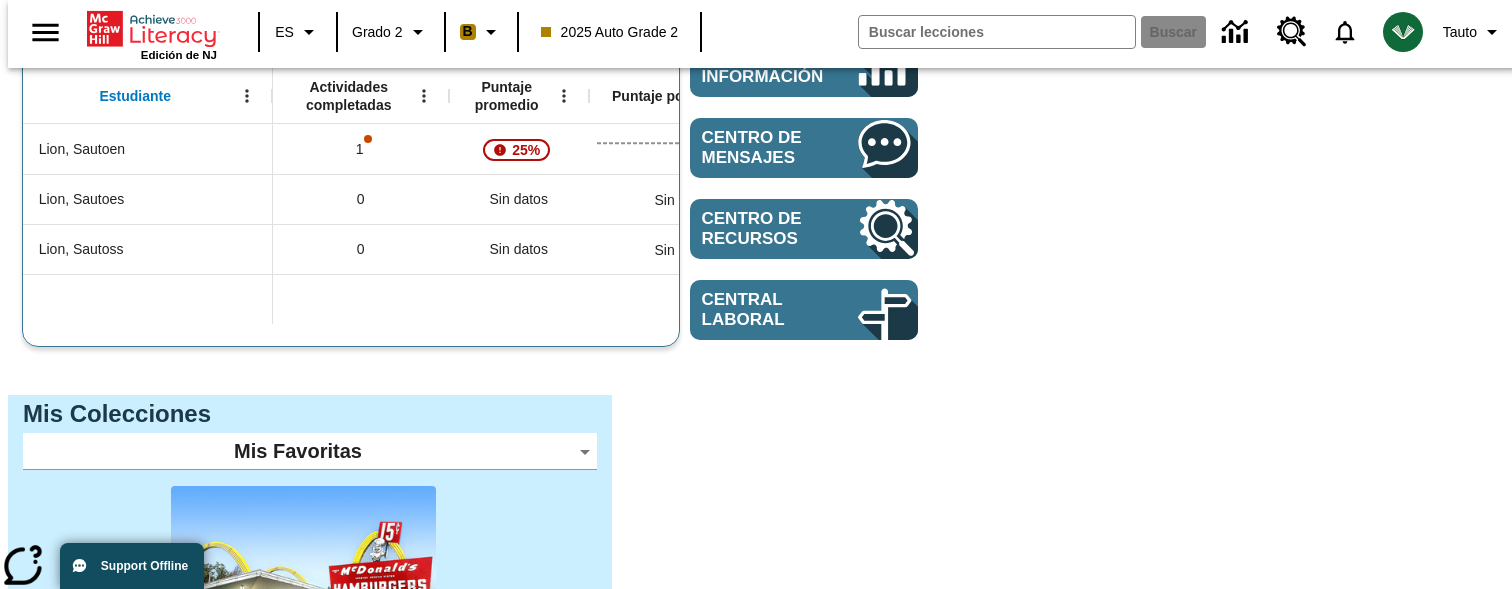 scroll, scrollTop: 1387, scrollLeft: 0, axis: vertical 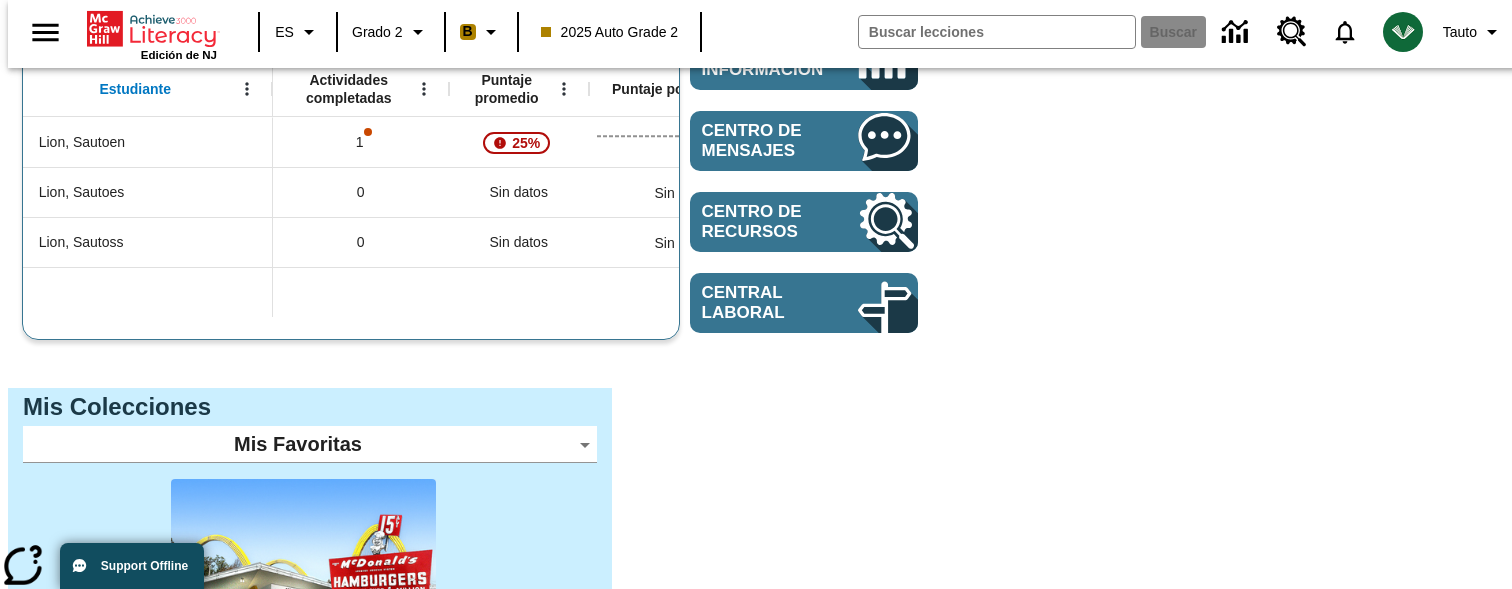 click on "[GEOGRAPHIC_DATA]" at bounding box center [876, 997] 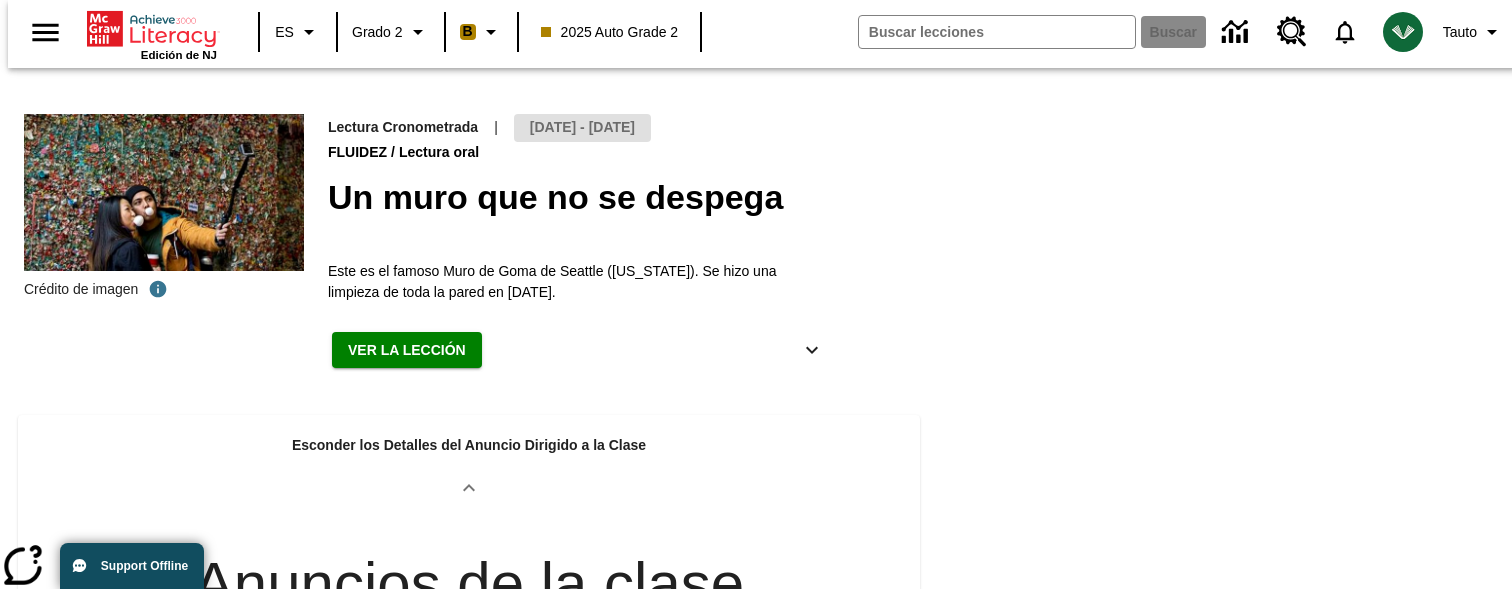 scroll, scrollTop: 0, scrollLeft: 0, axis: both 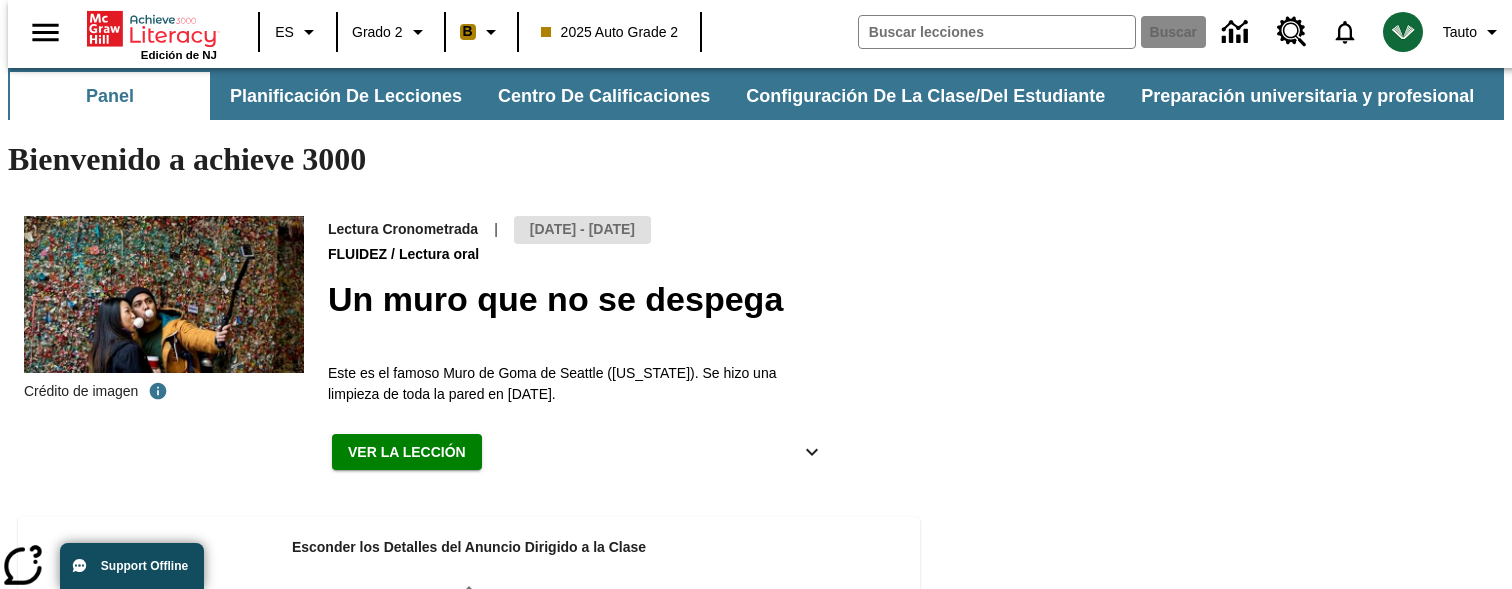 type 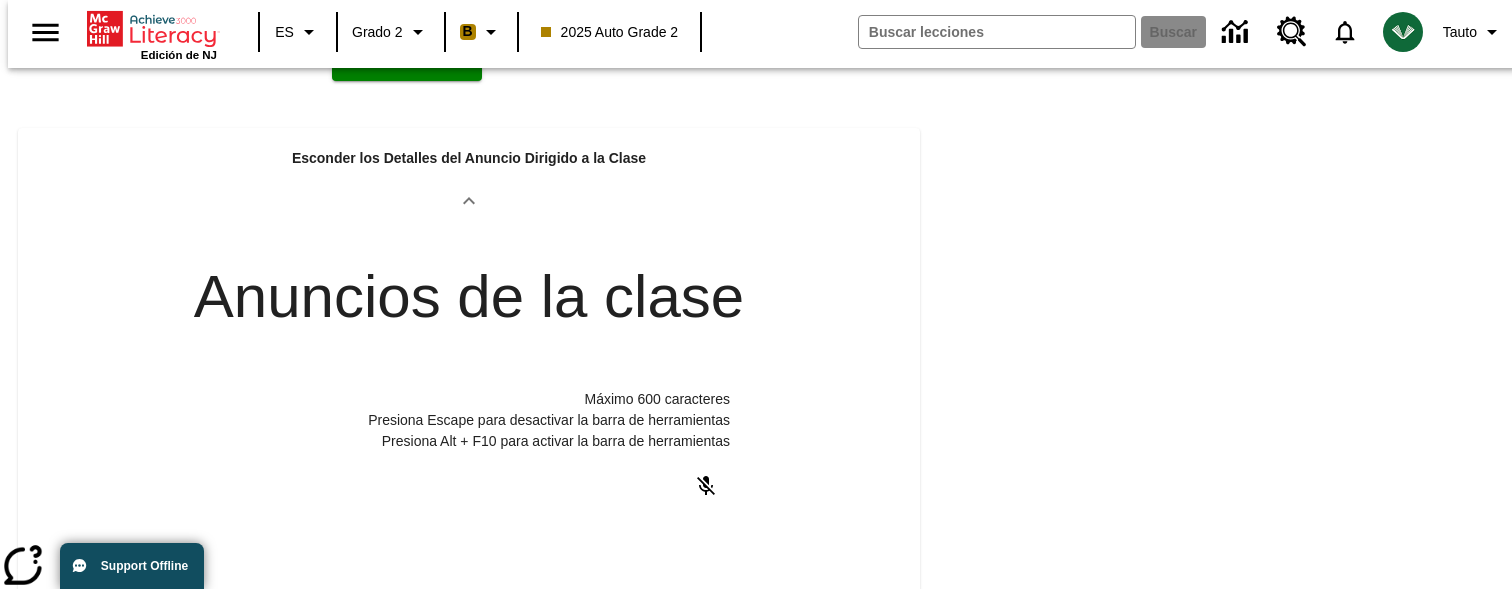 scroll, scrollTop: 401, scrollLeft: 0, axis: vertical 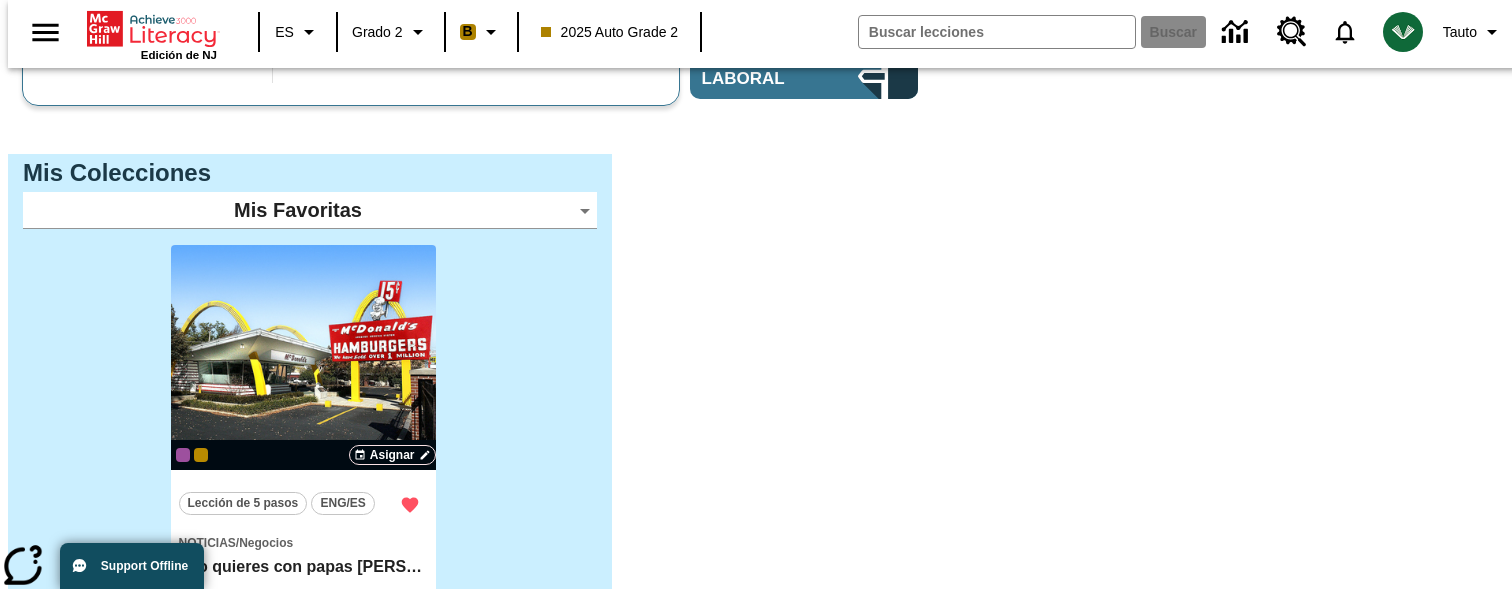 click at bounding box center (756, 1281) 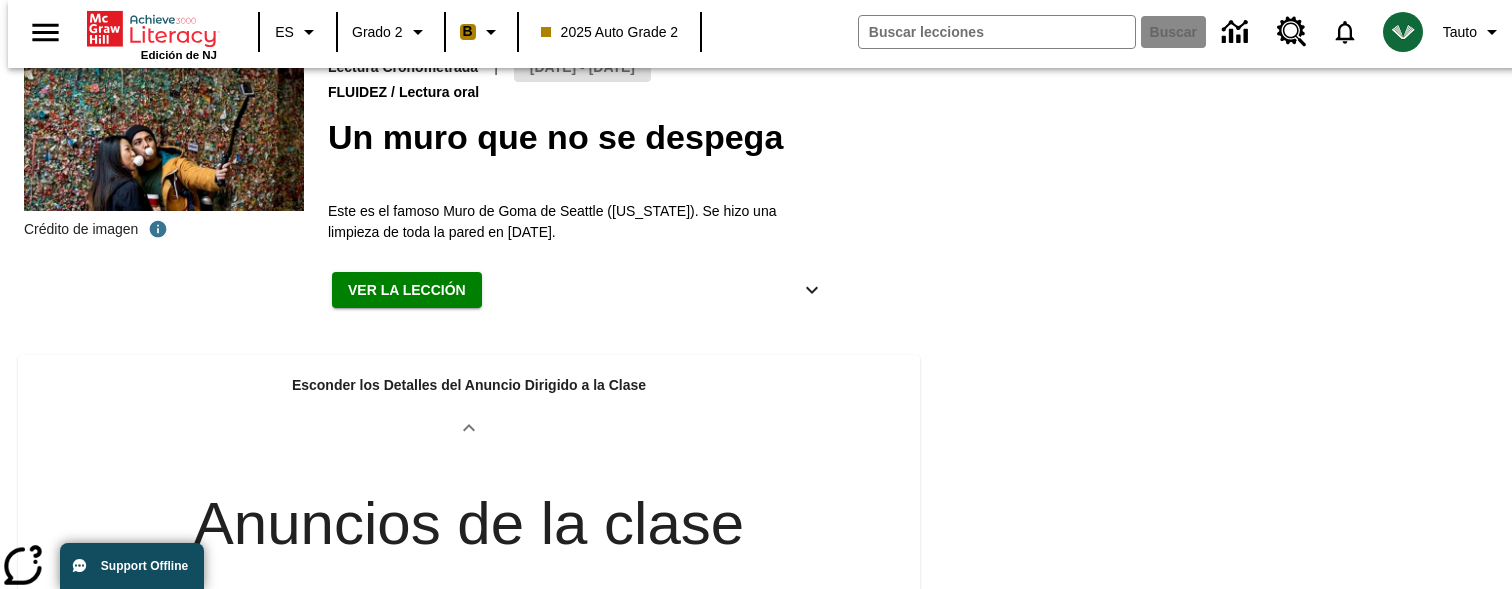 scroll, scrollTop: 0, scrollLeft: 0, axis: both 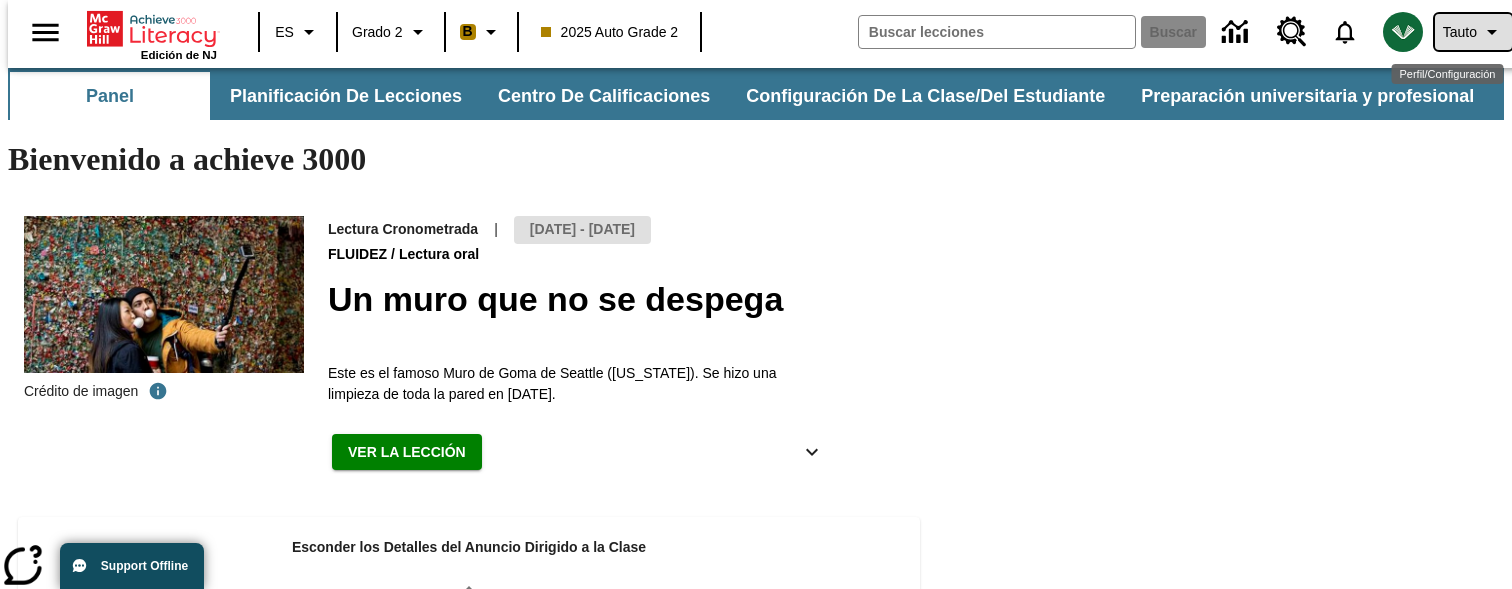 click on "Tauto" at bounding box center [1473, 32] 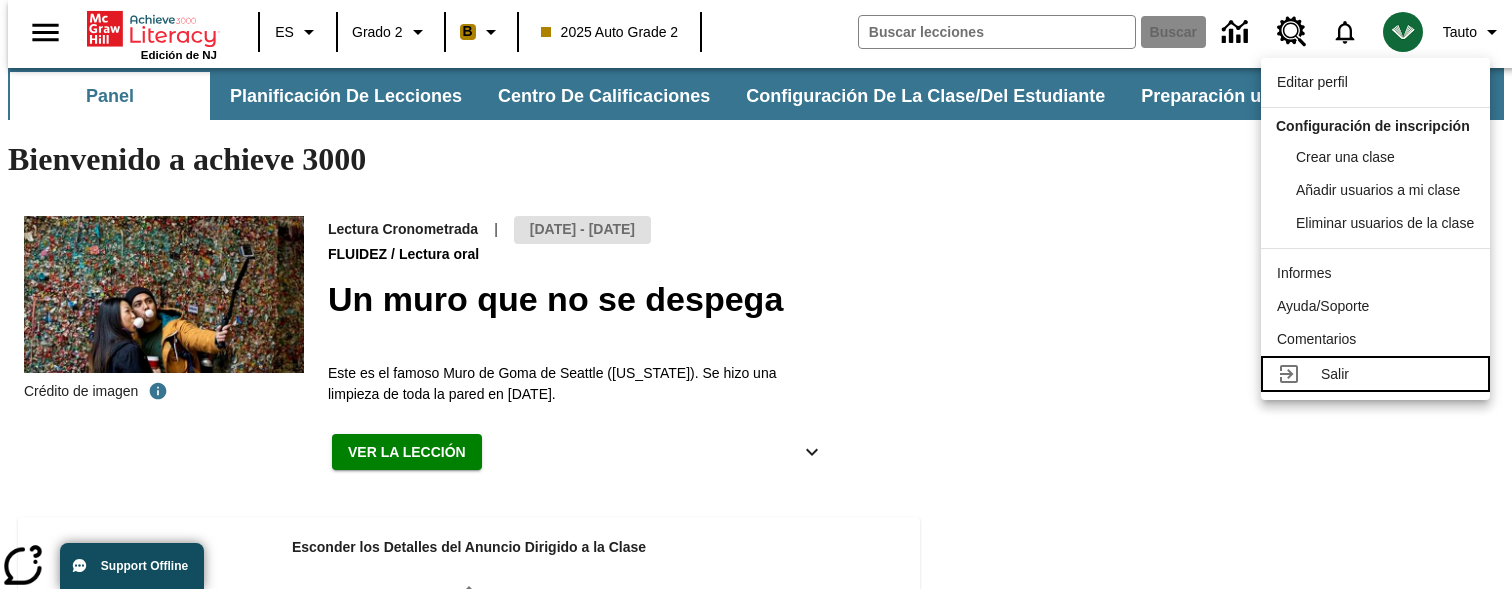 click on "Salir" at bounding box center (1335, 374) 